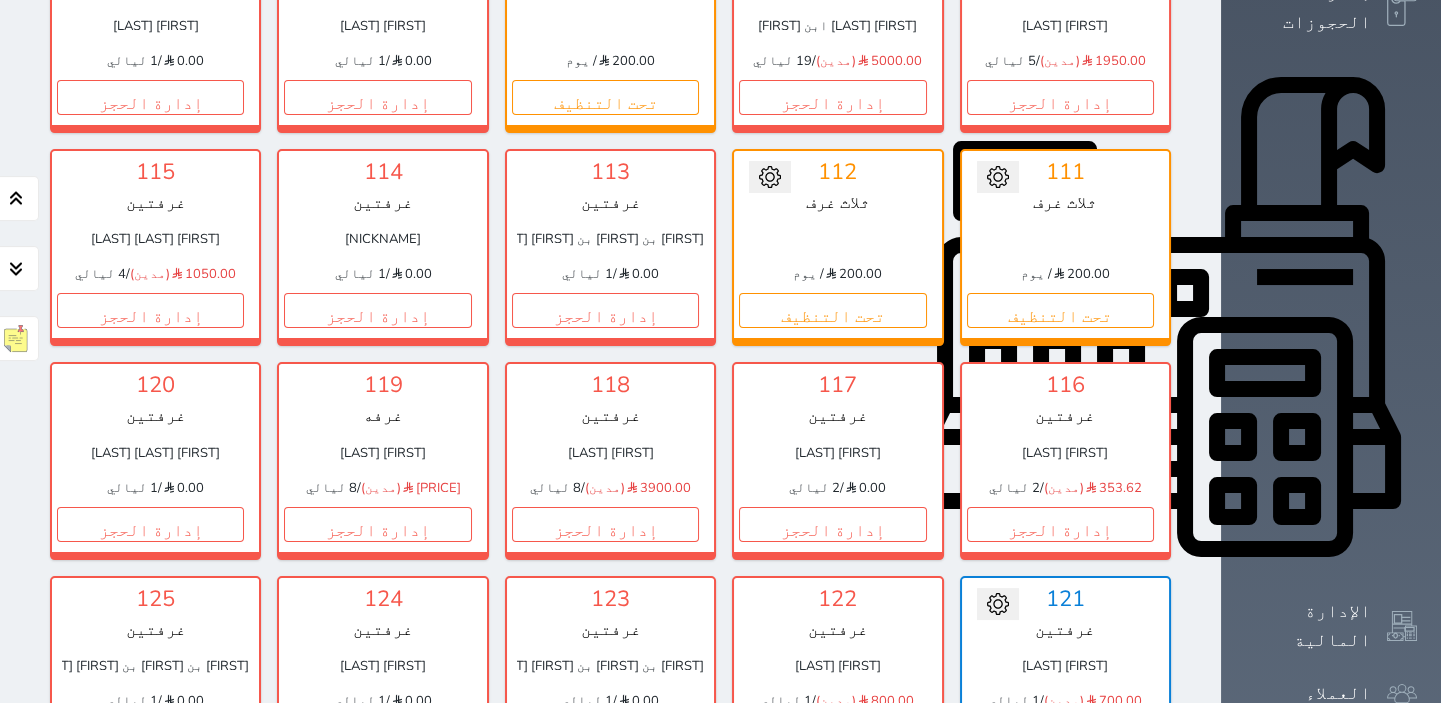 scroll, scrollTop: 623, scrollLeft: 0, axis: vertical 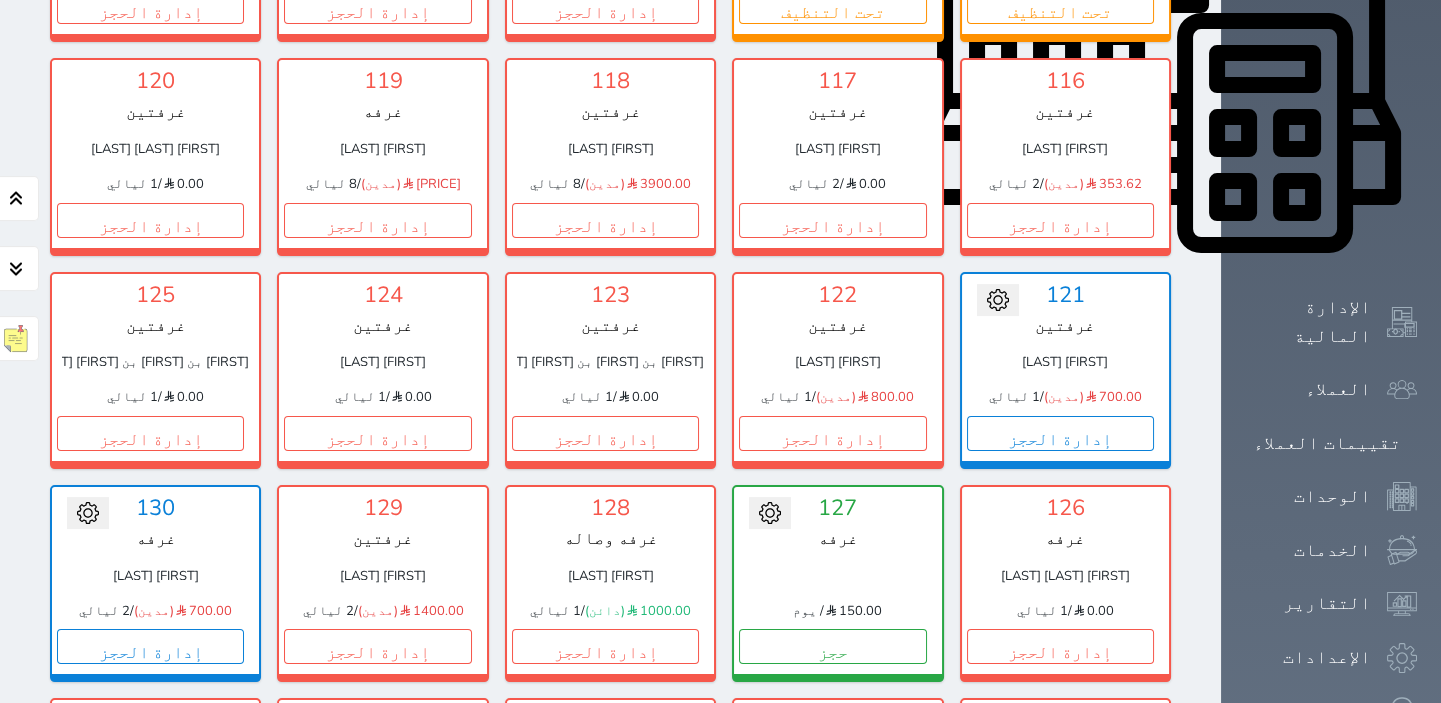 click on "إدارة الحجز" at bounding box center (832, 860) 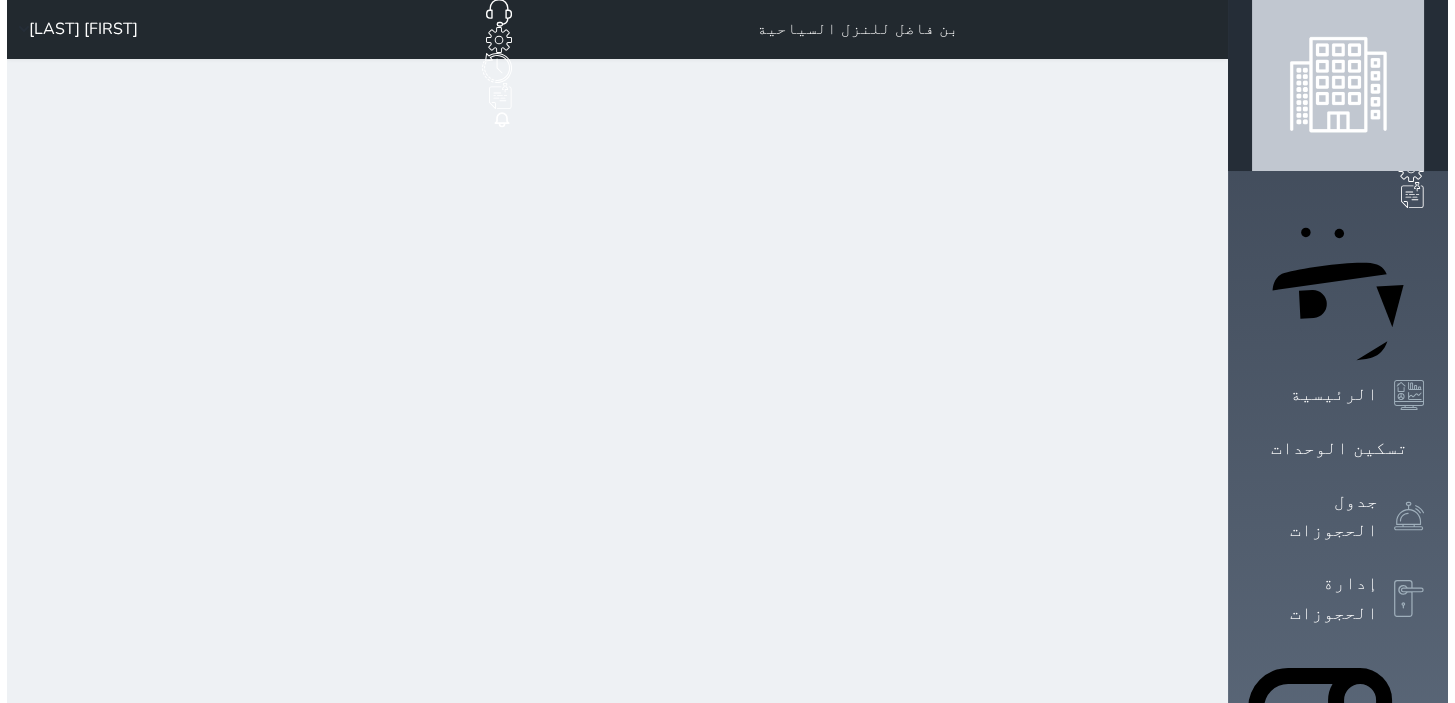 scroll, scrollTop: 0, scrollLeft: 0, axis: both 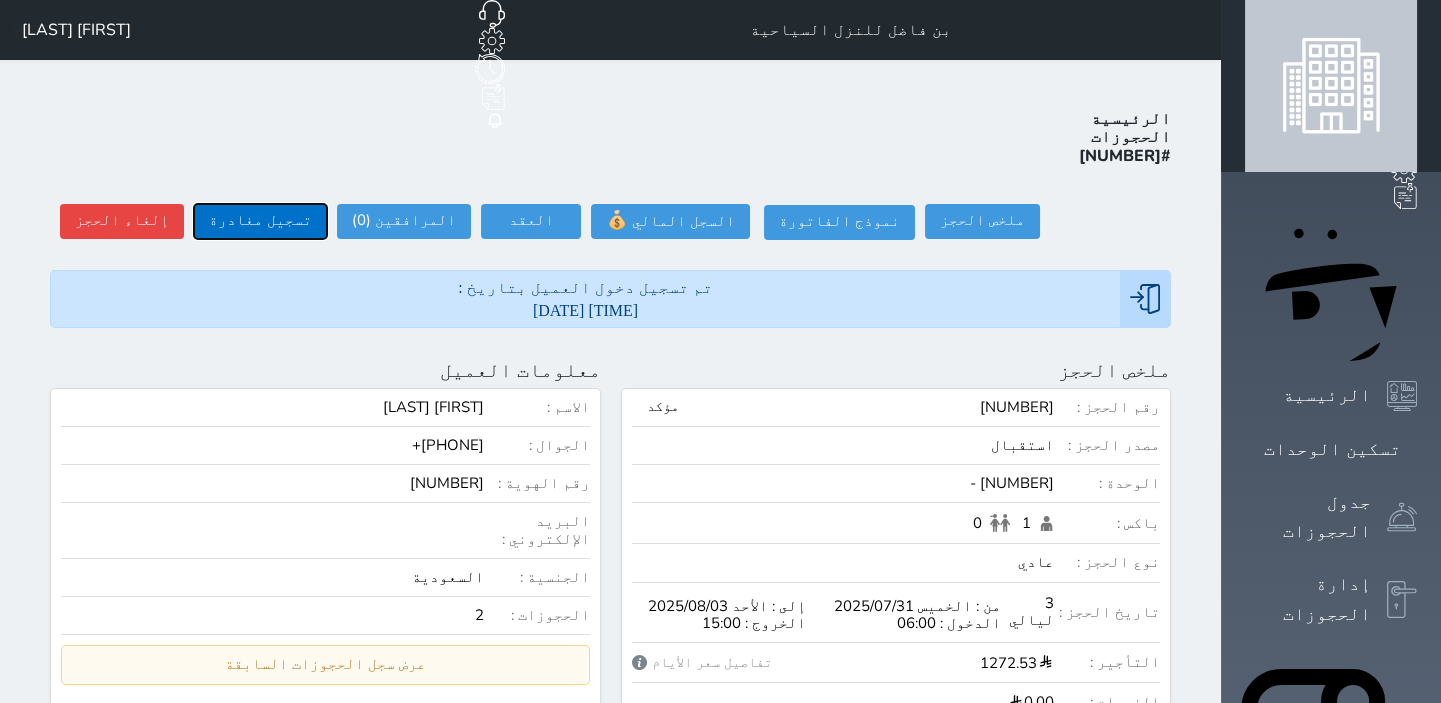 click on "تسجيل مغادرة" at bounding box center [260, 221] 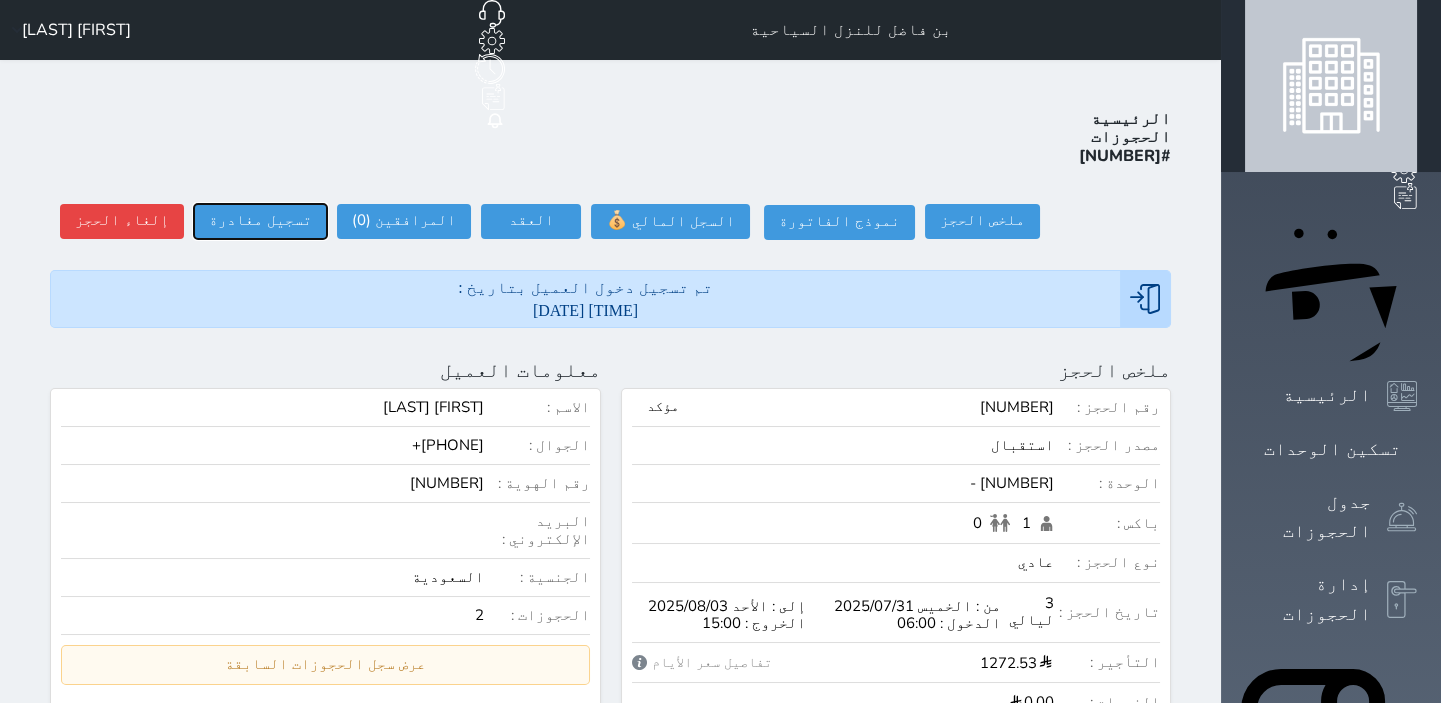select 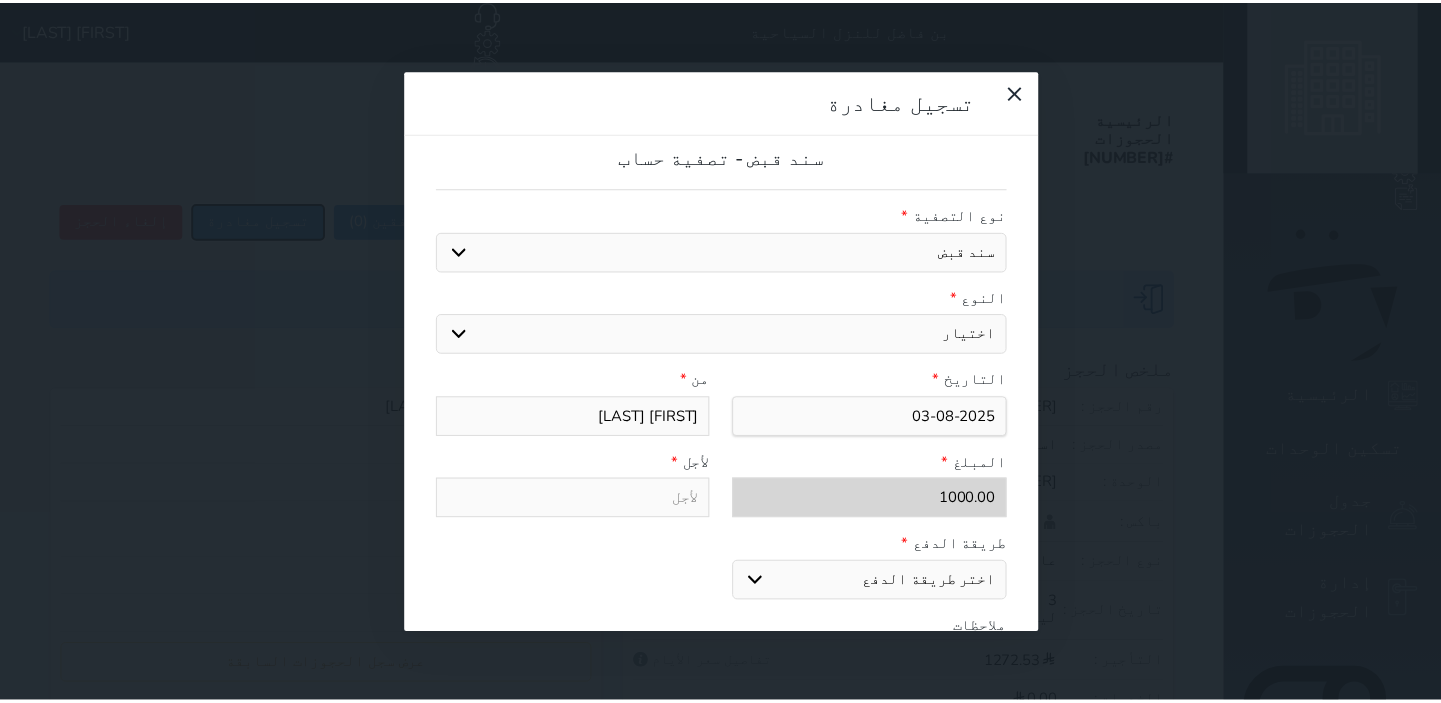 scroll, scrollTop: 308, scrollLeft: 0, axis: vertical 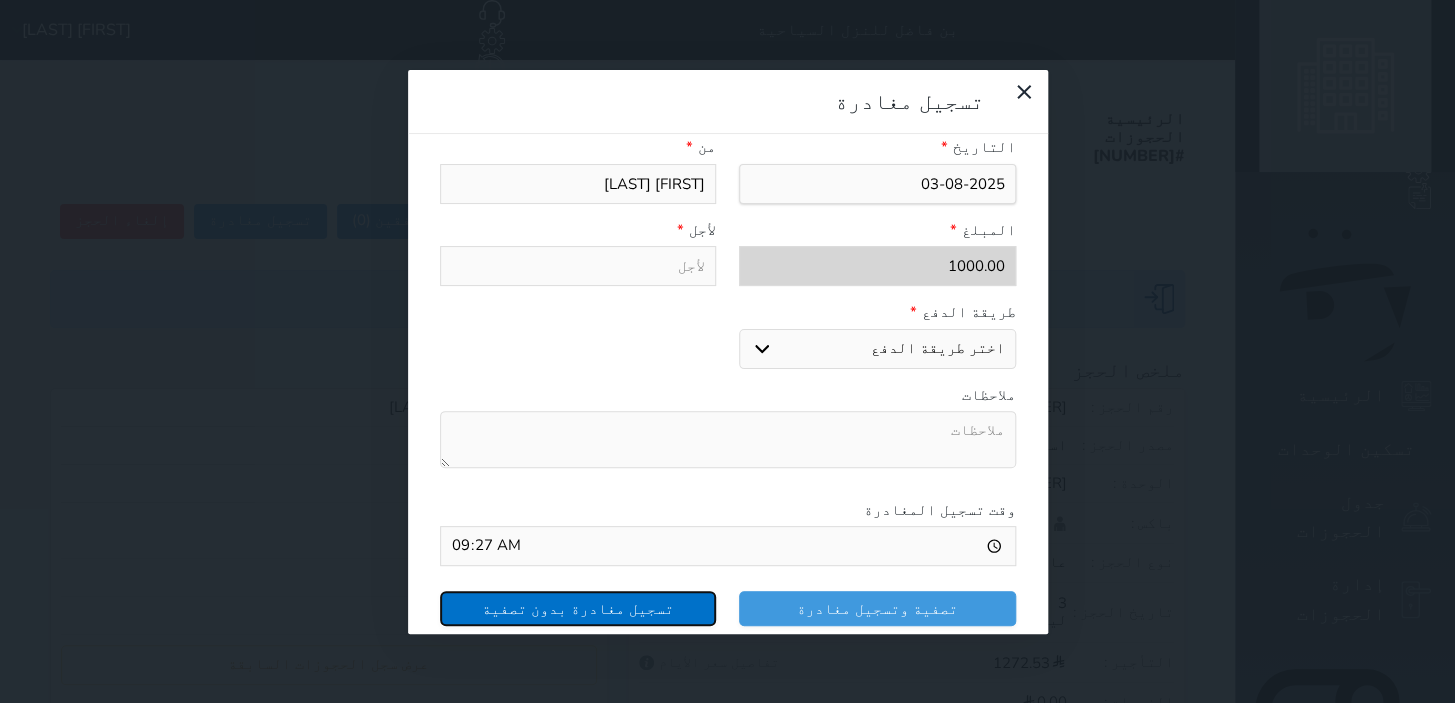 click on "تسجيل مغادرة بدون تصفية" at bounding box center (578, 608) 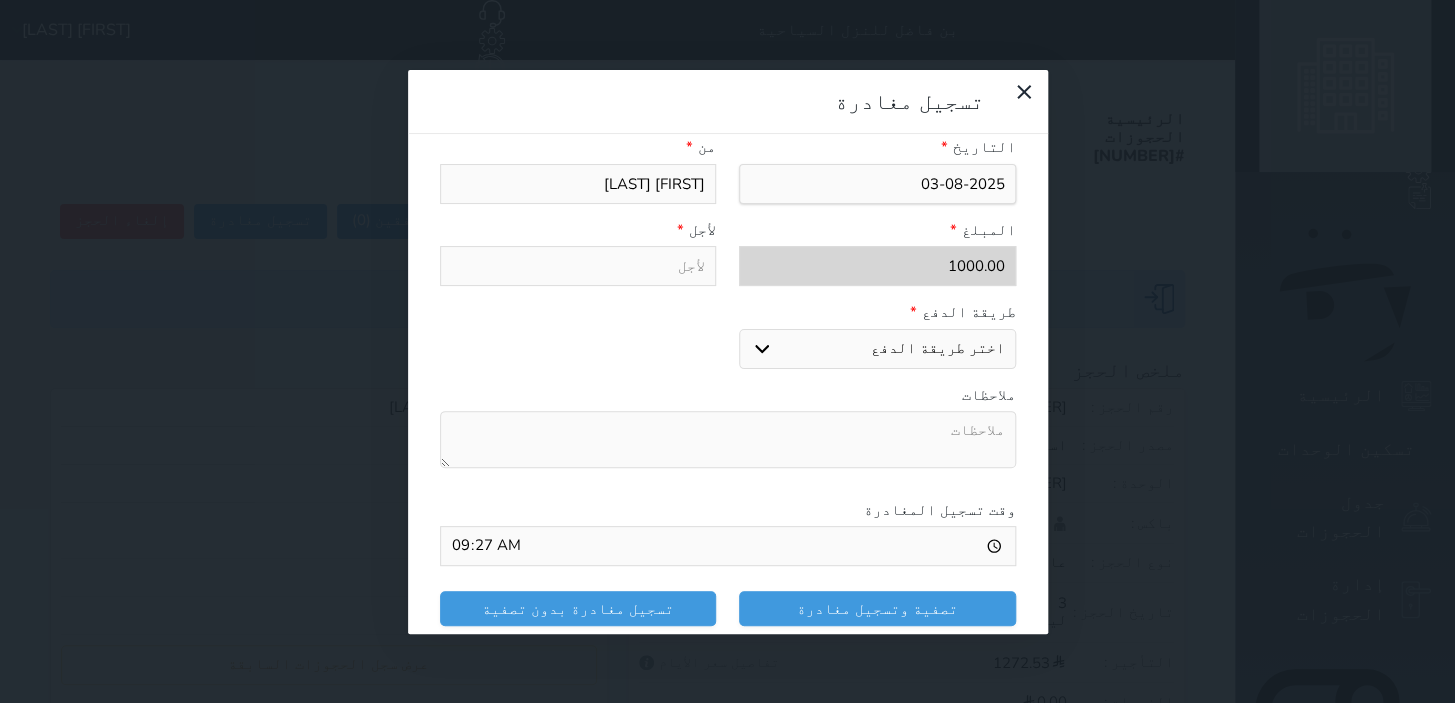 select 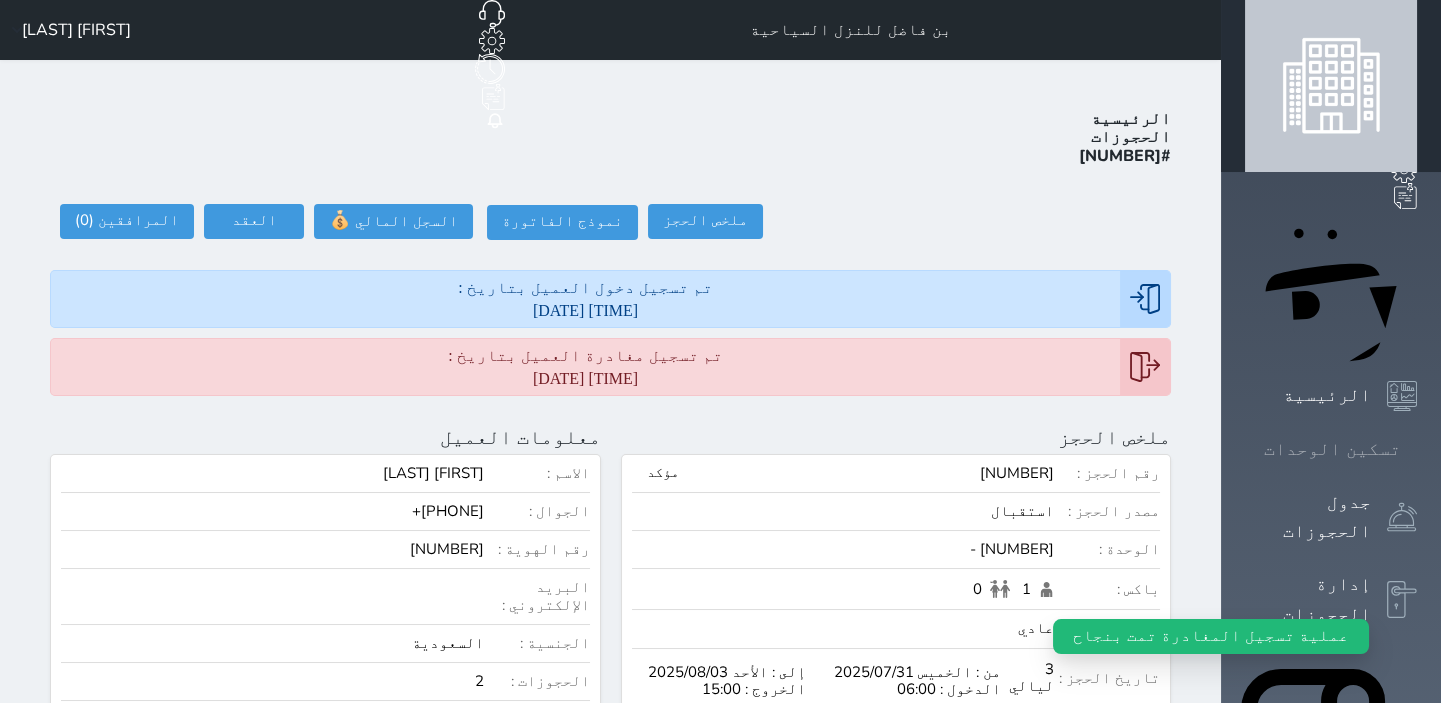 click on "تسكين الوحدات" at bounding box center [1332, 449] 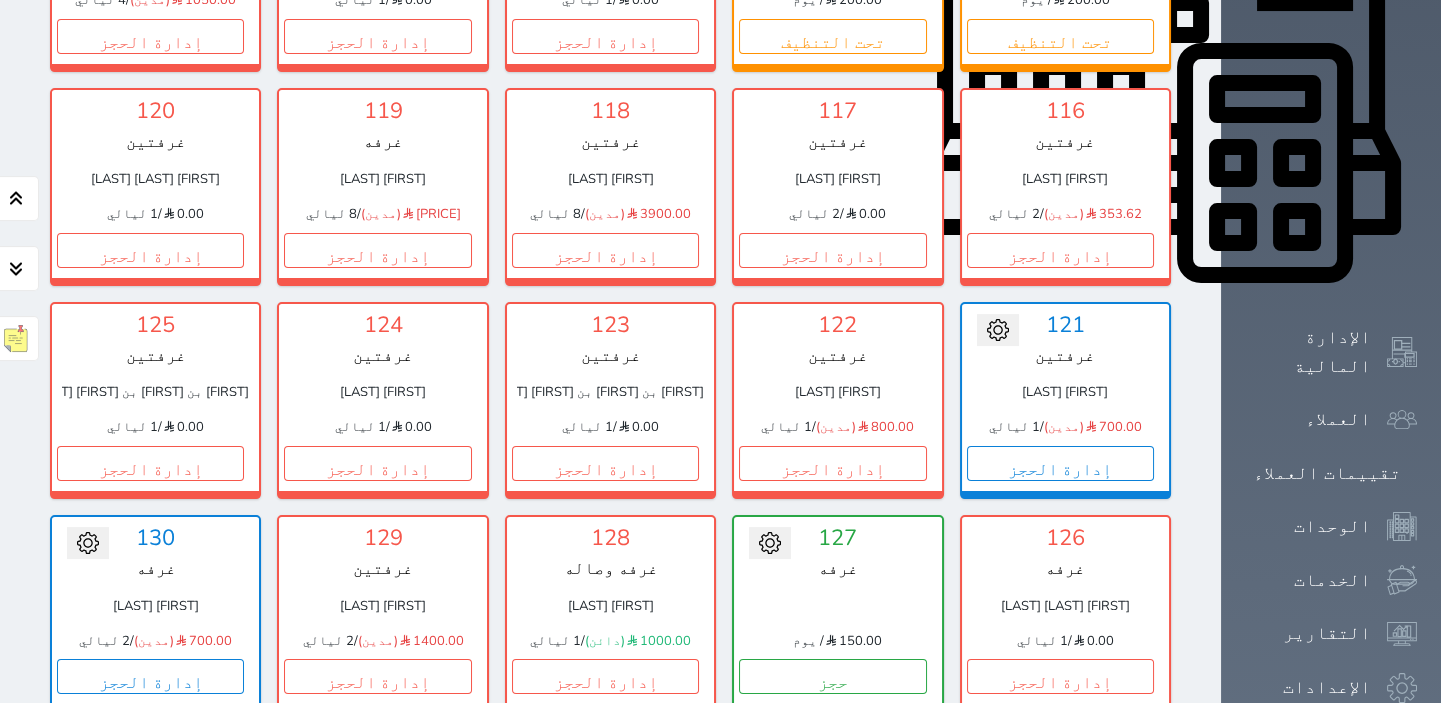 scroll, scrollTop: 896, scrollLeft: 0, axis: vertical 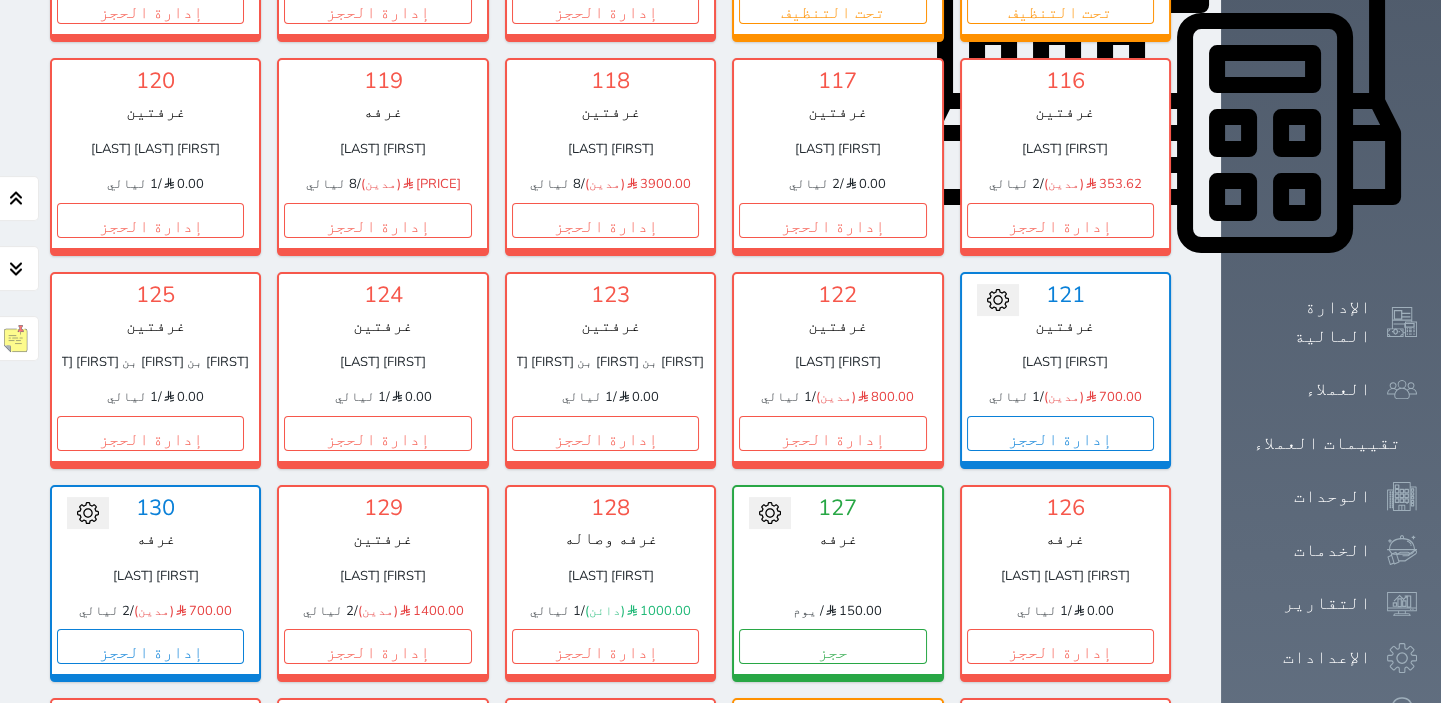 click on "تحت التنظيف" at bounding box center [832, 860] 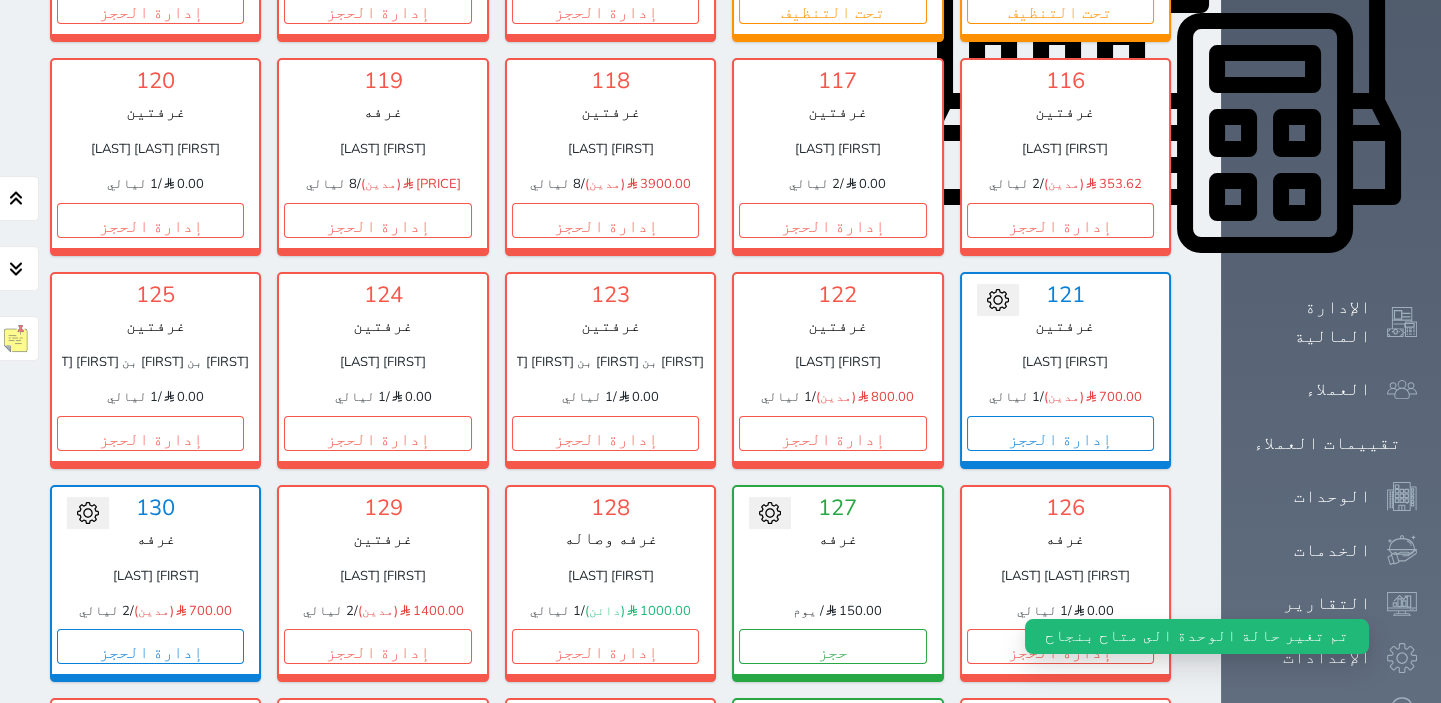 click on "حجز" at bounding box center [832, 860] 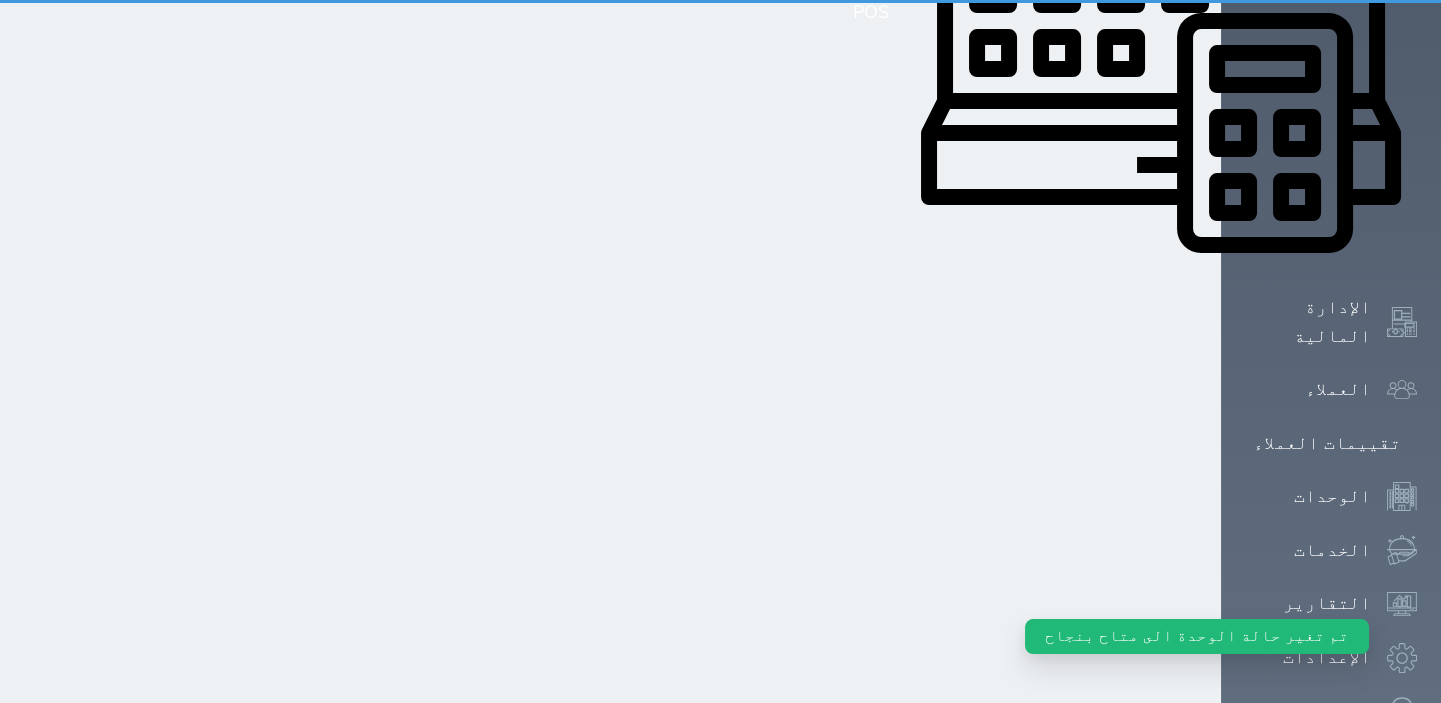 scroll, scrollTop: 370, scrollLeft: 0, axis: vertical 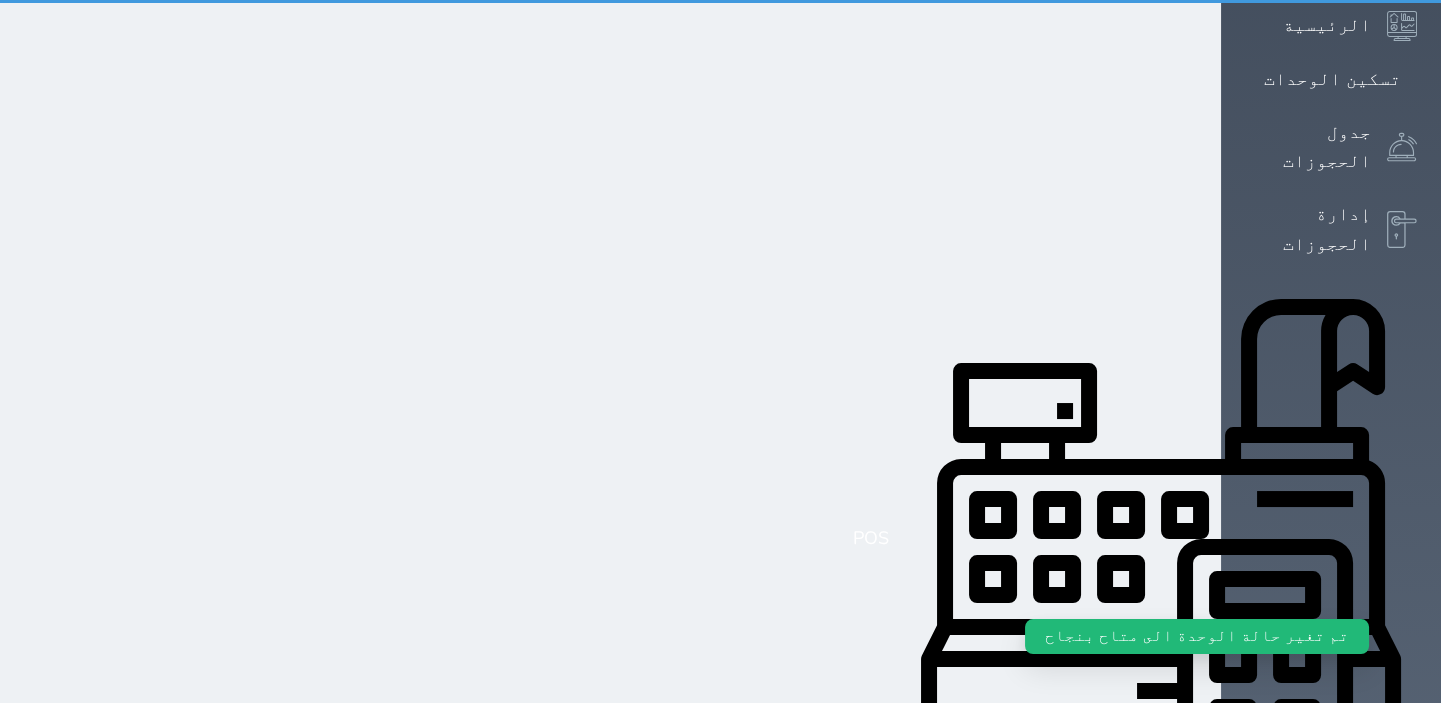 select on "1" 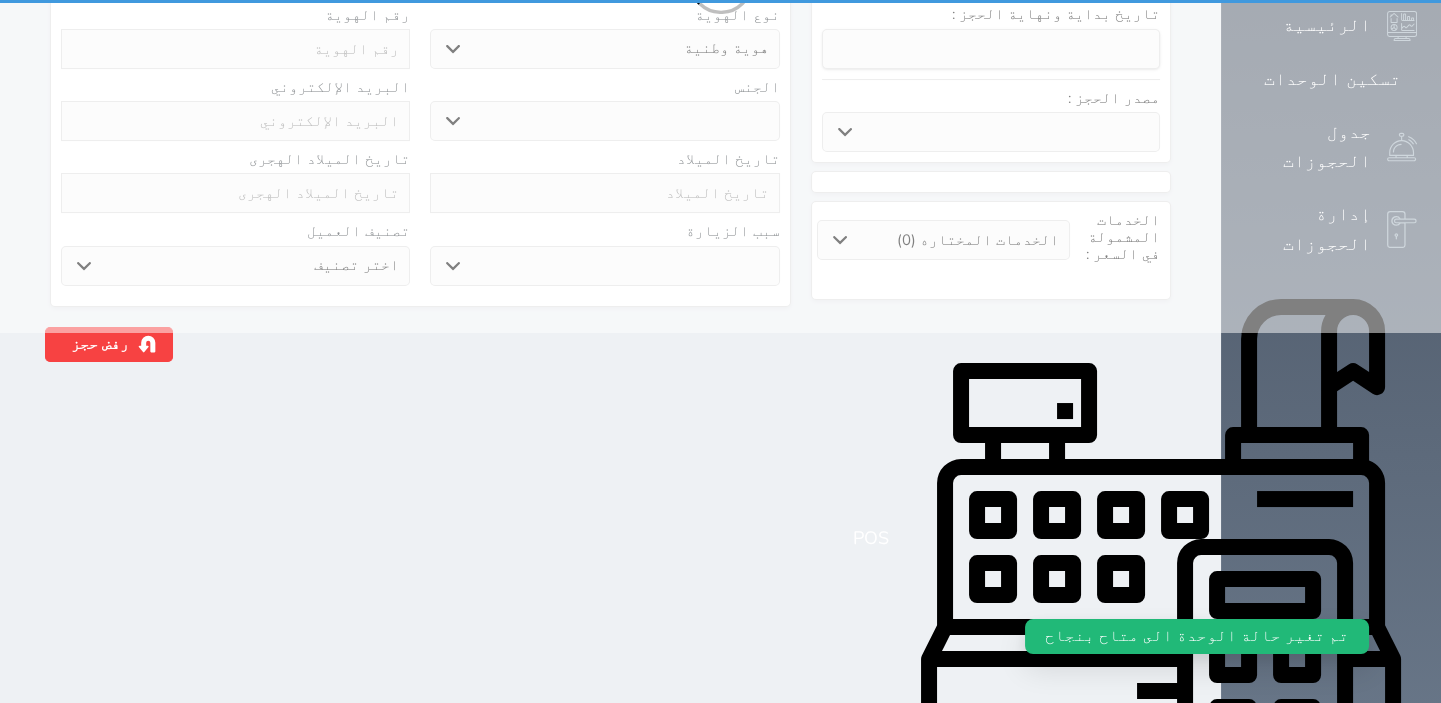scroll, scrollTop: 0, scrollLeft: 0, axis: both 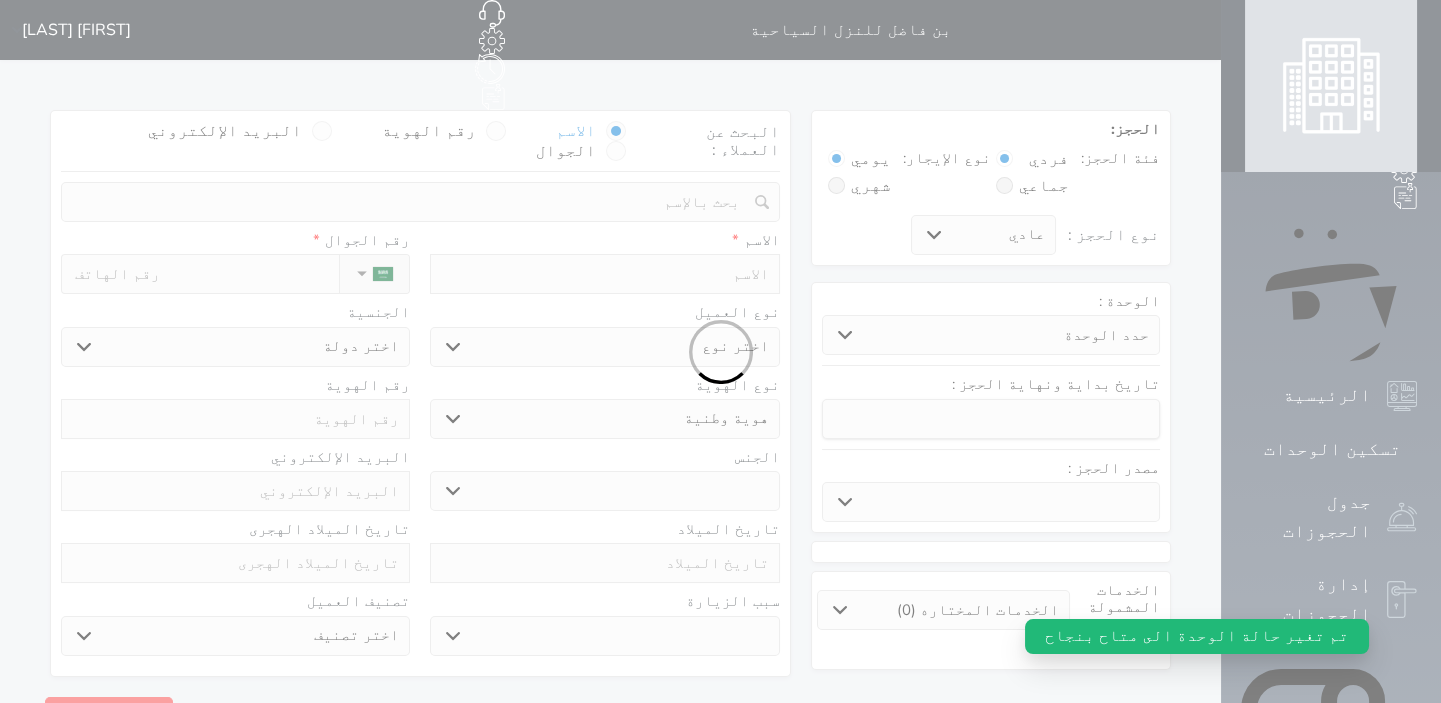 select 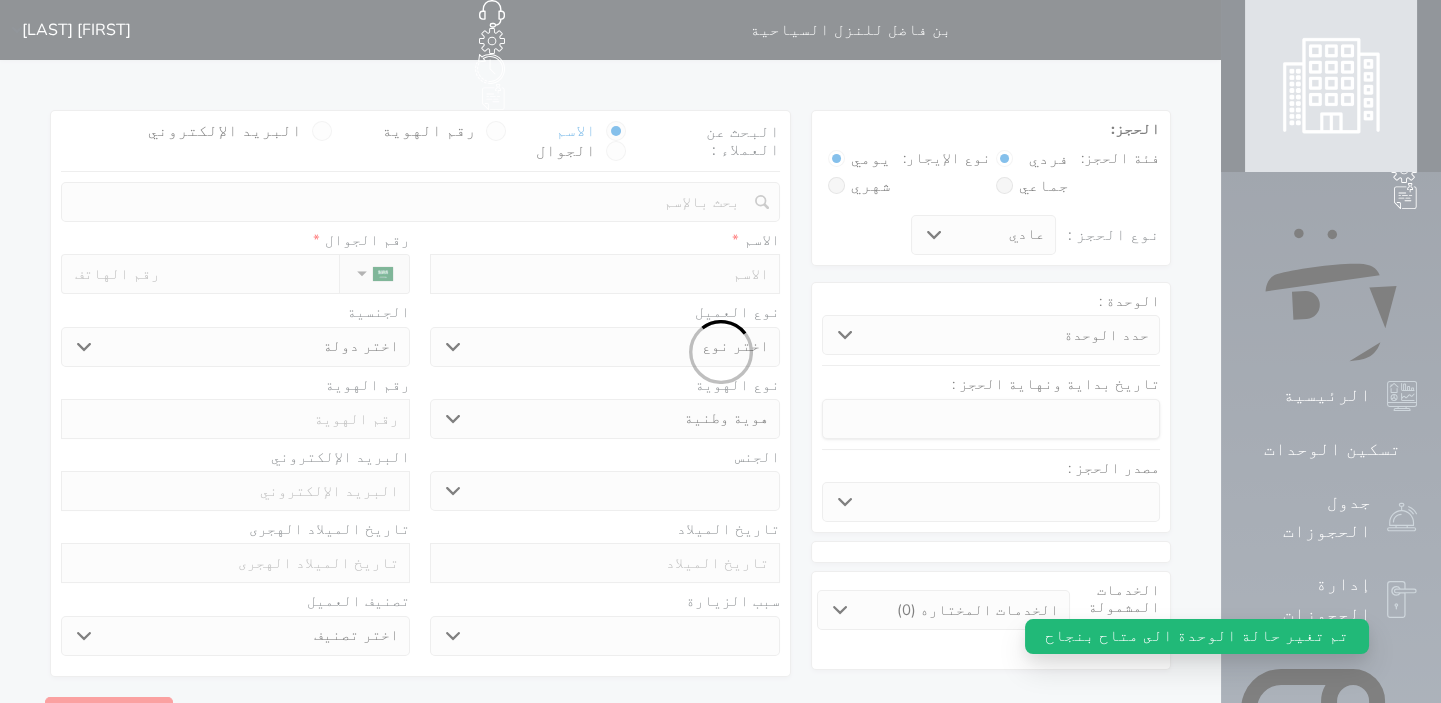 select on "[NUMBER]" 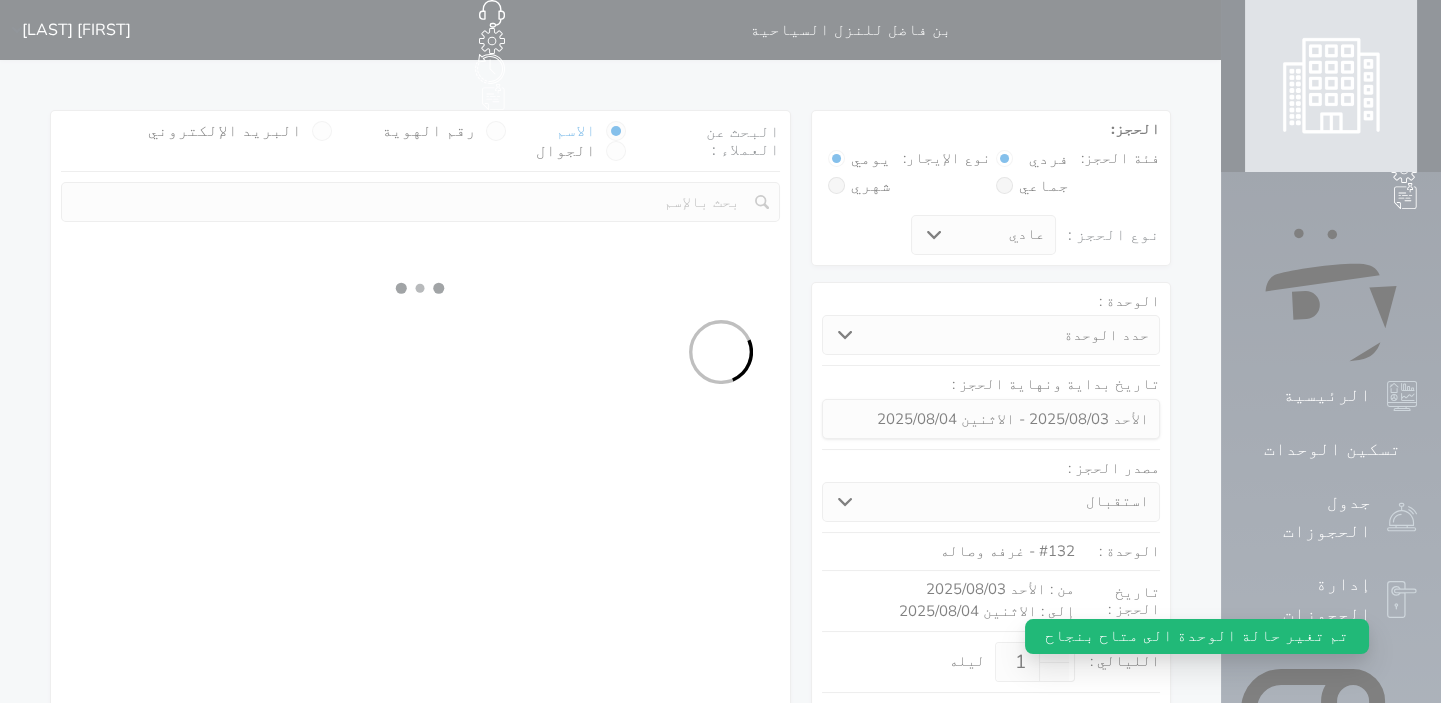 select 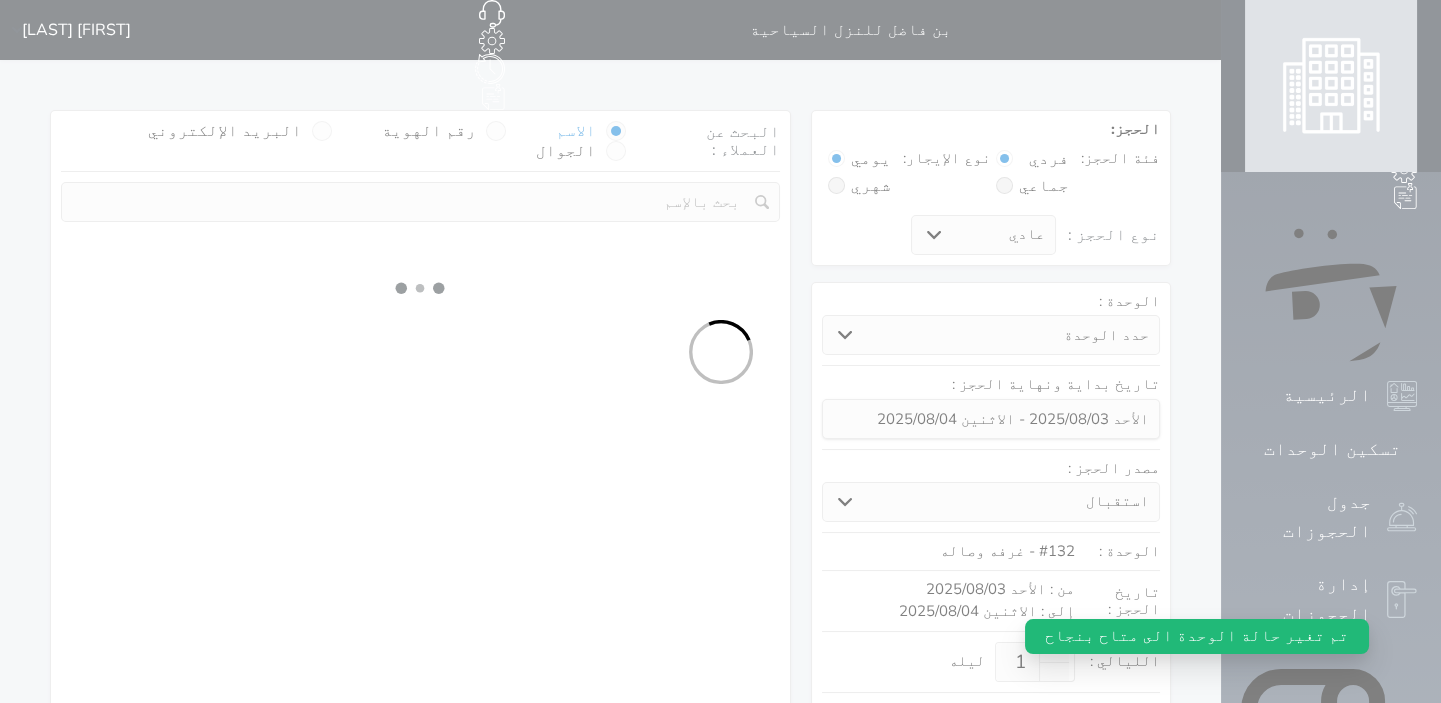 select on "1" 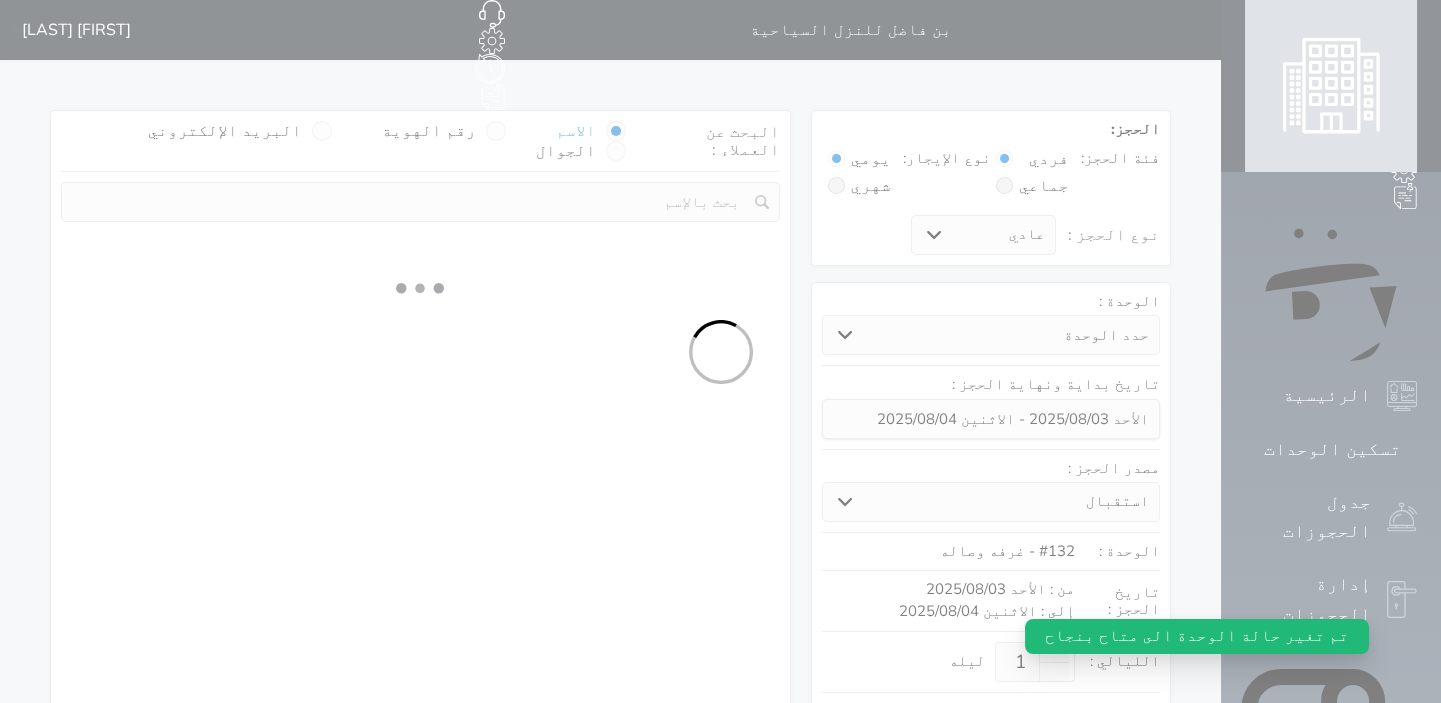 select on "113" 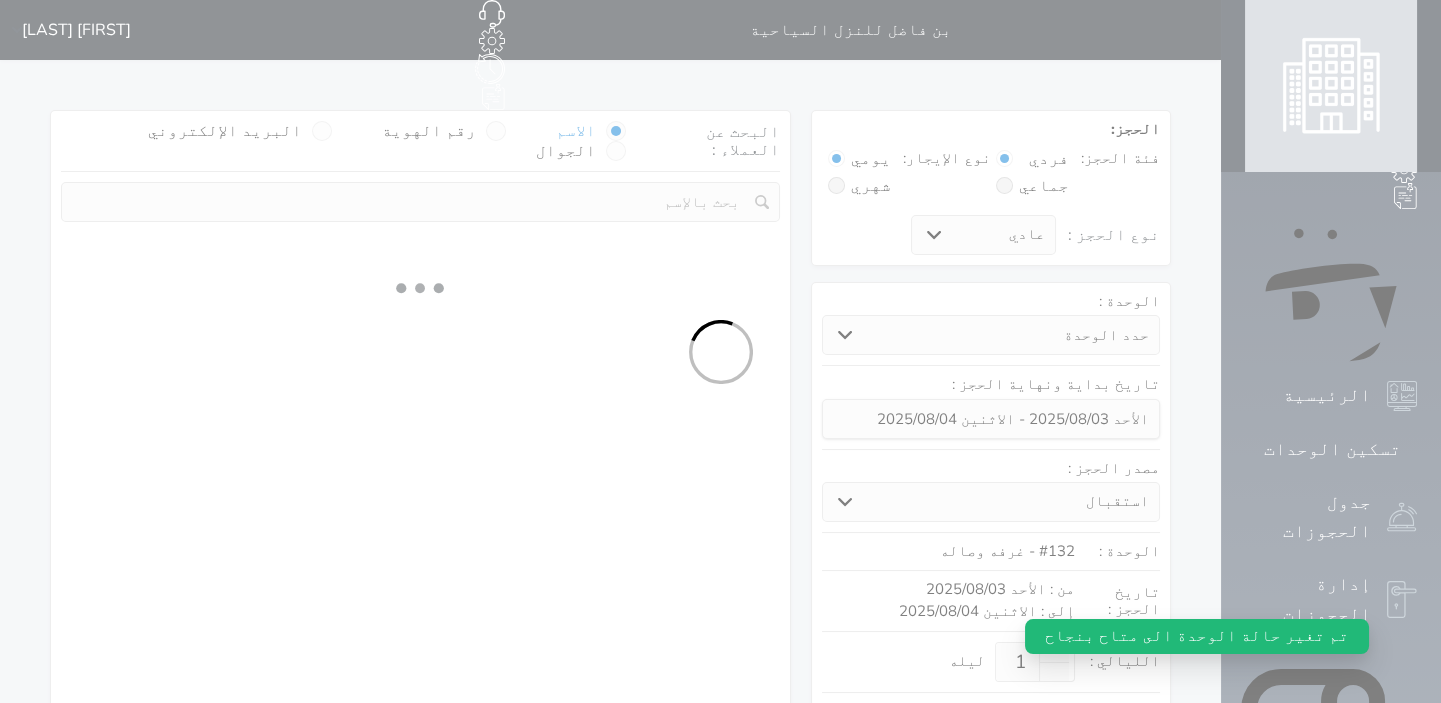 select on "1" 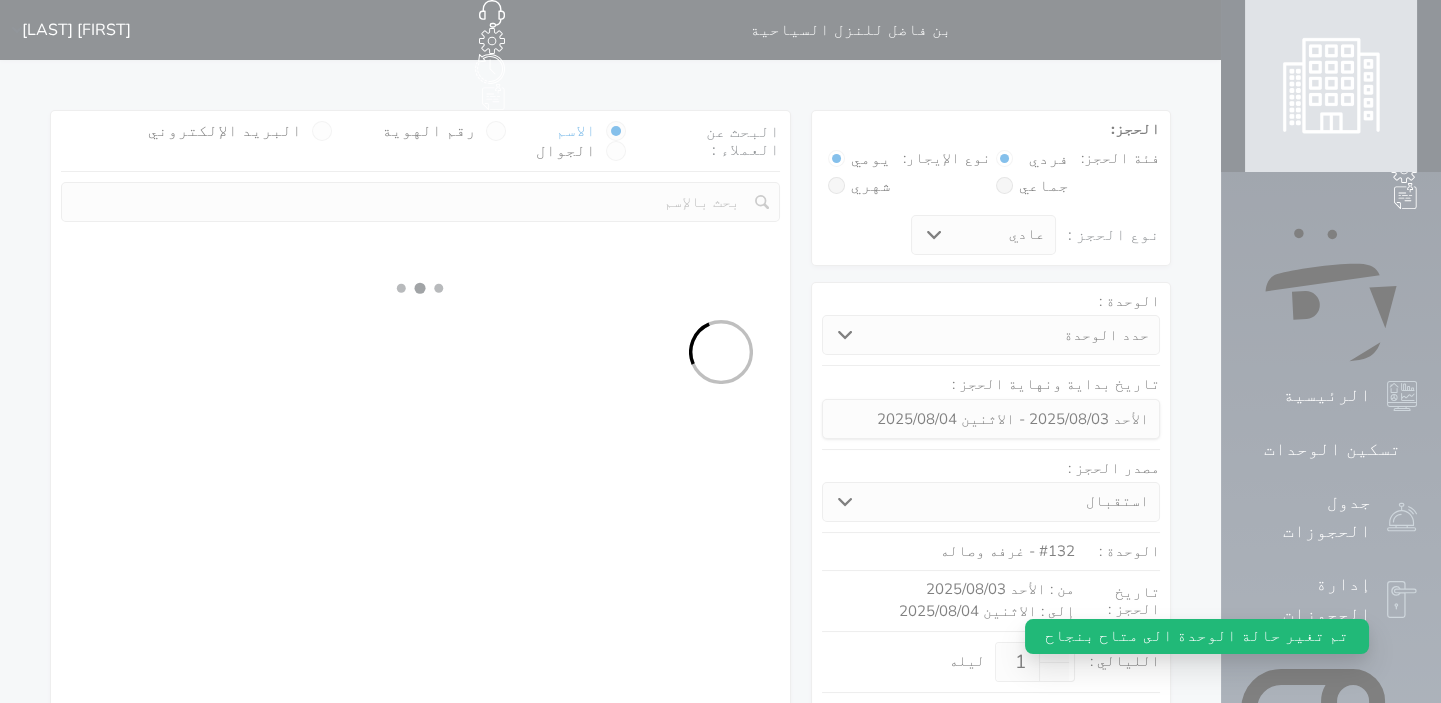 select 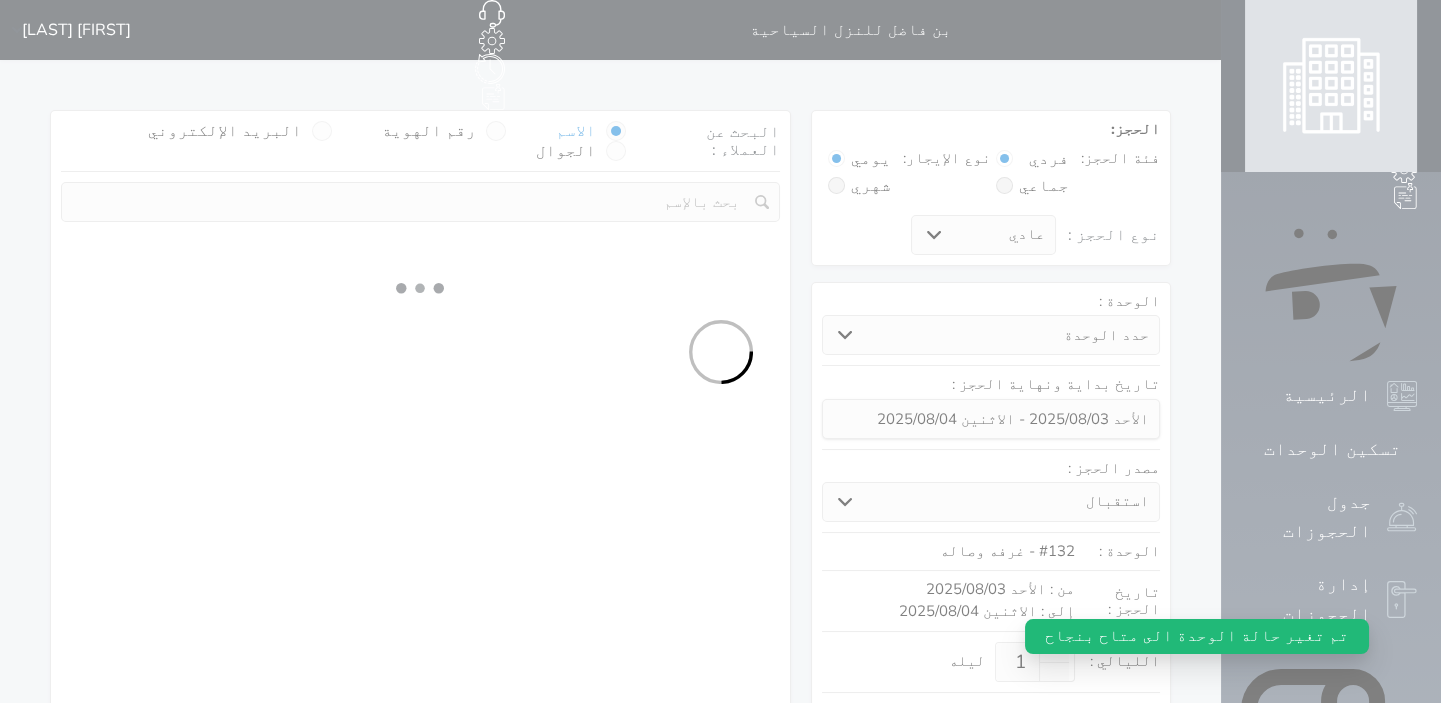 select on "7" 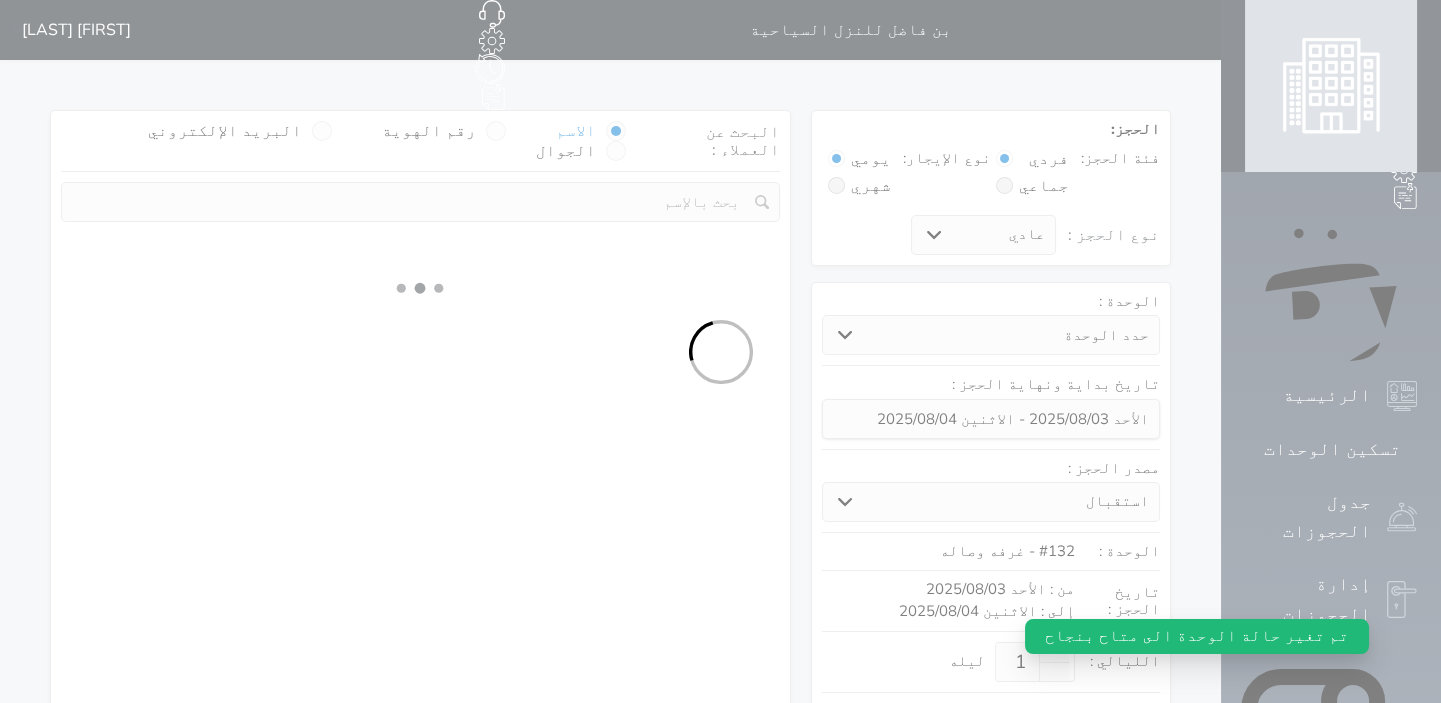 select 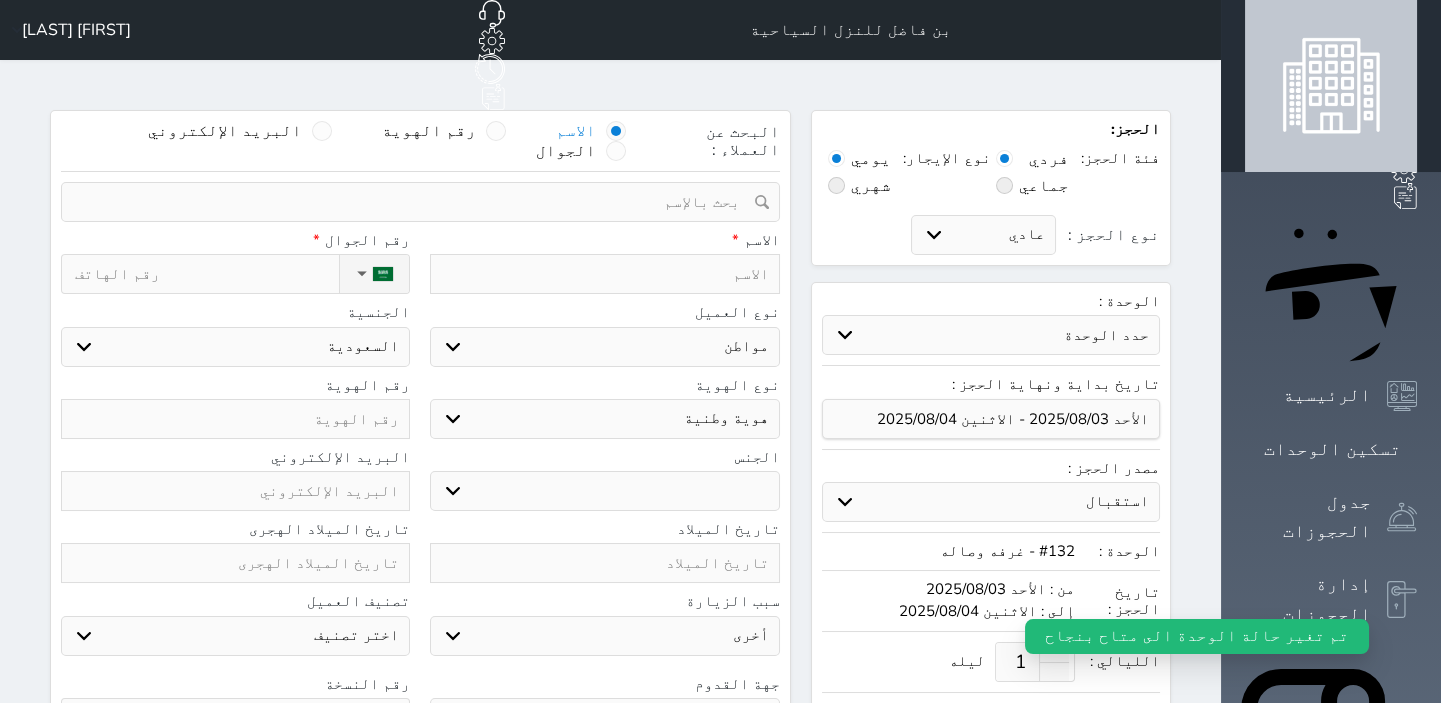 select 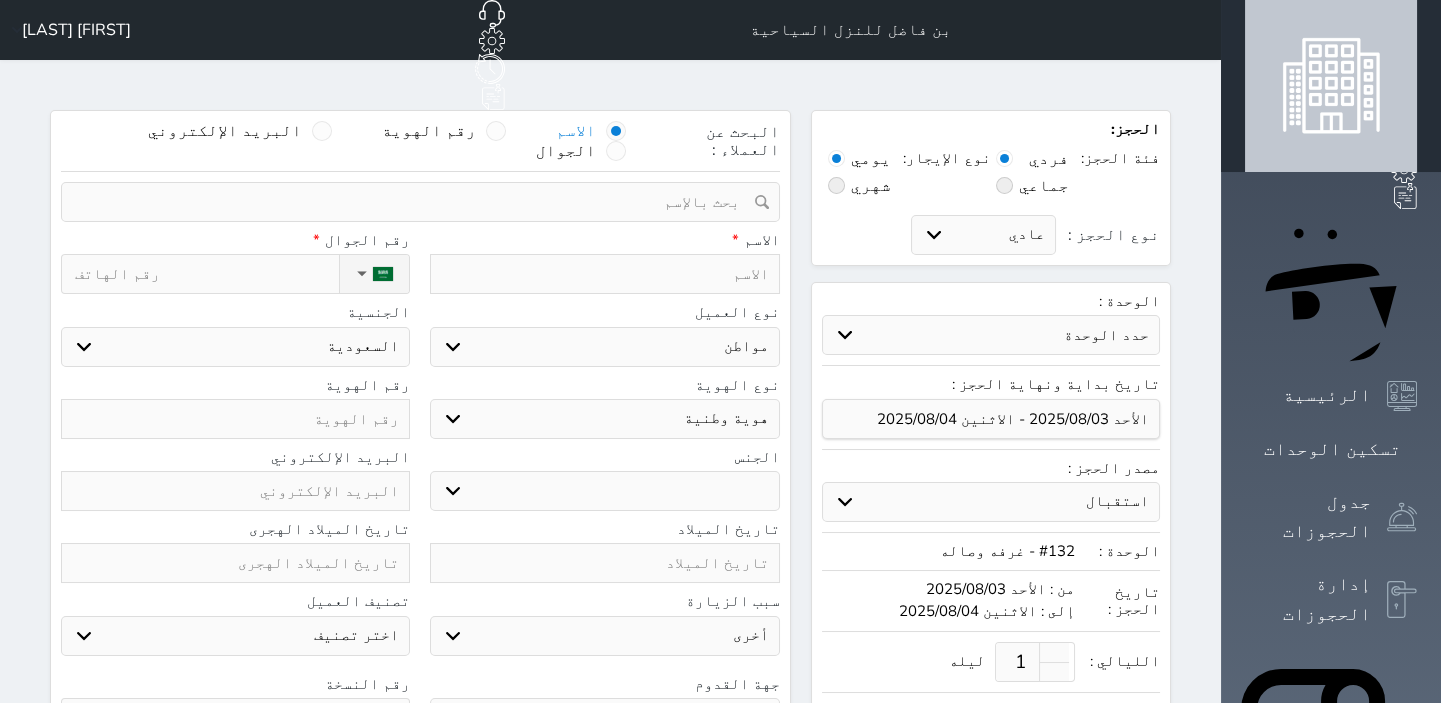 select 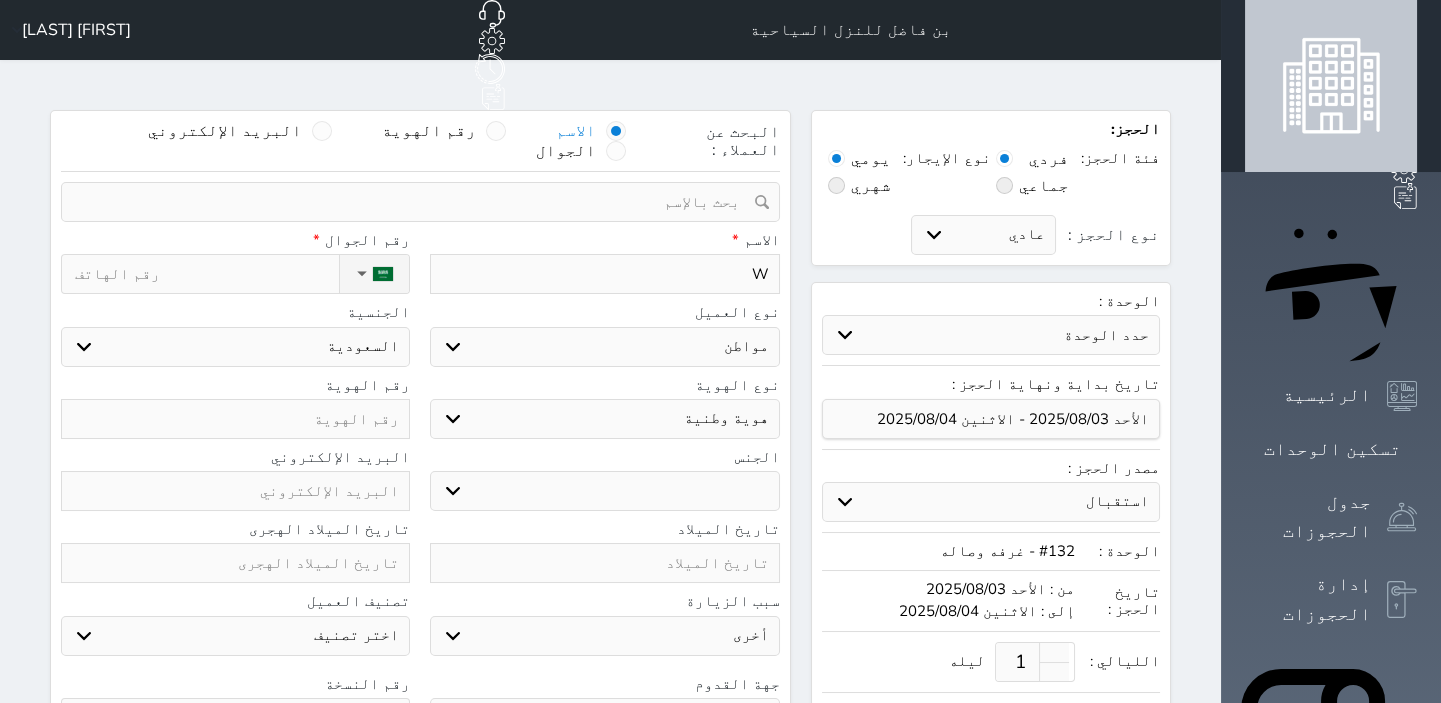 type on "W'" 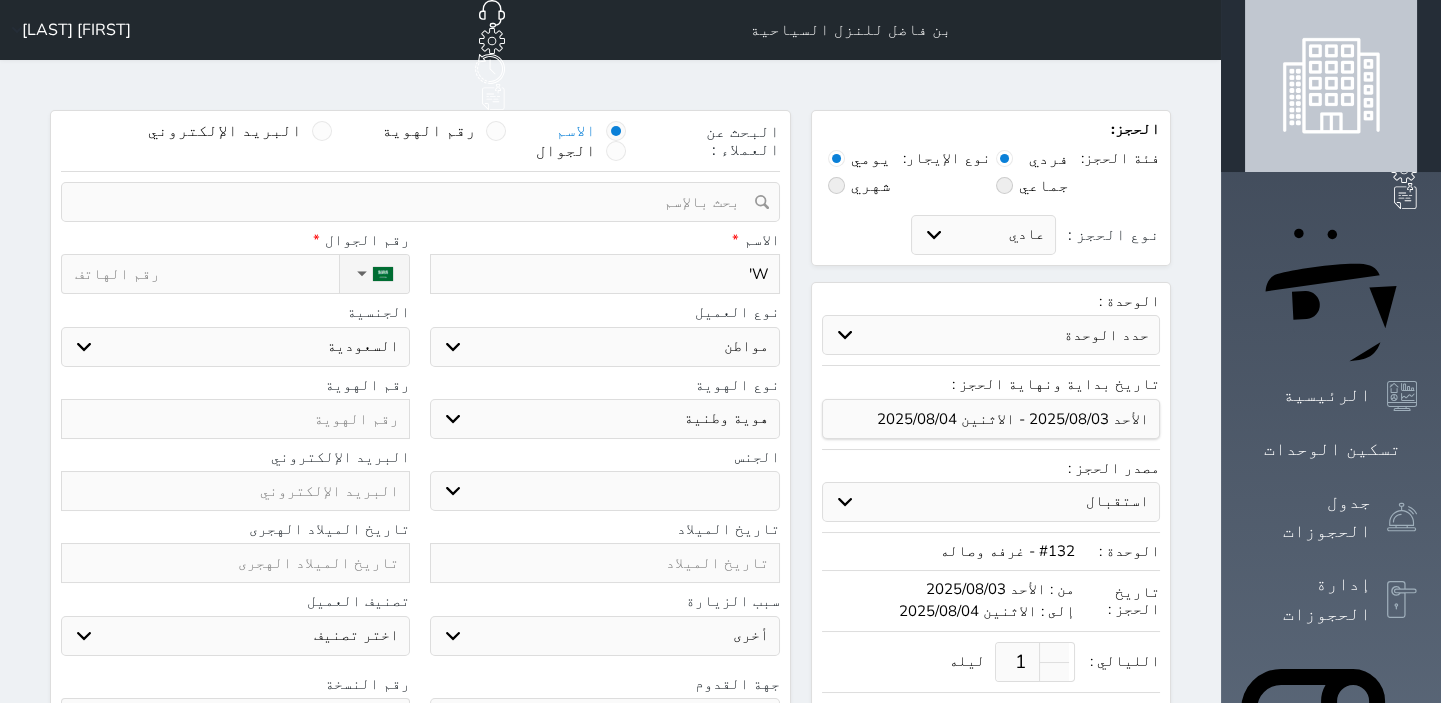 type on "W'H" 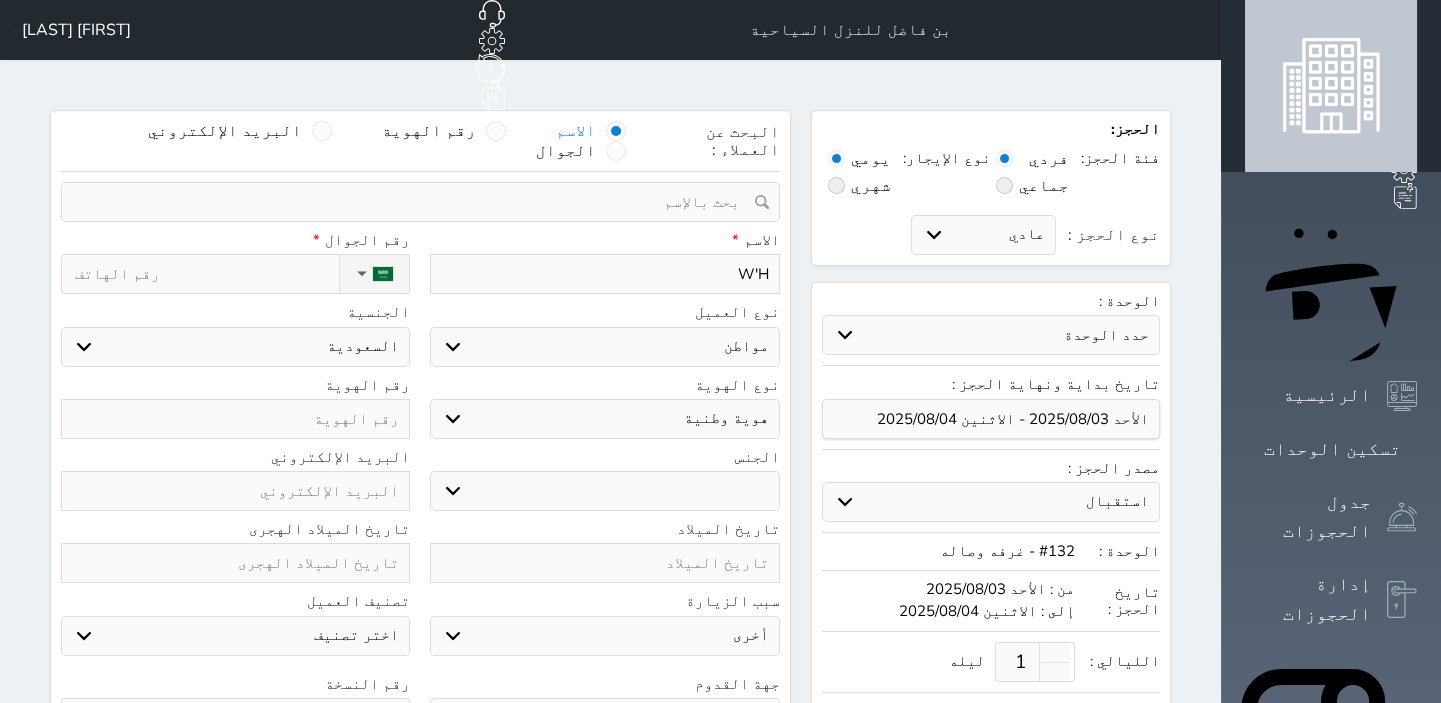 type on "W'HL" 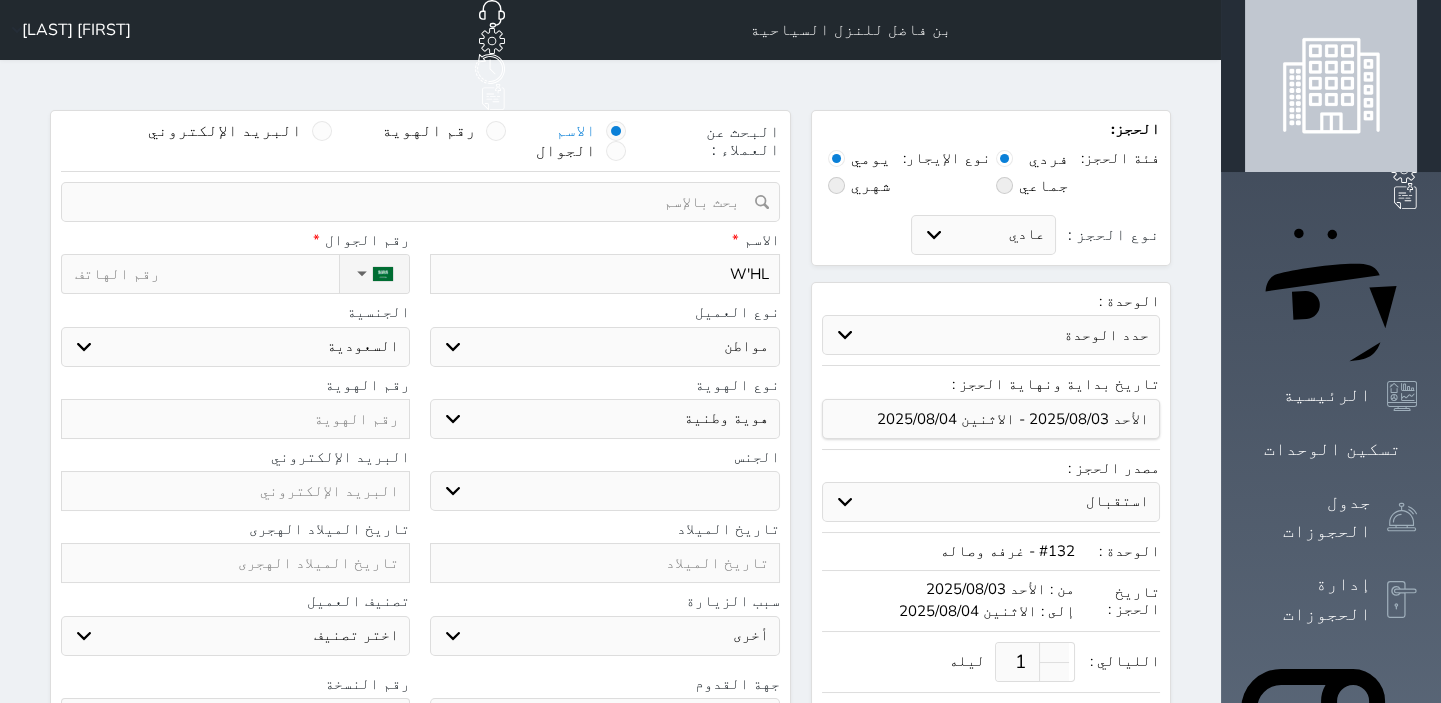 type on "W'HL" 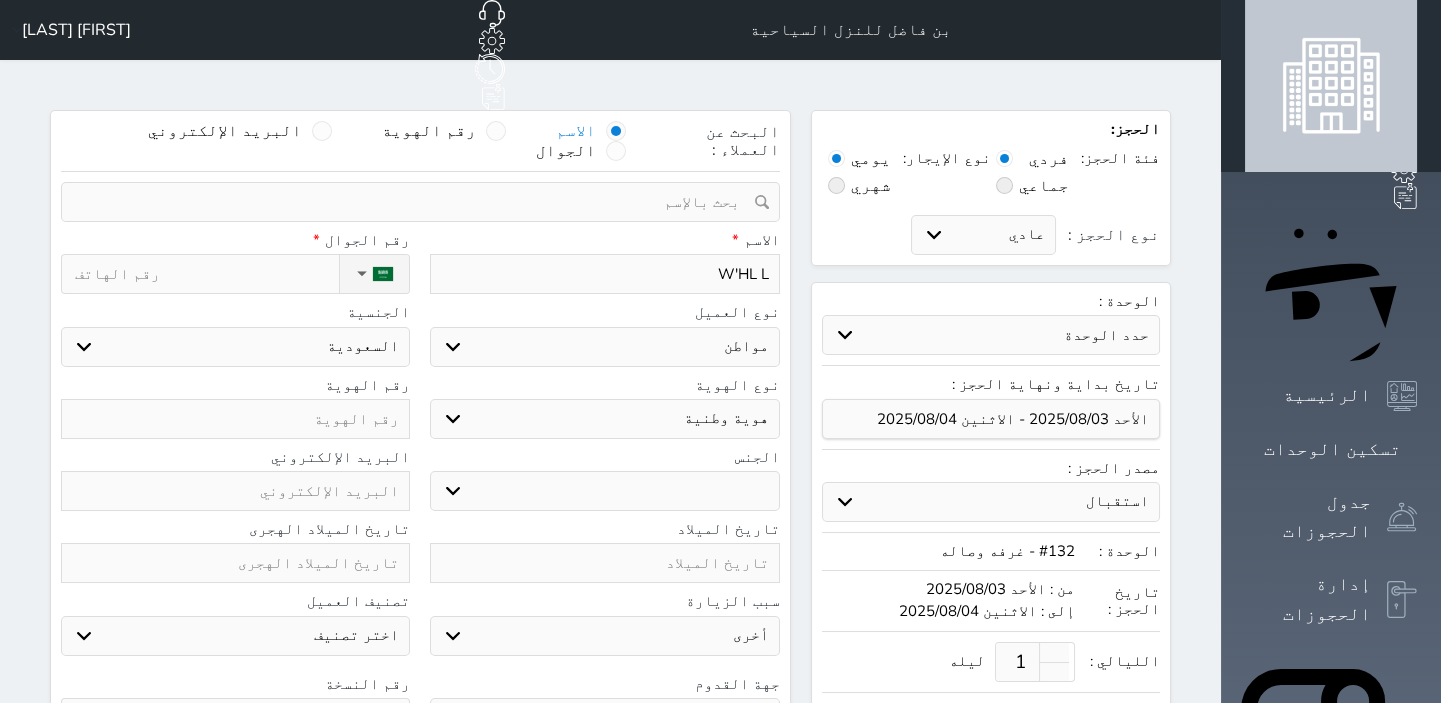 type on "W'HL" 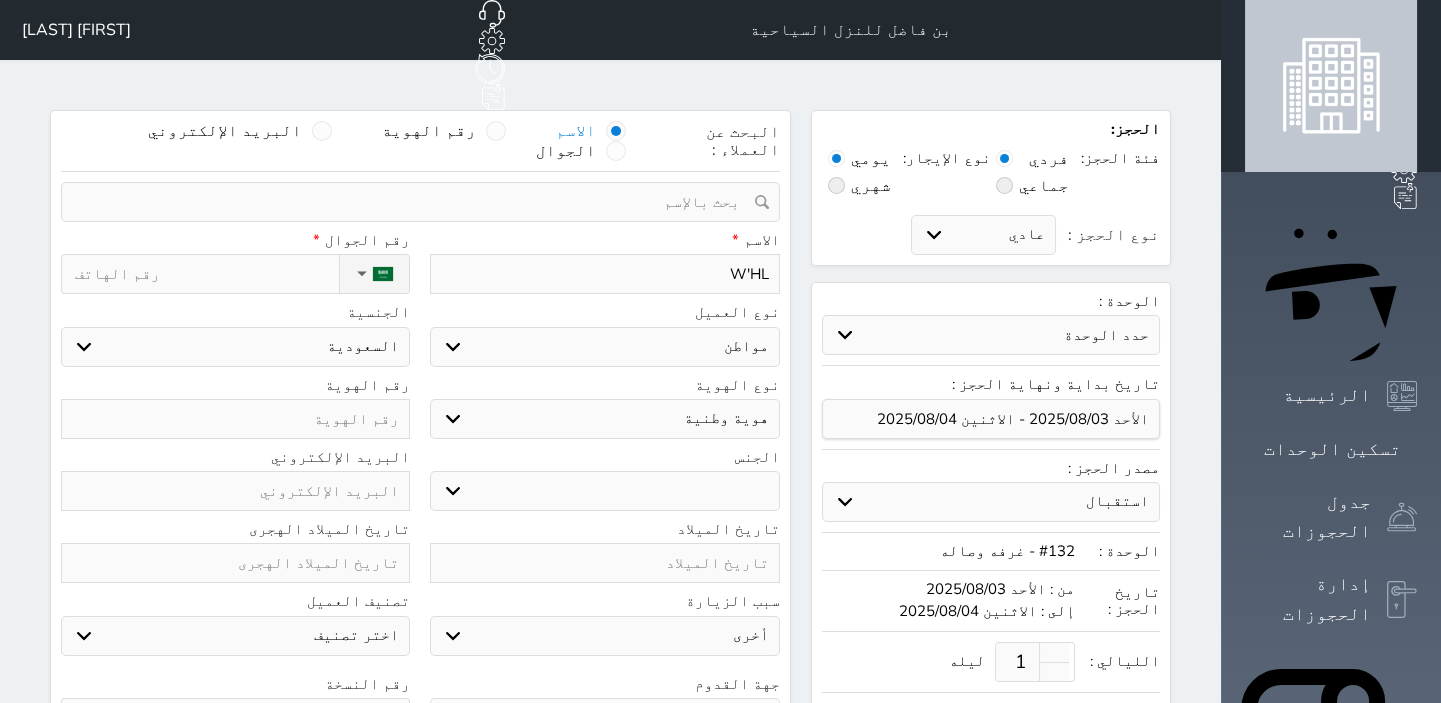 type on "W'HL" 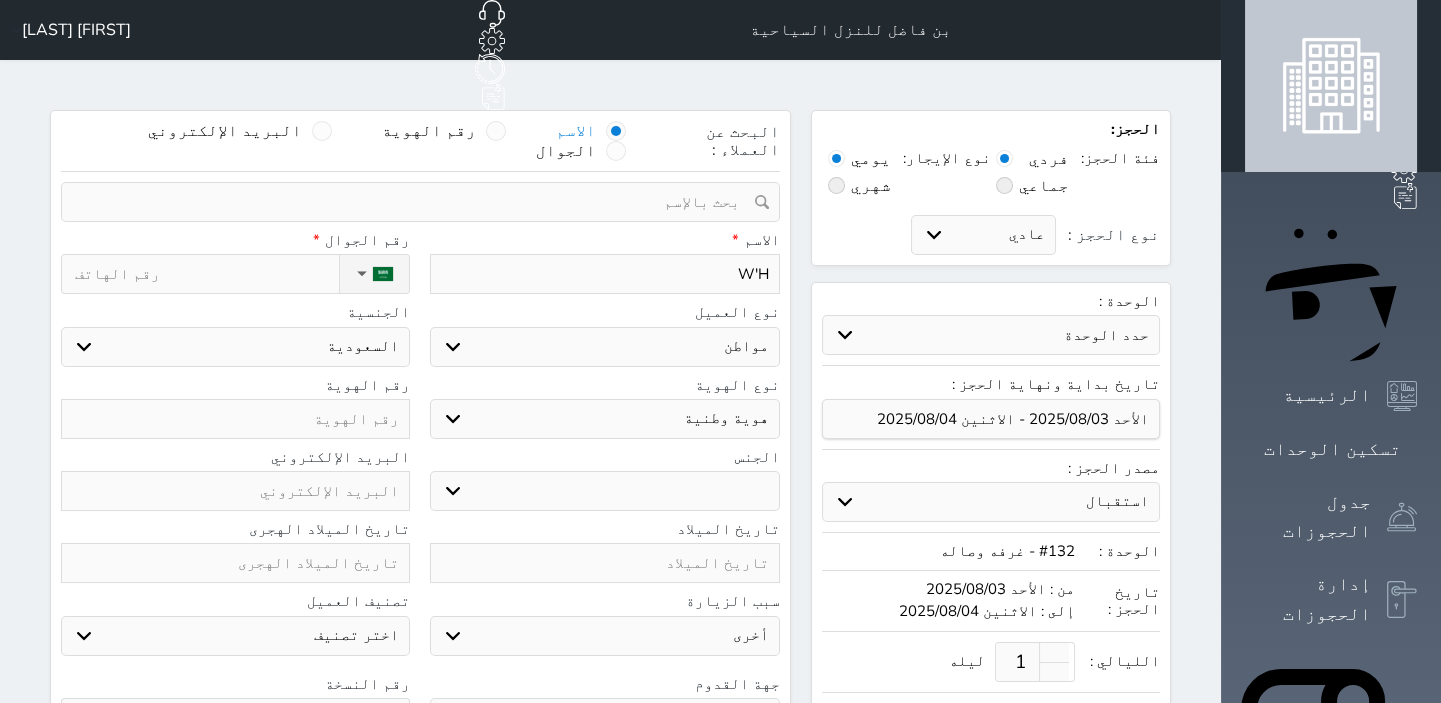 select 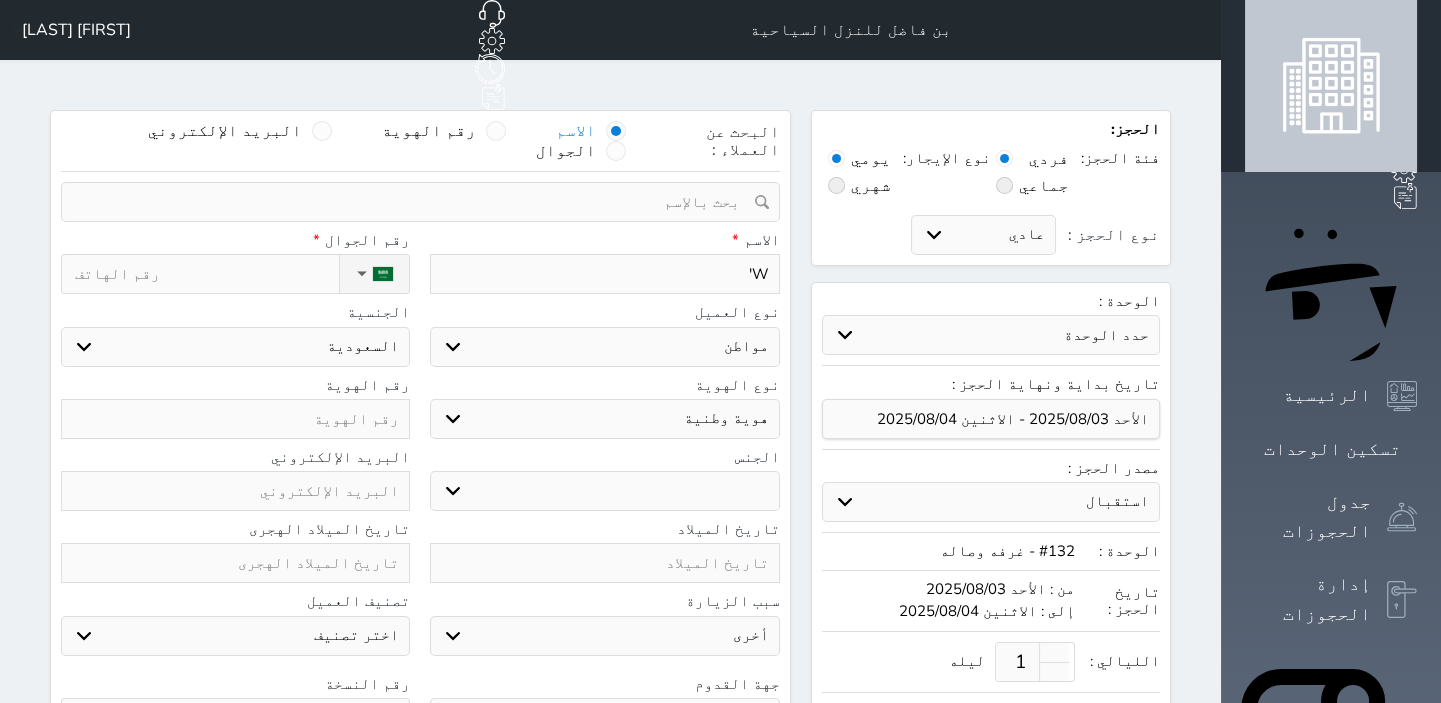 type on "W" 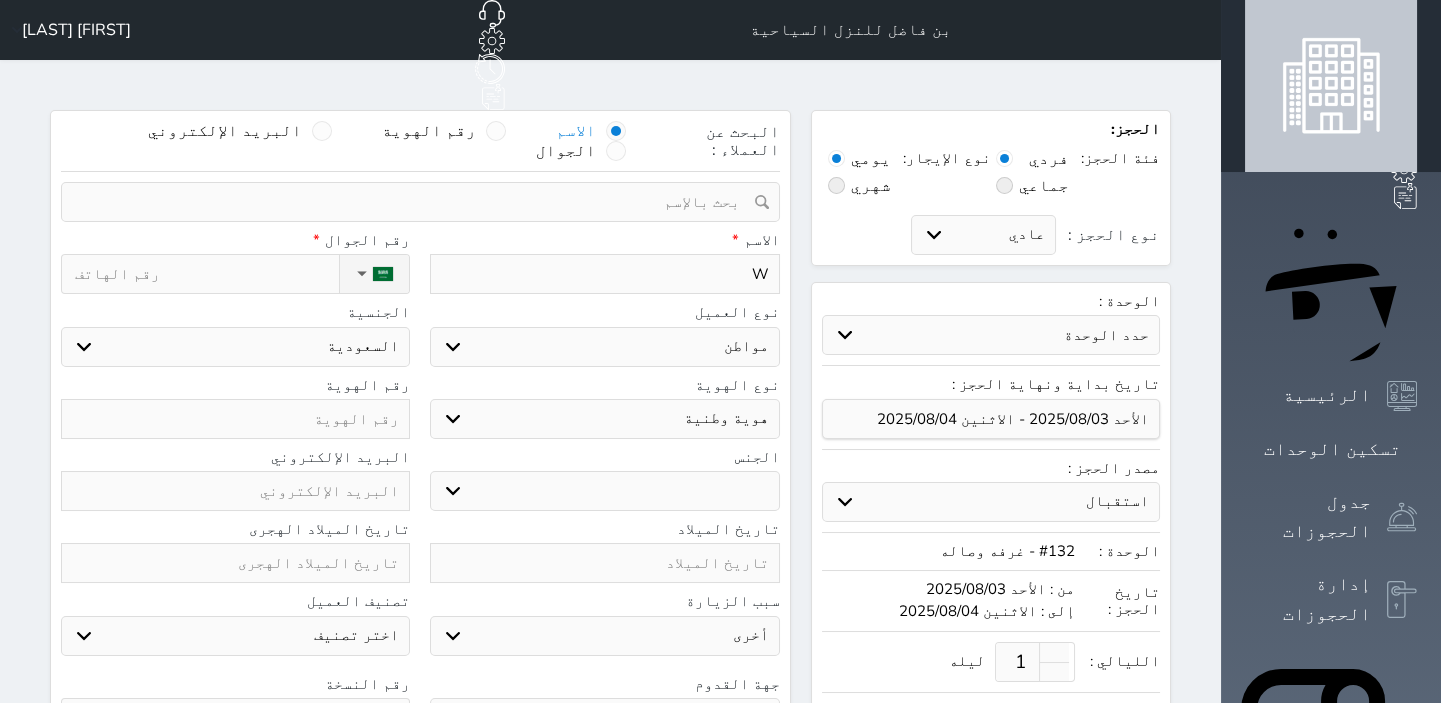 type 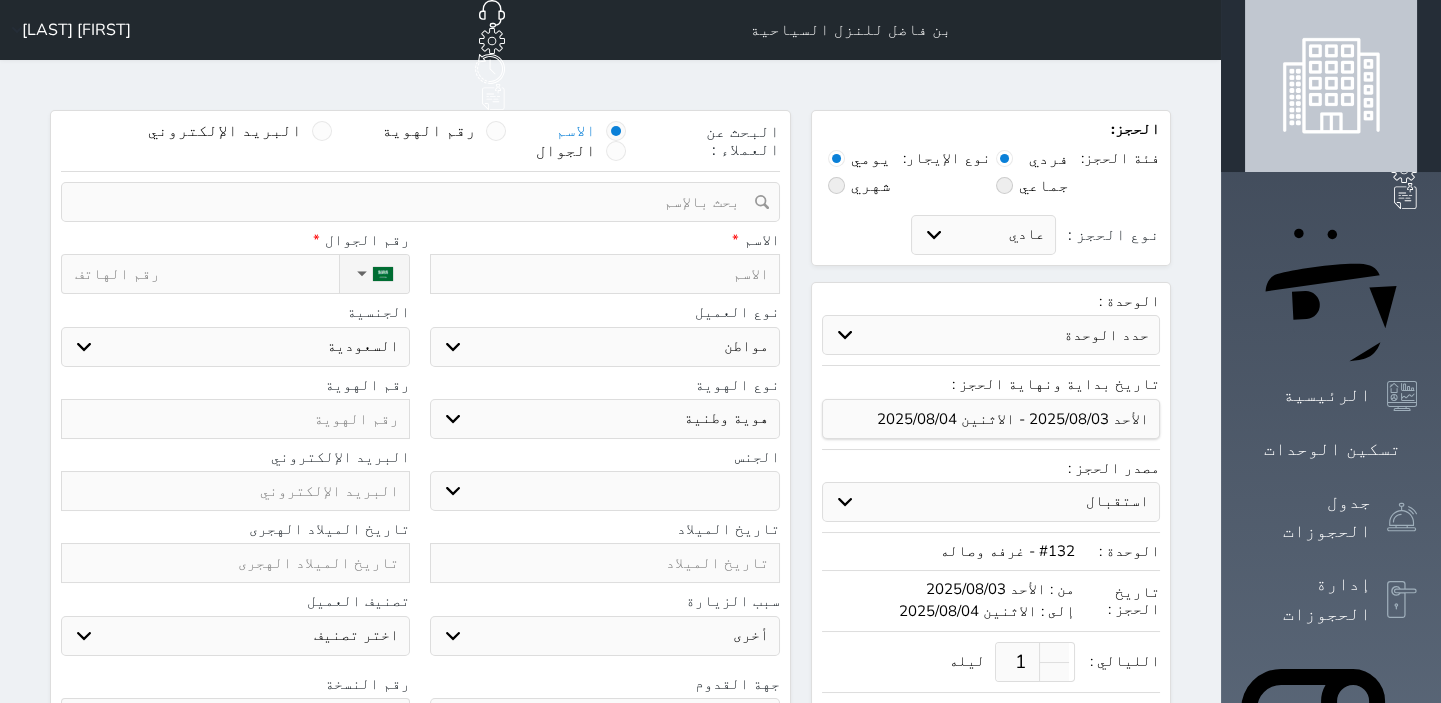 type on "ص" 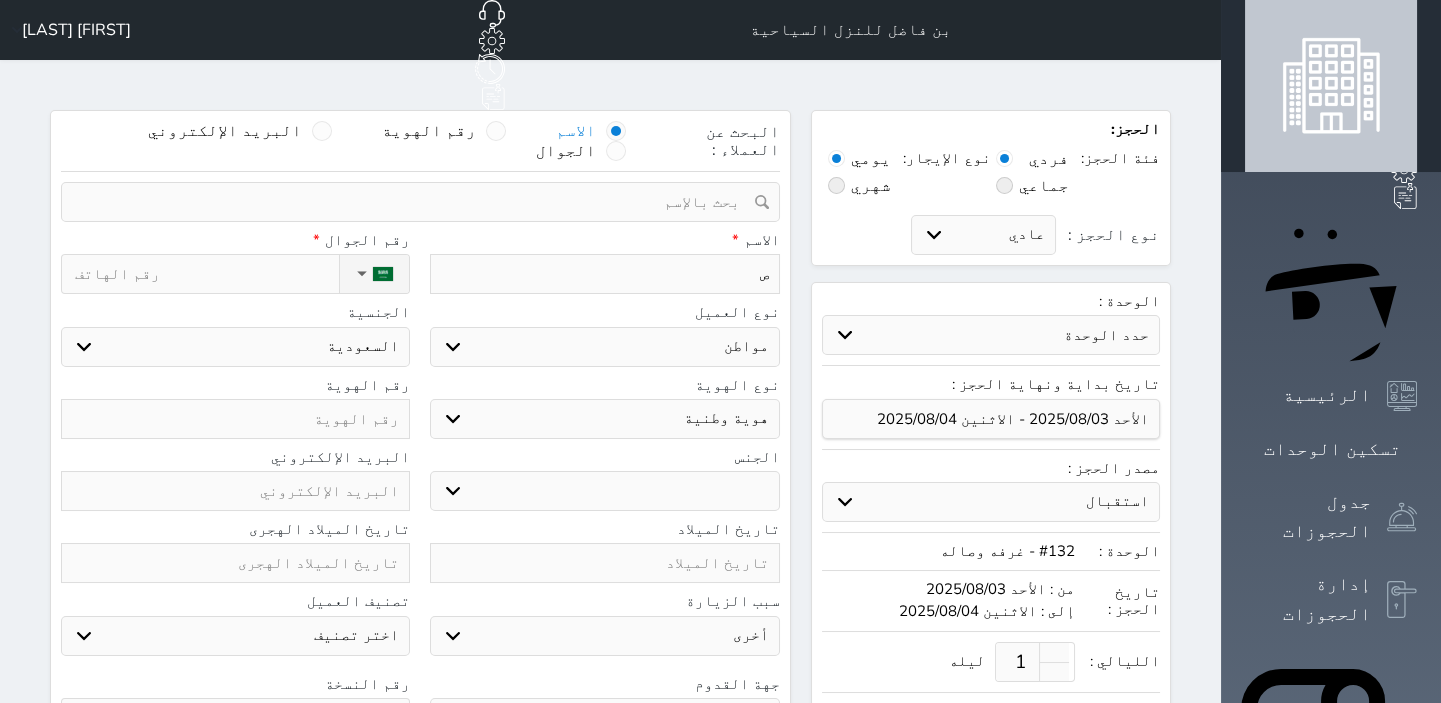 type on "[FIRST]" 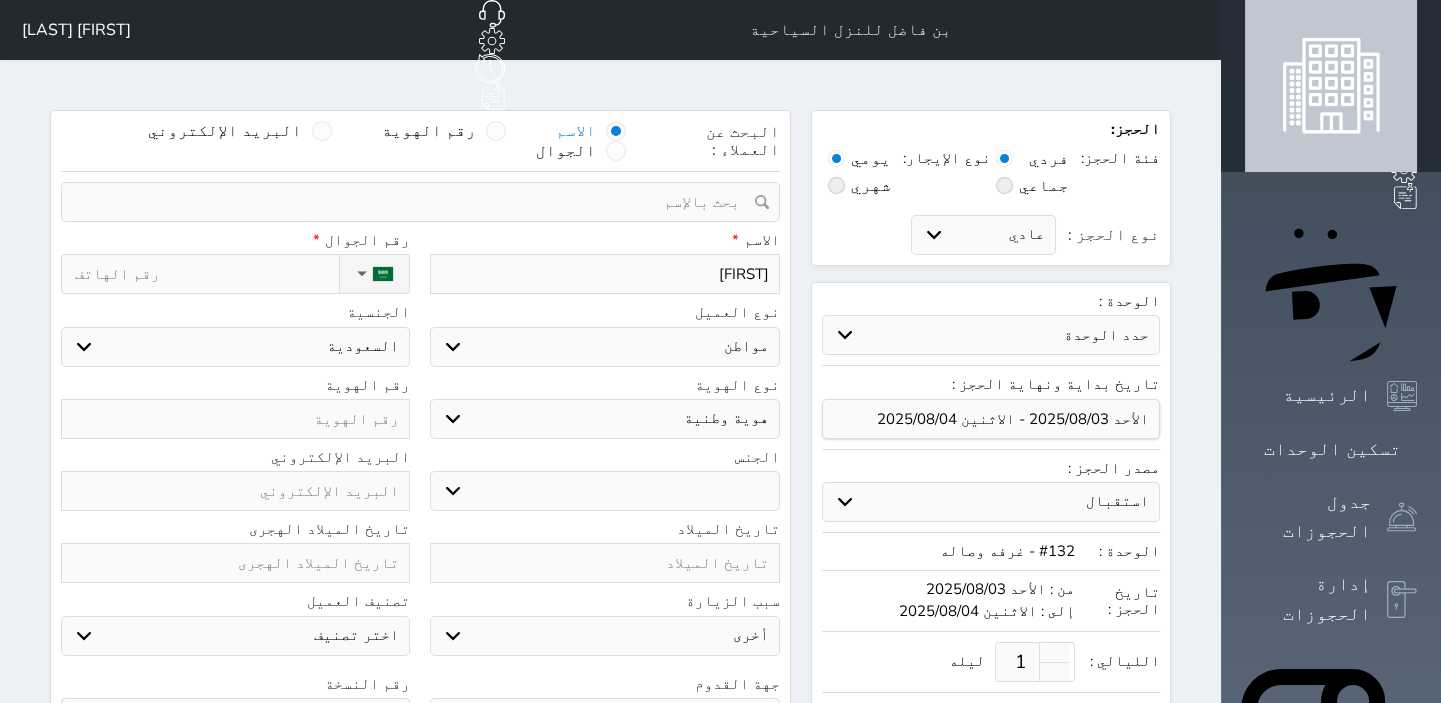 type on "[FIRST]" 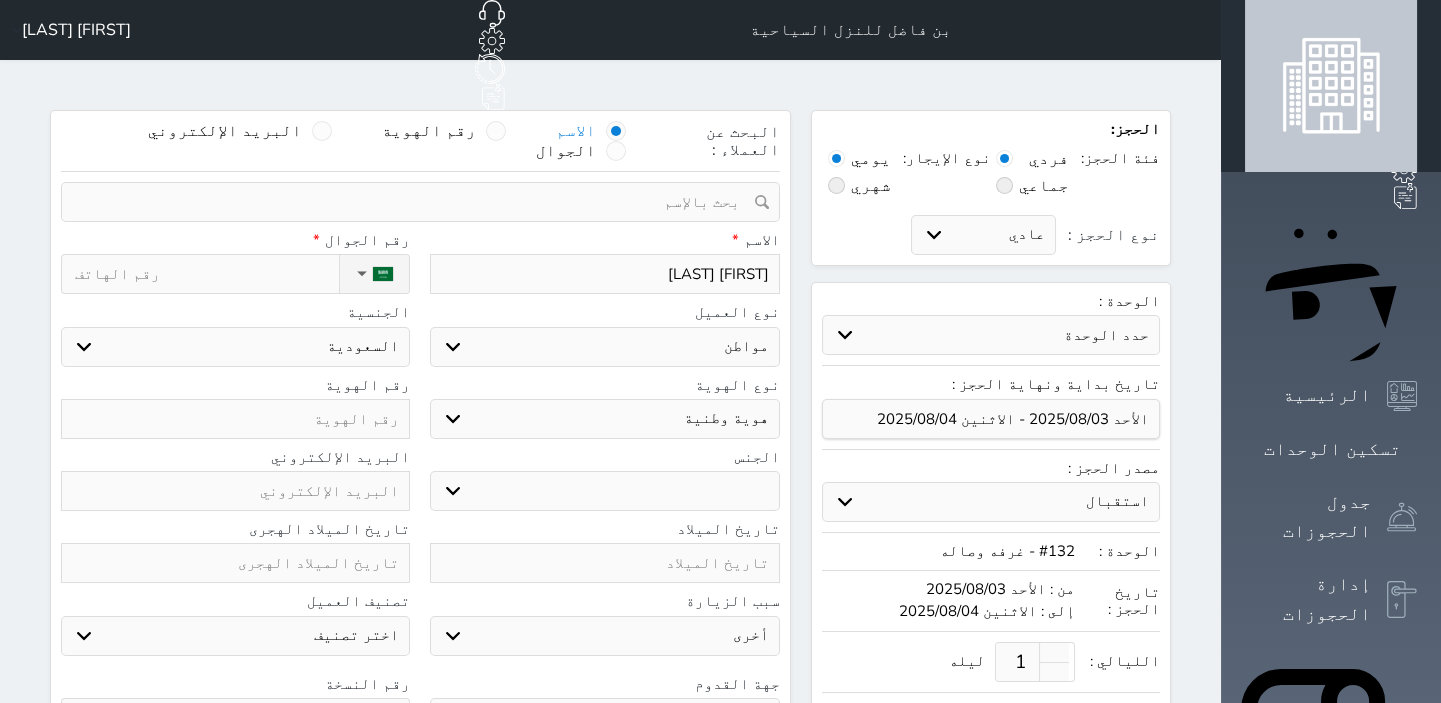 type on "[FIRST] [LAST]" 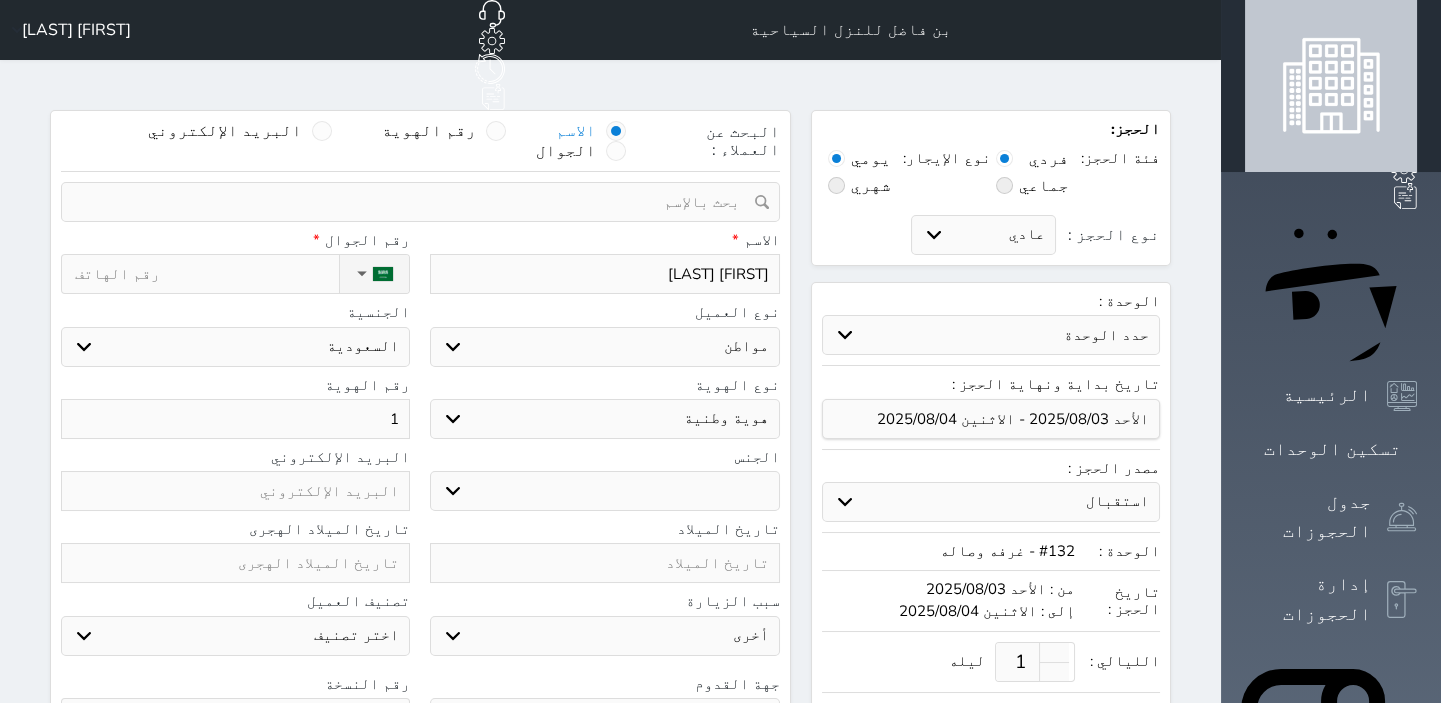 type on "10" 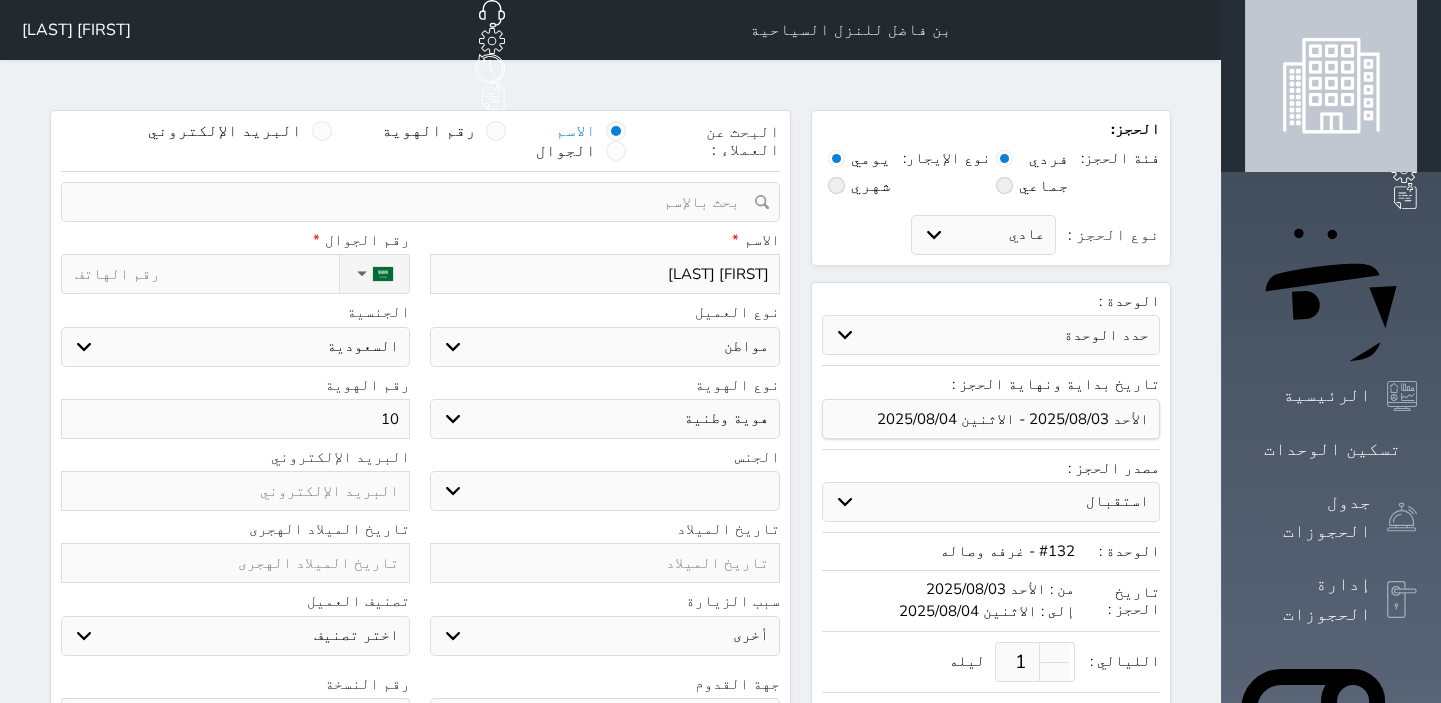 type on "101" 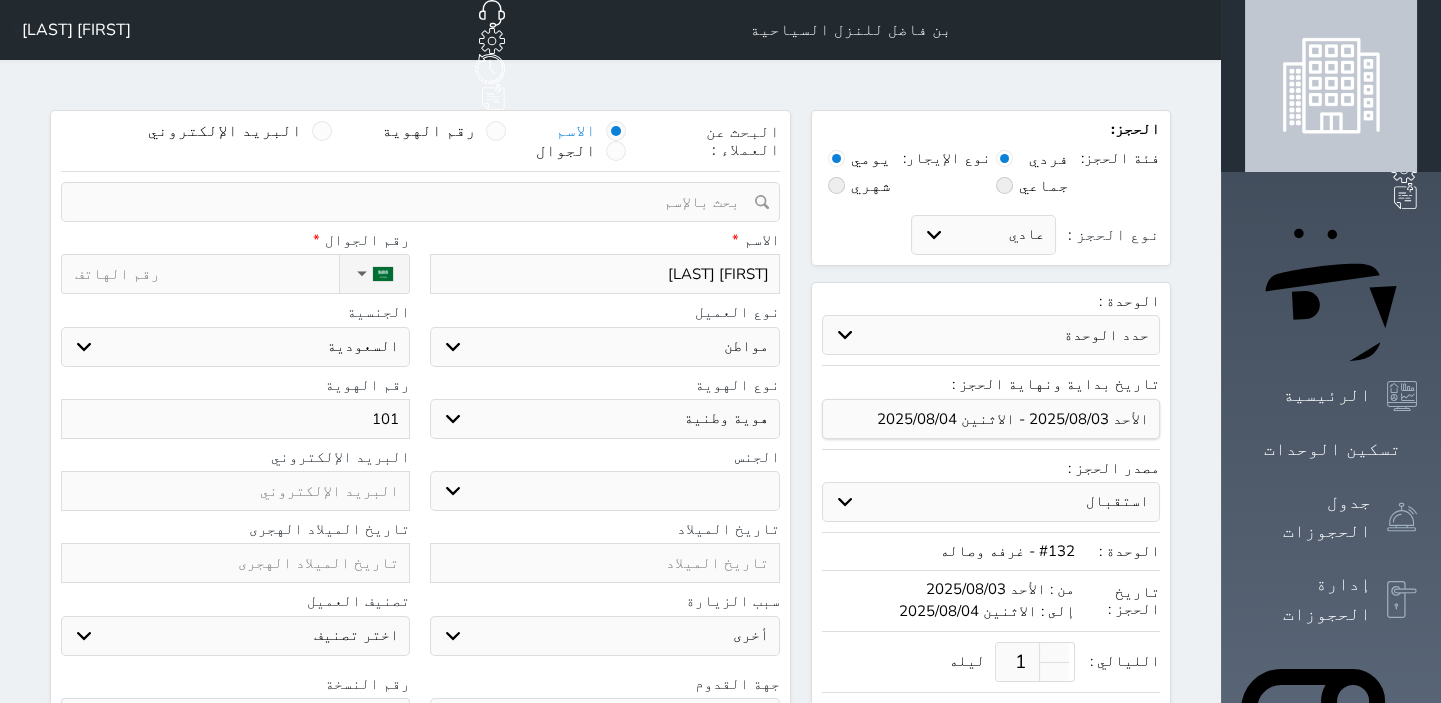 type on "1012" 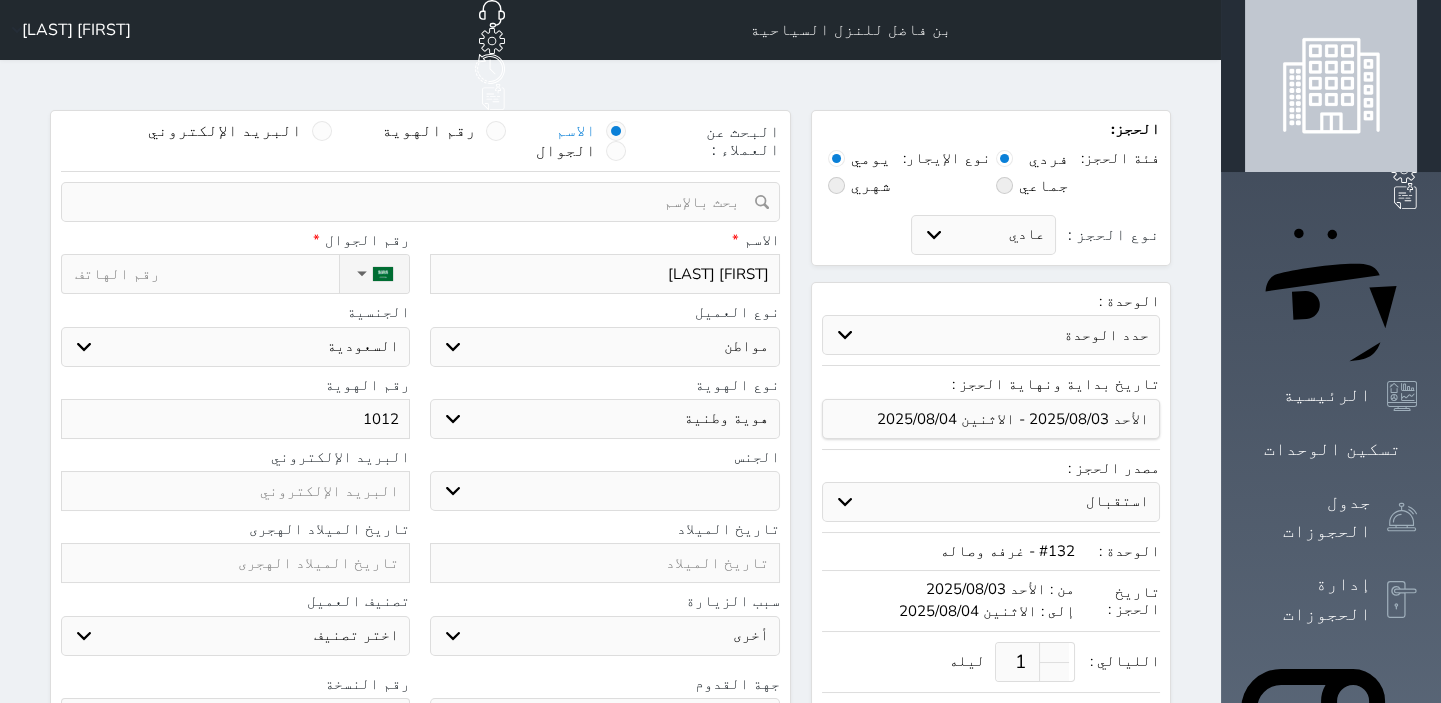 select 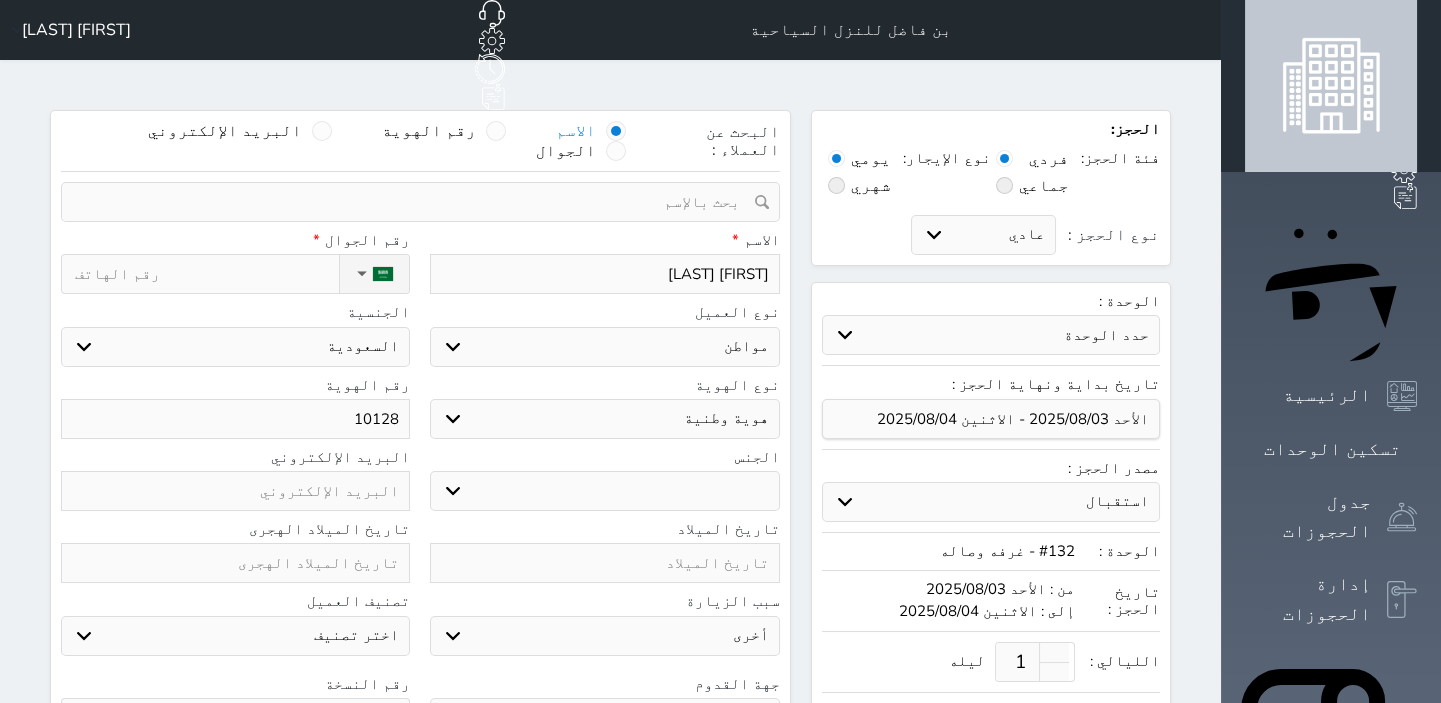 type on "[NUMBER]" 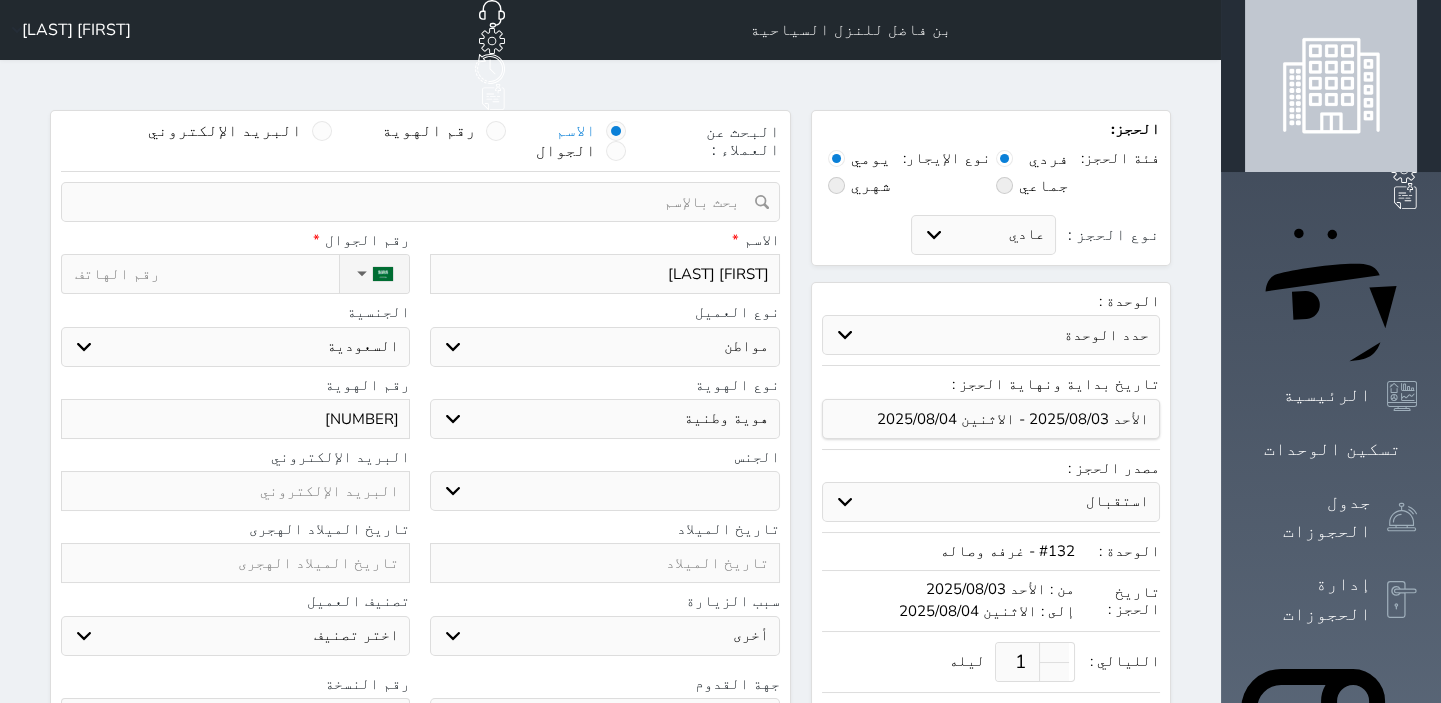 type on "1012865" 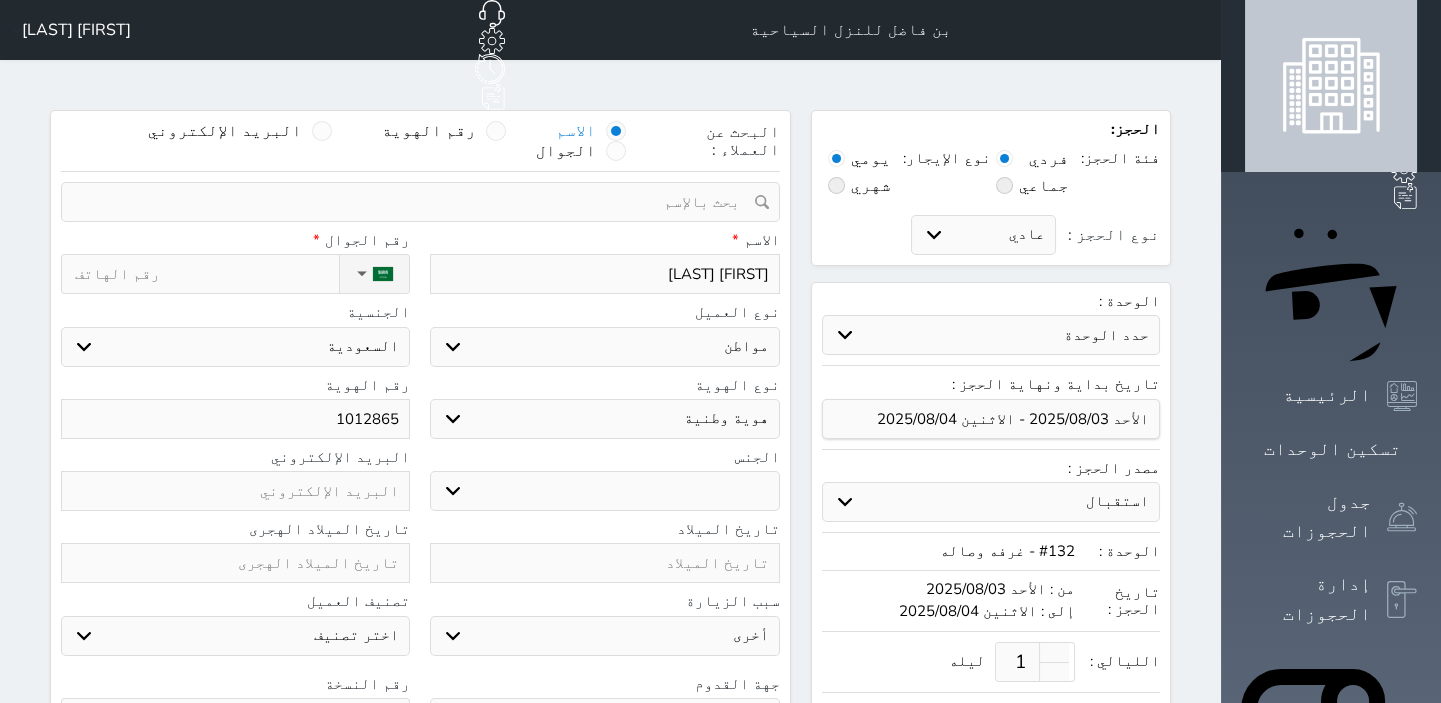 type on "[NUMBER]" 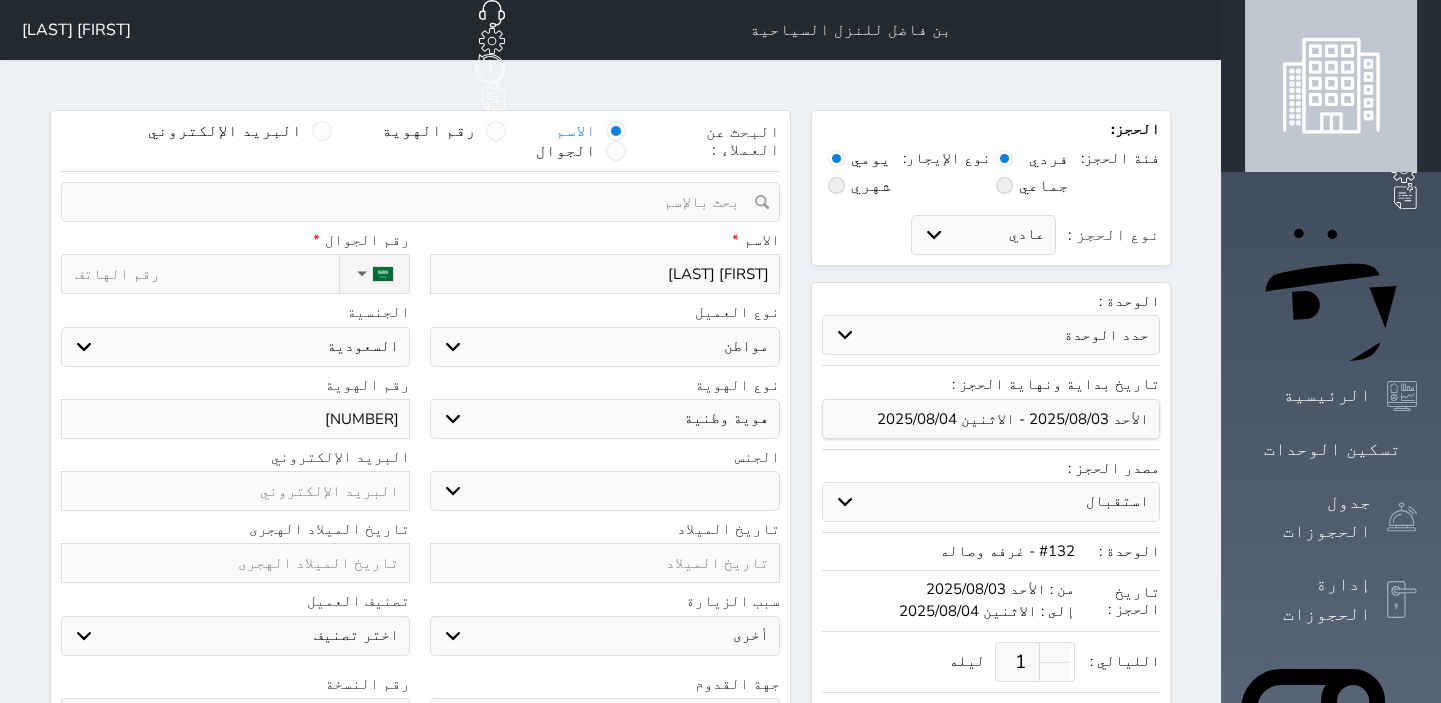 type on "[NUMBER]" 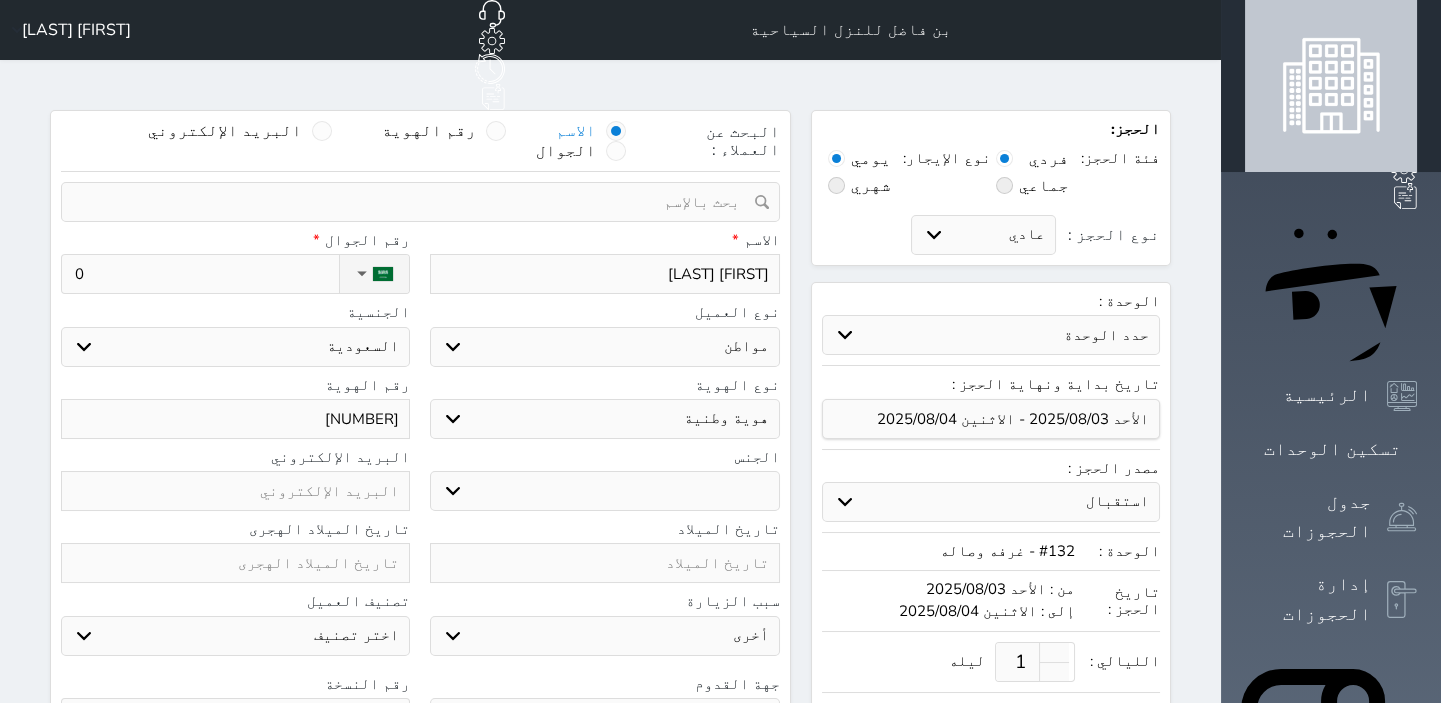 select 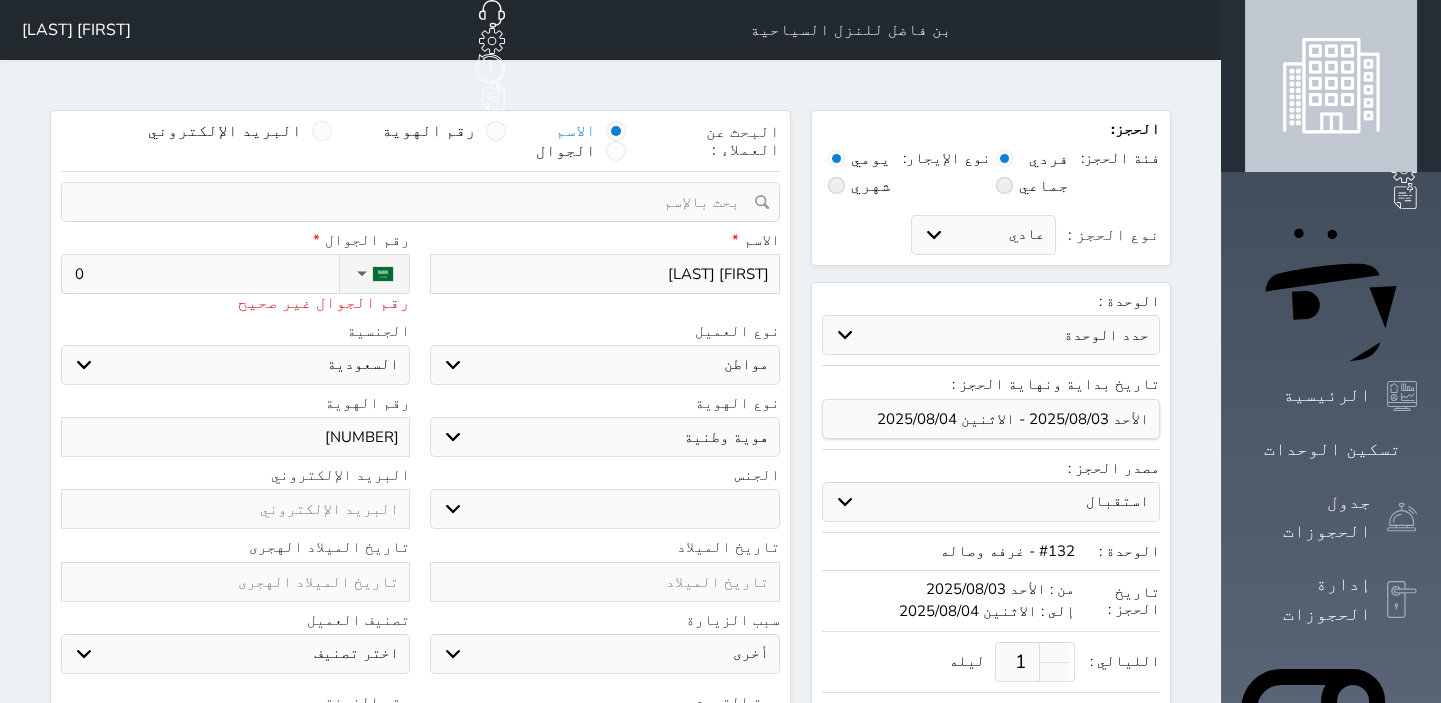 type on "05" 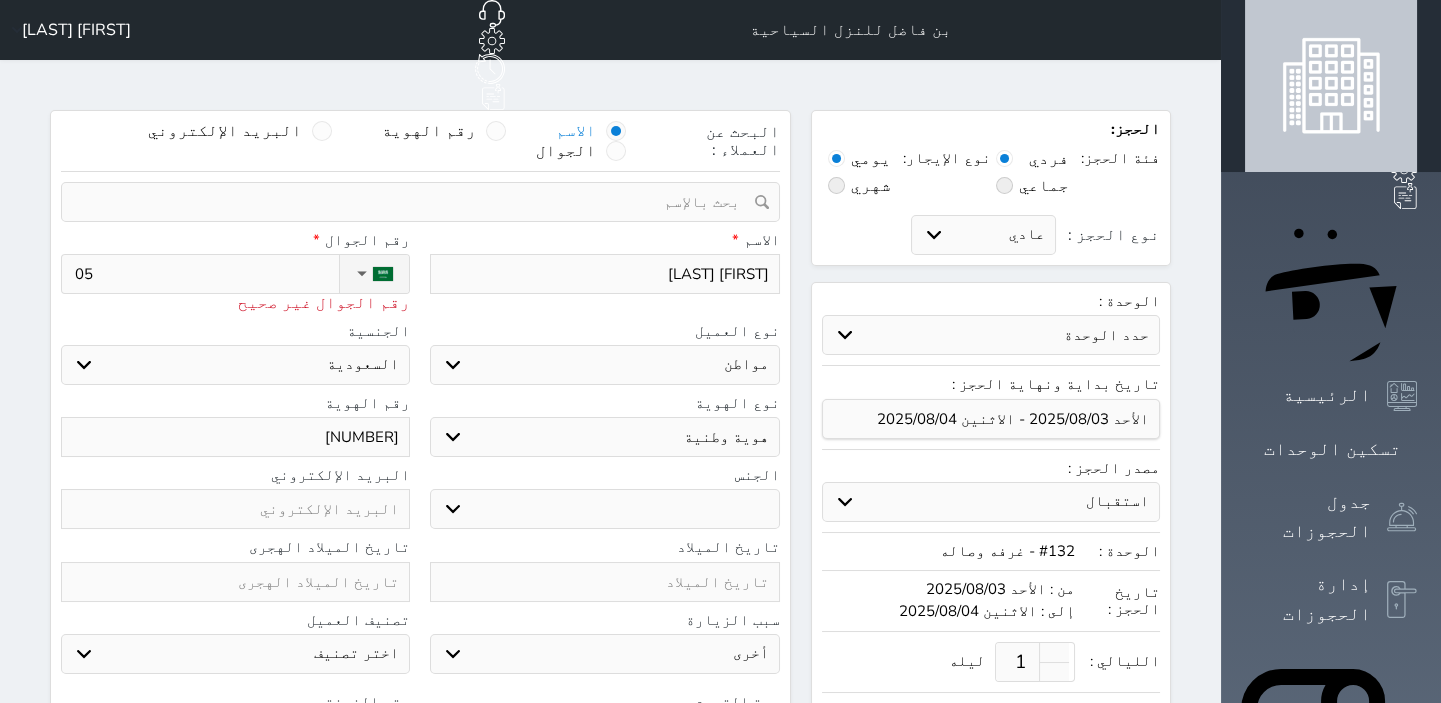 type on "050" 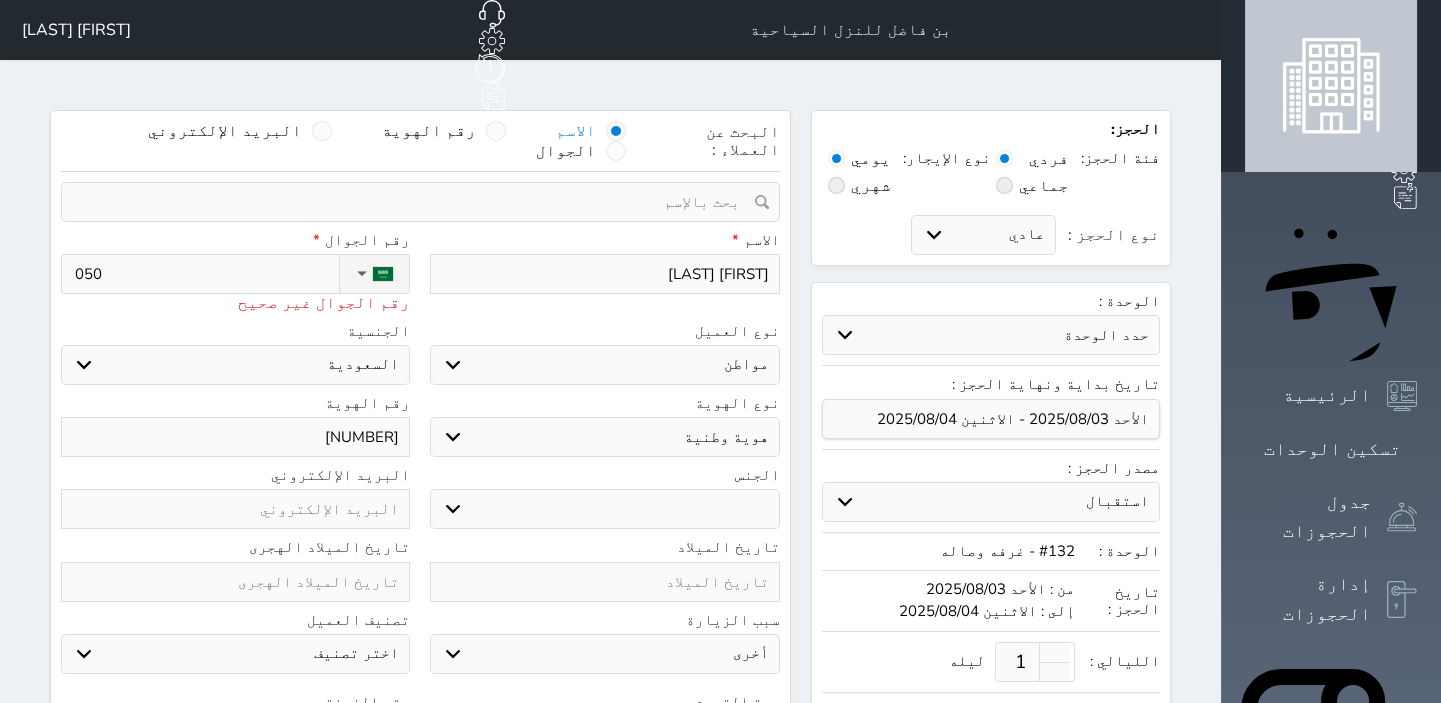type on "0502" 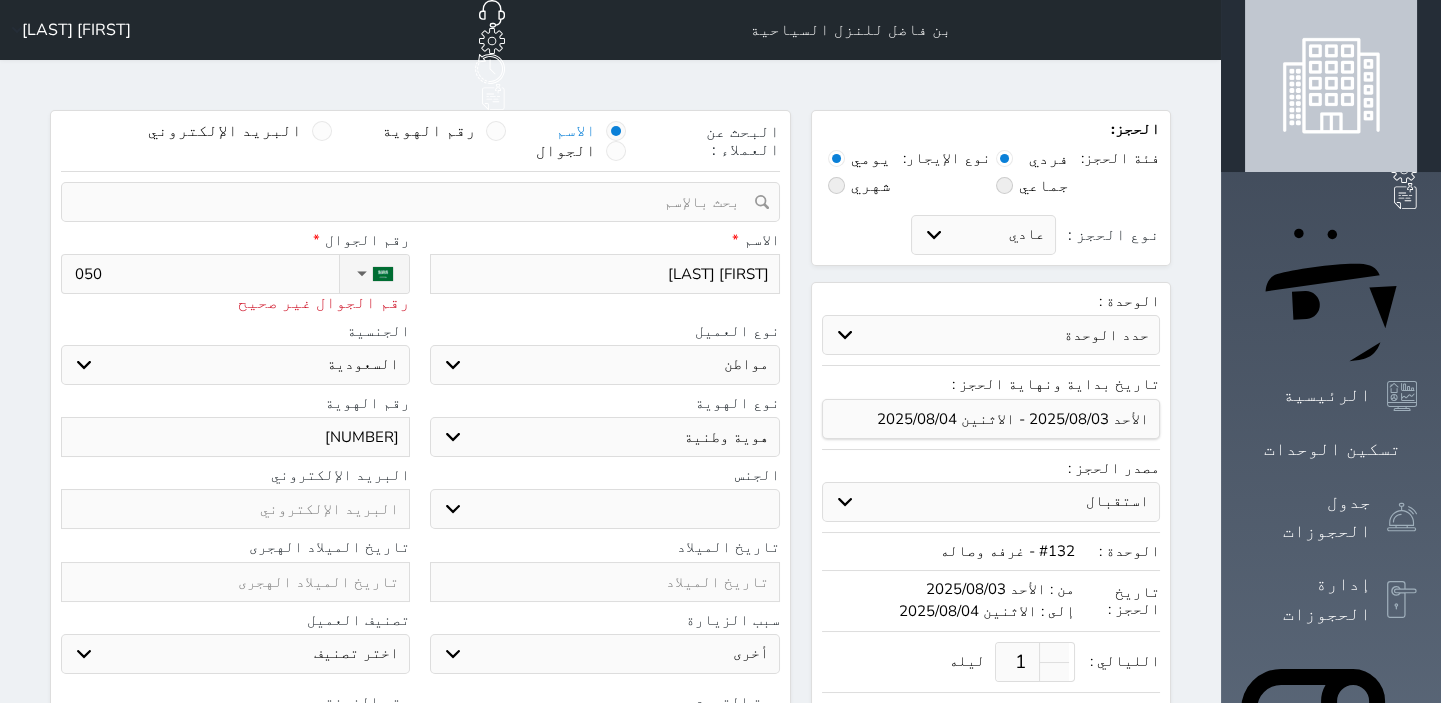 select 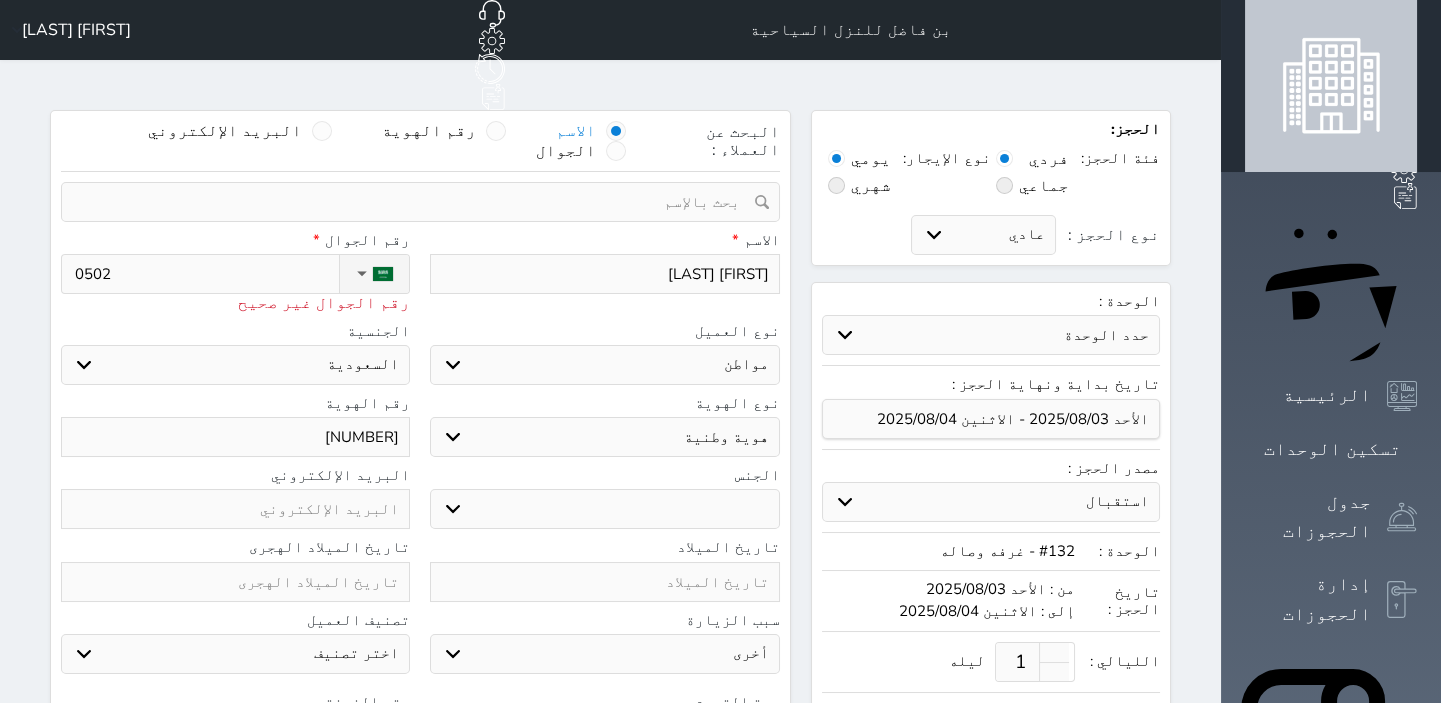 type on "[PHONE]" 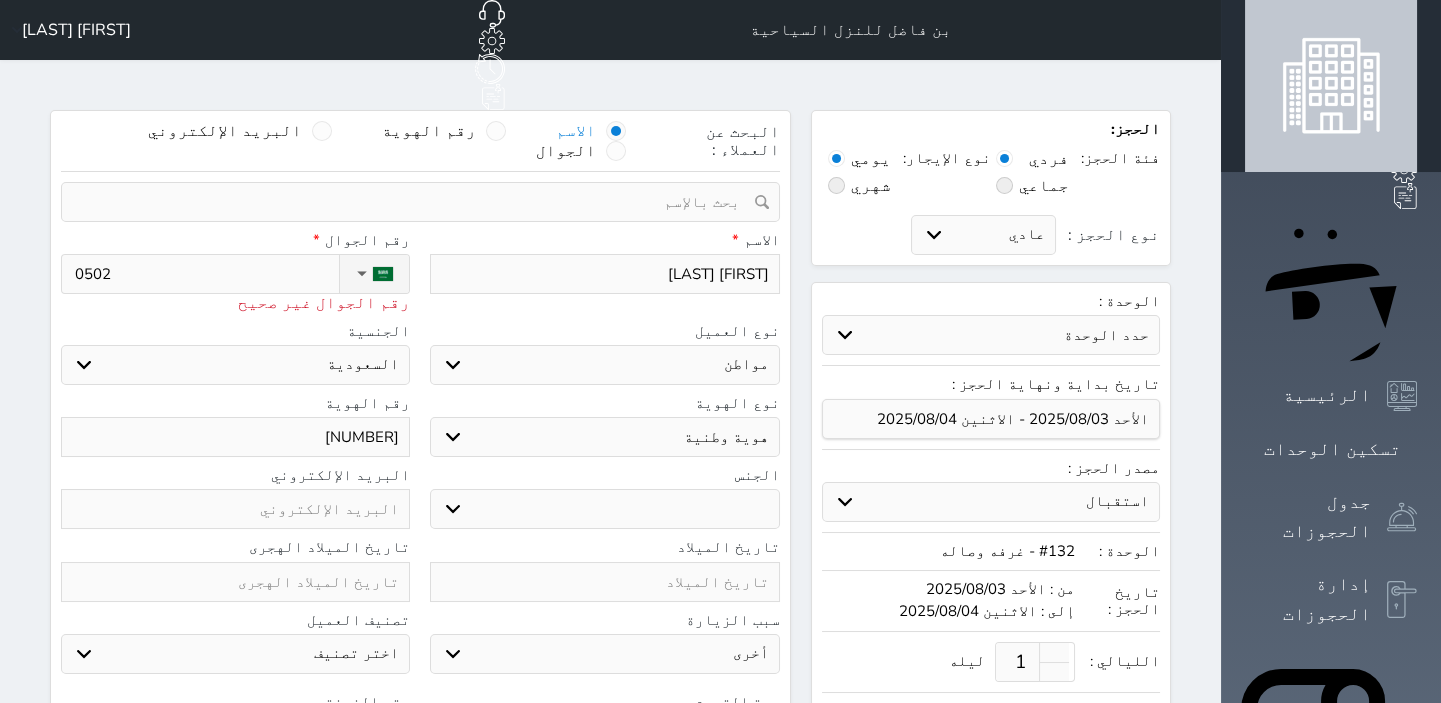 select 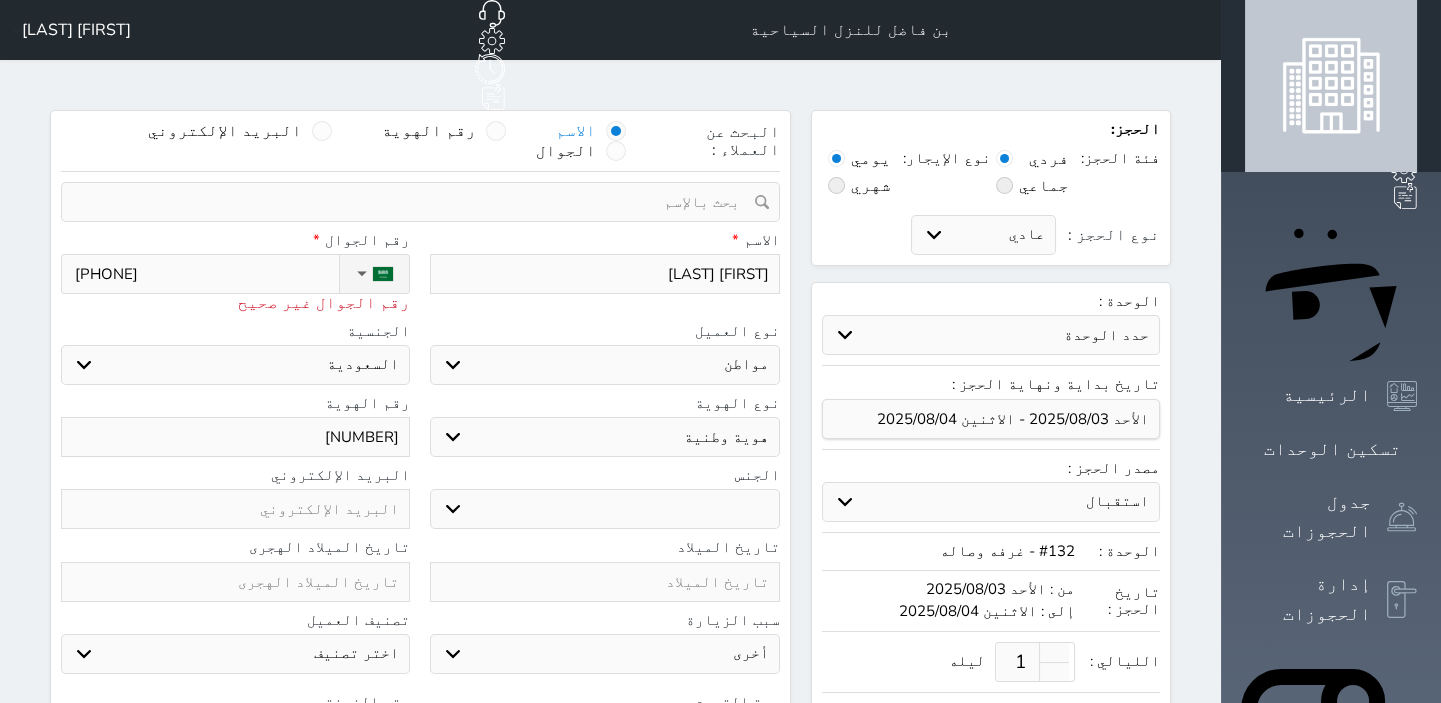 type on "050222" 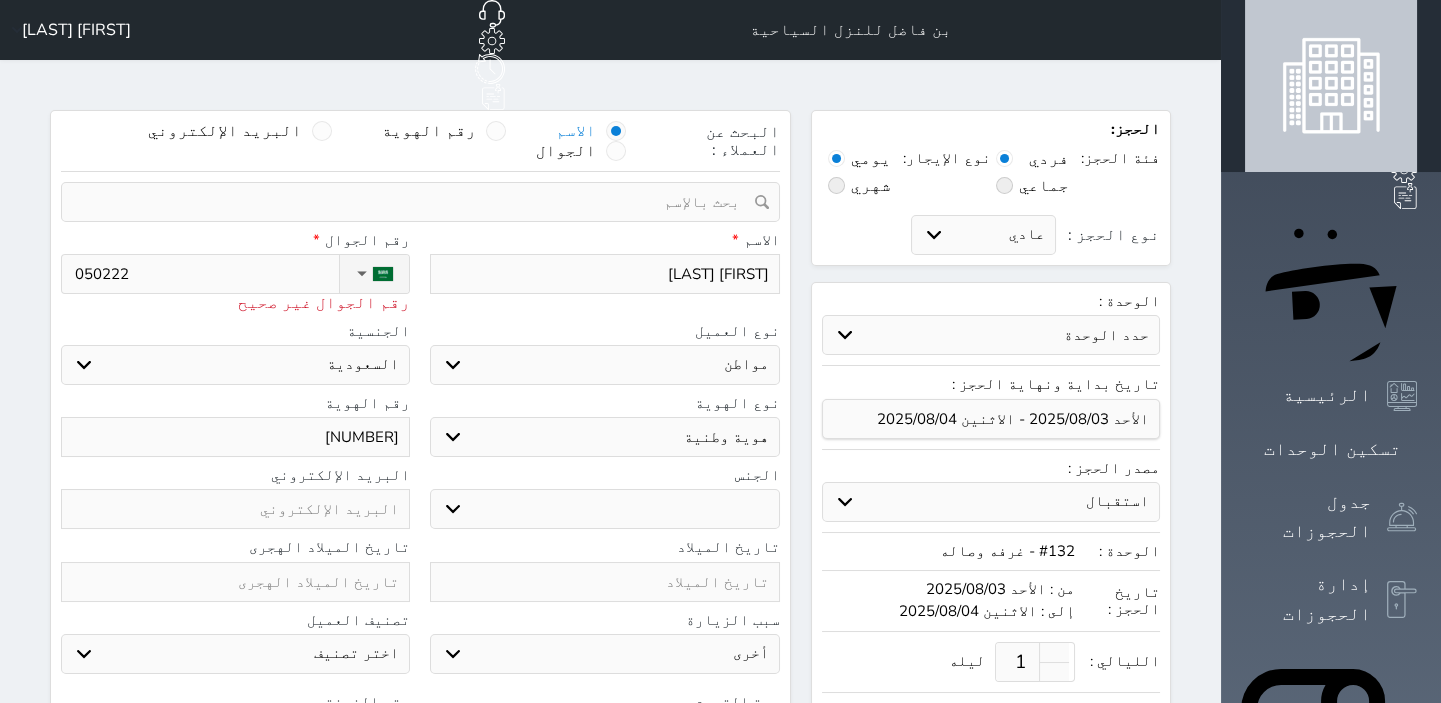 type on "[PHONE]" 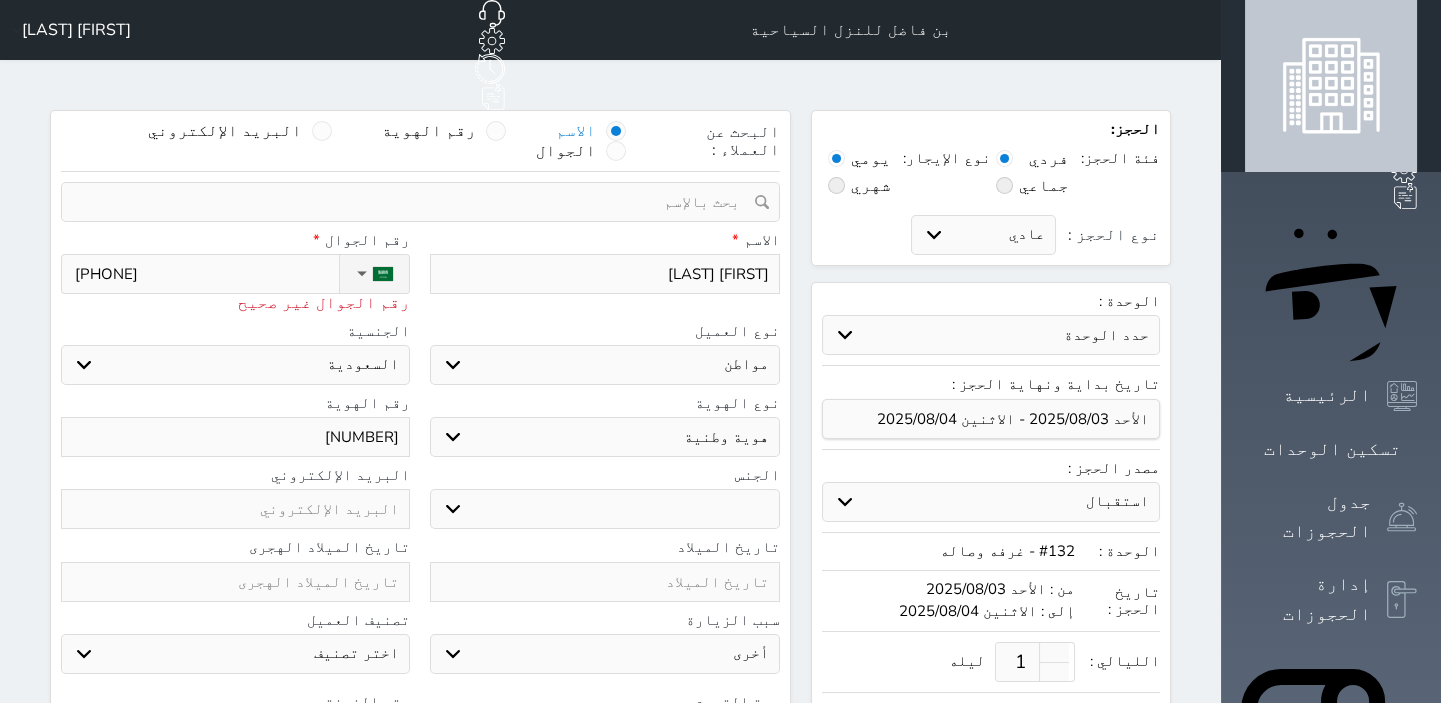 type on "[PHONE]" 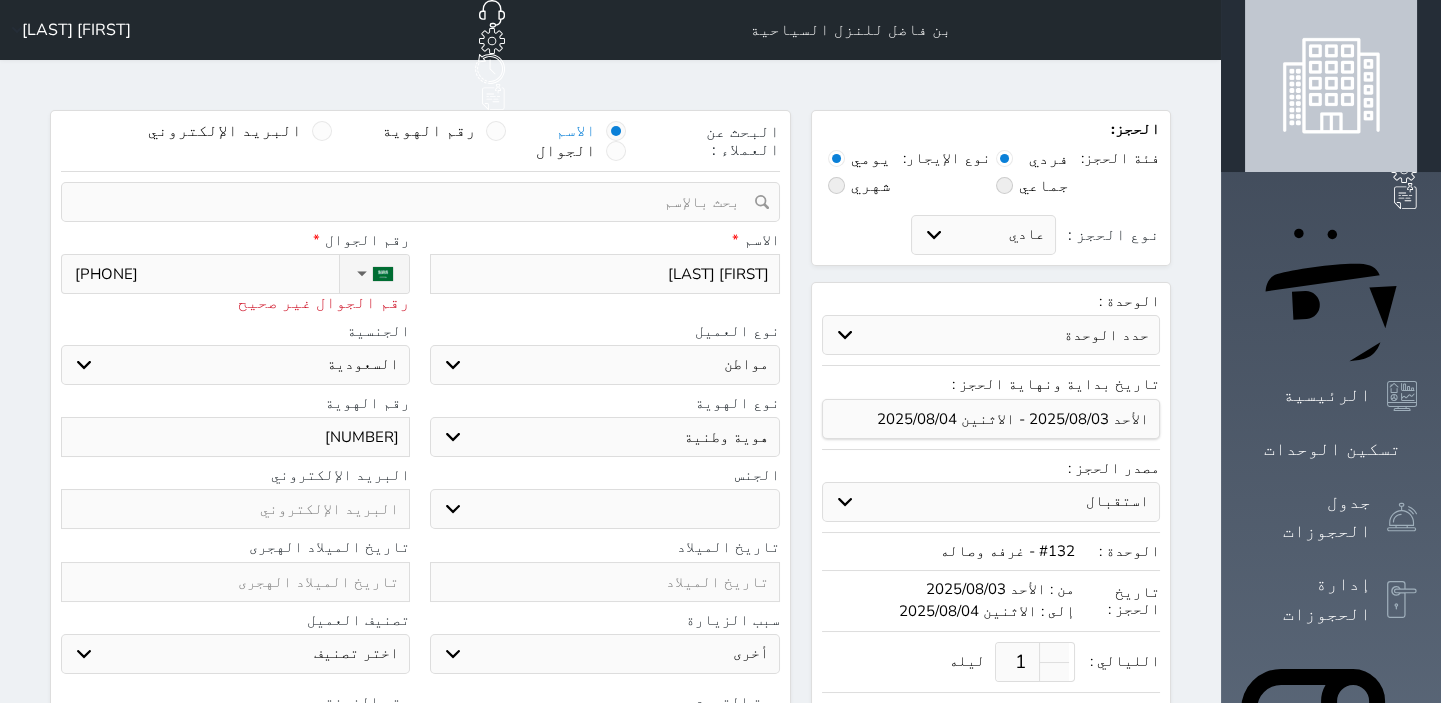 select 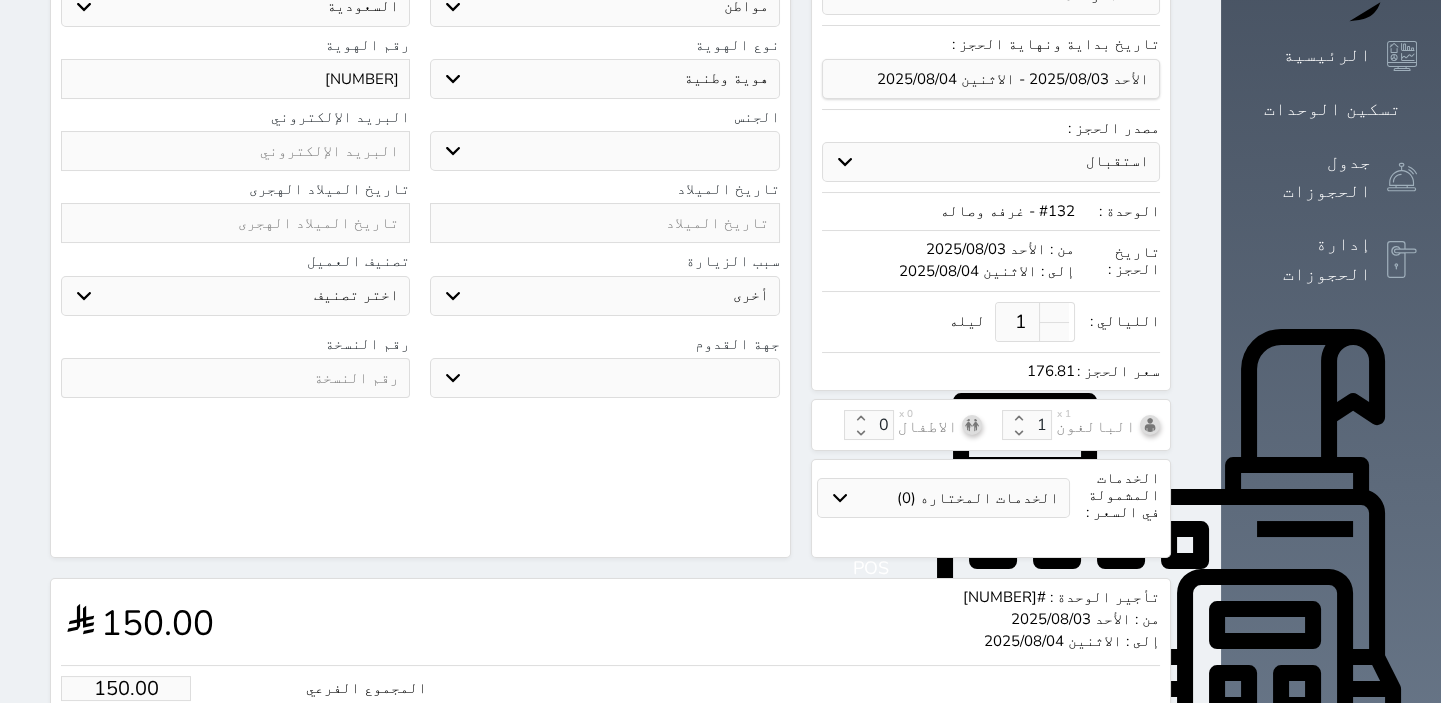 scroll, scrollTop: 521, scrollLeft: 0, axis: vertical 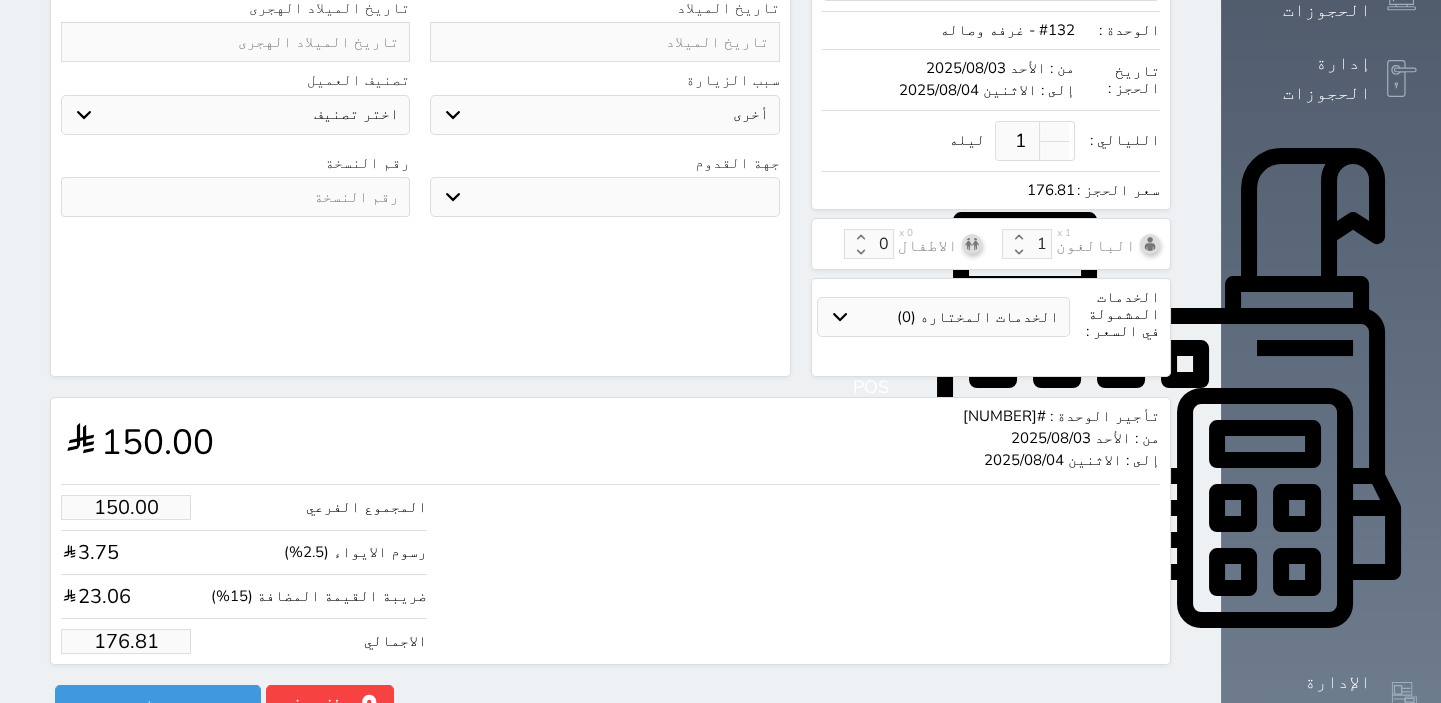 type on "+[PHONE]" 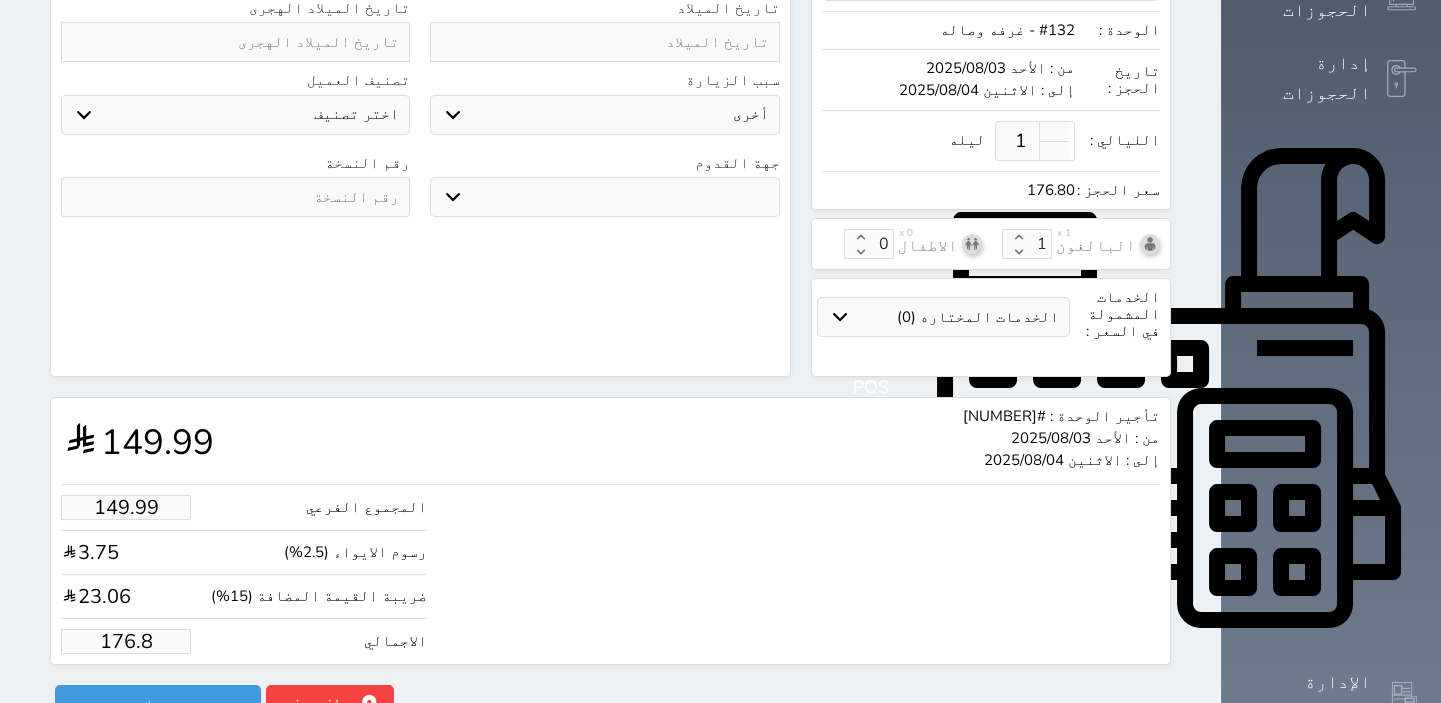 type on "149.31" 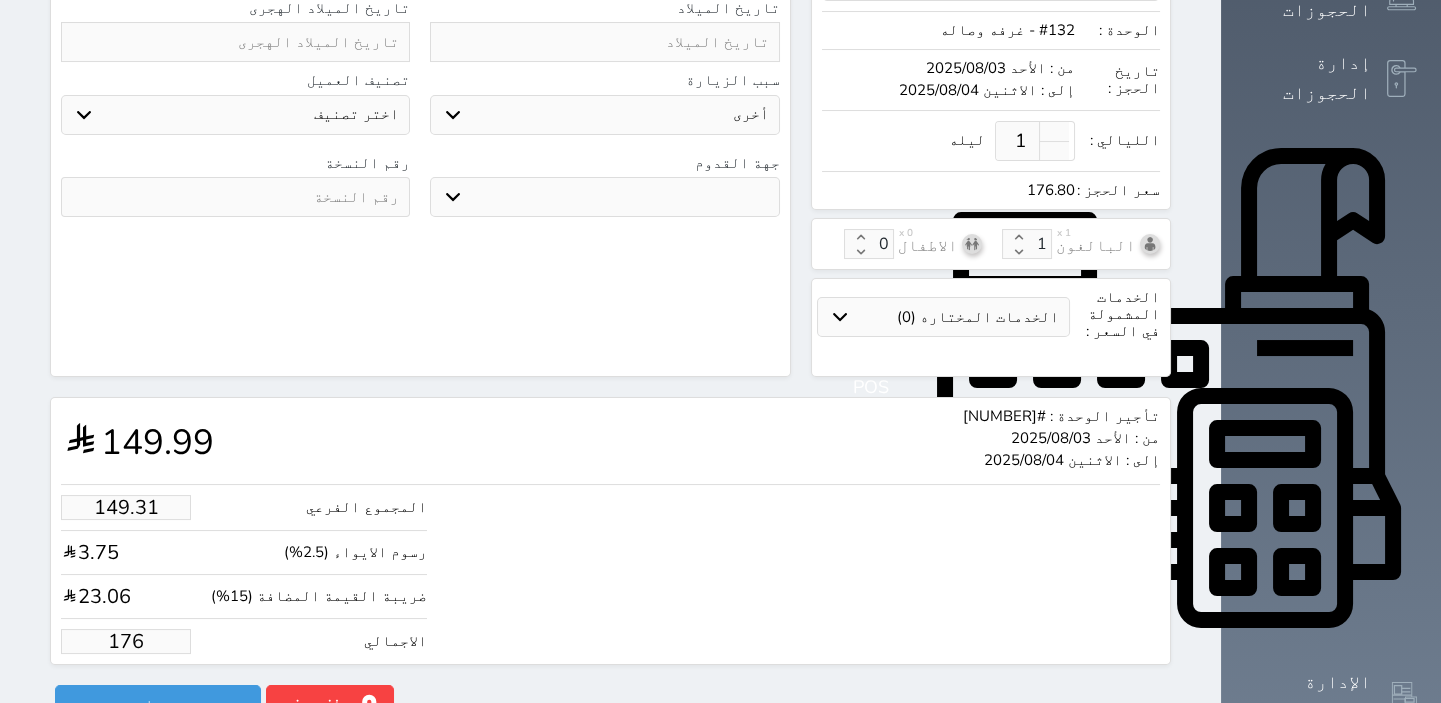 type on "14.42" 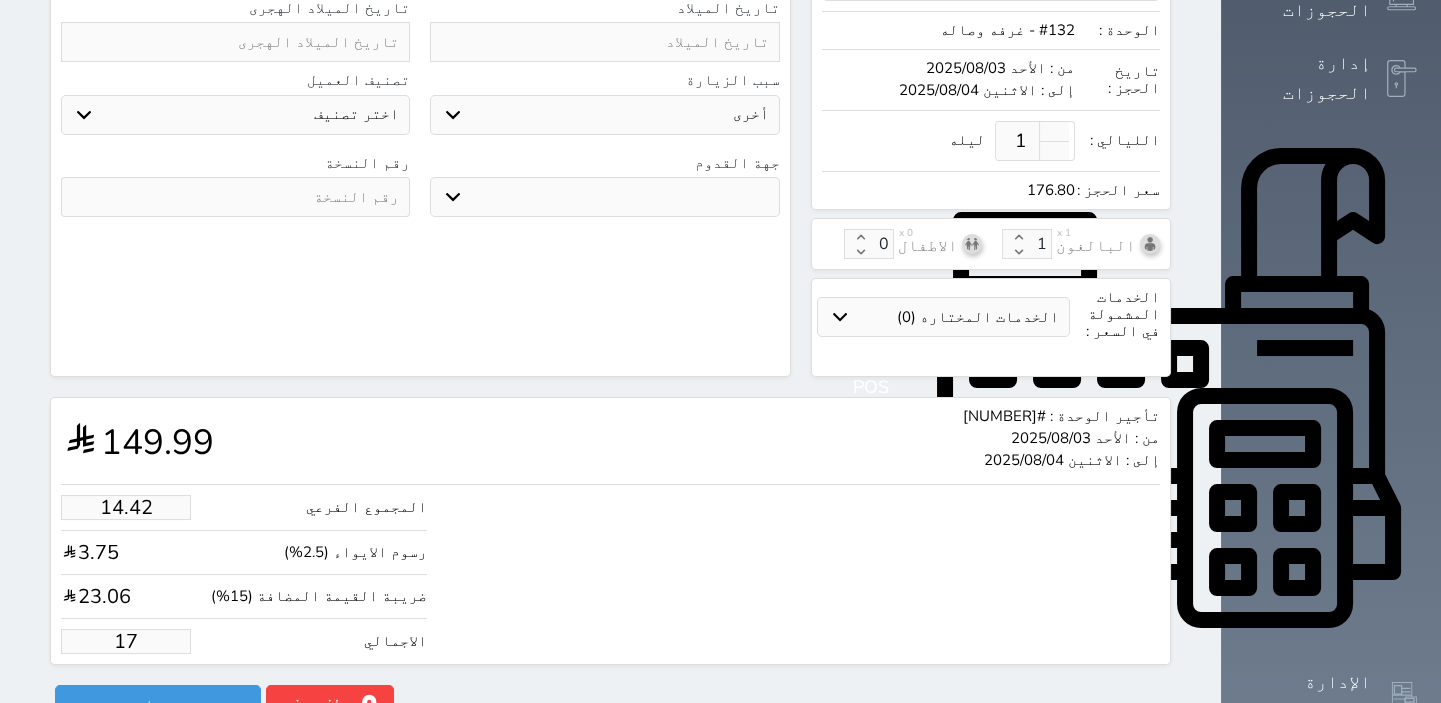 type on "1.00" 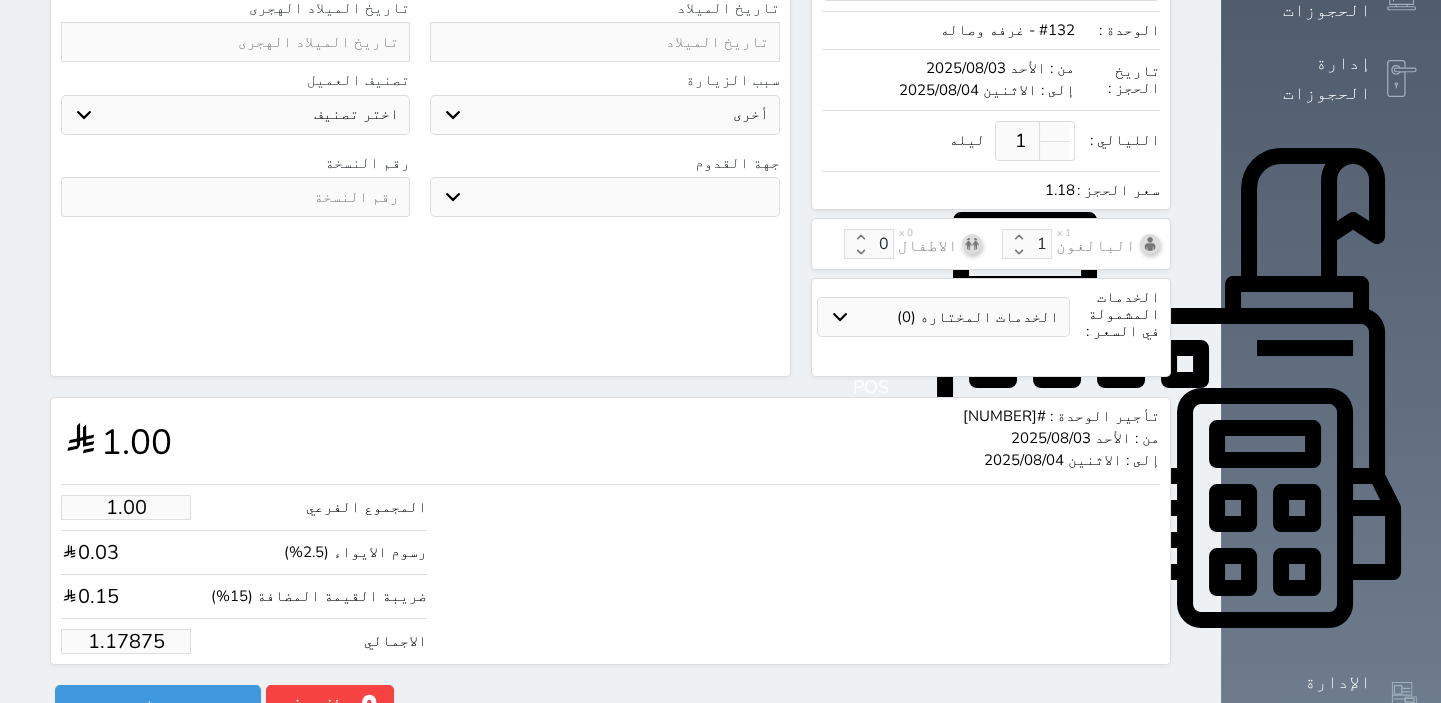 type on "1.1787" 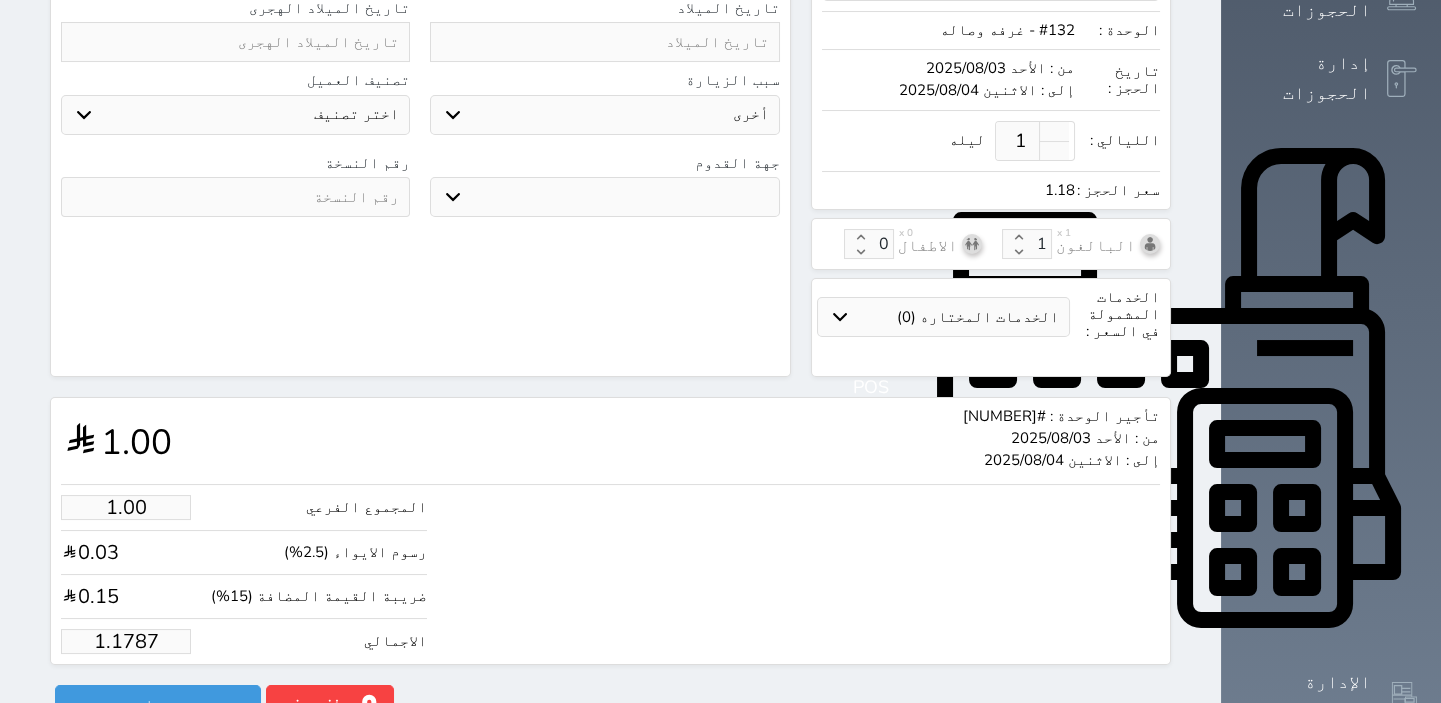 type on "1.178" 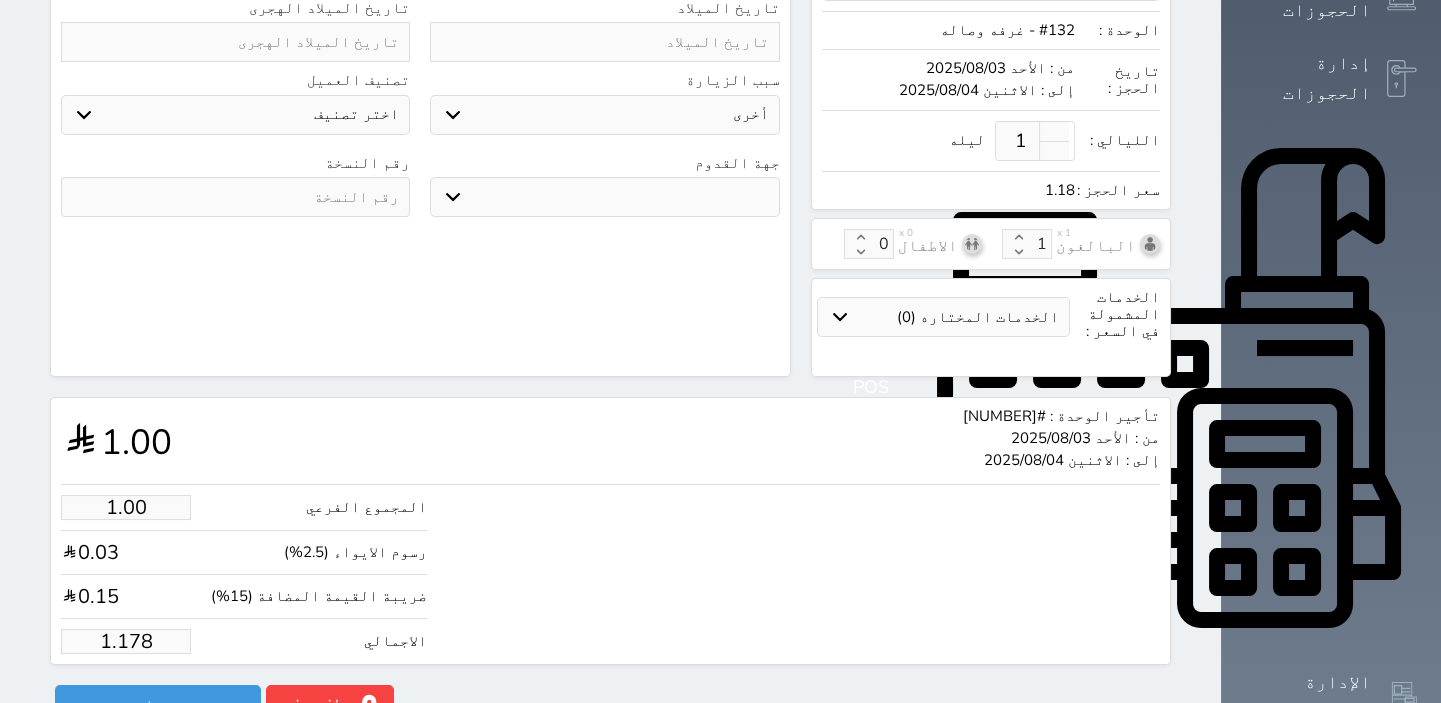 type on "1.17" 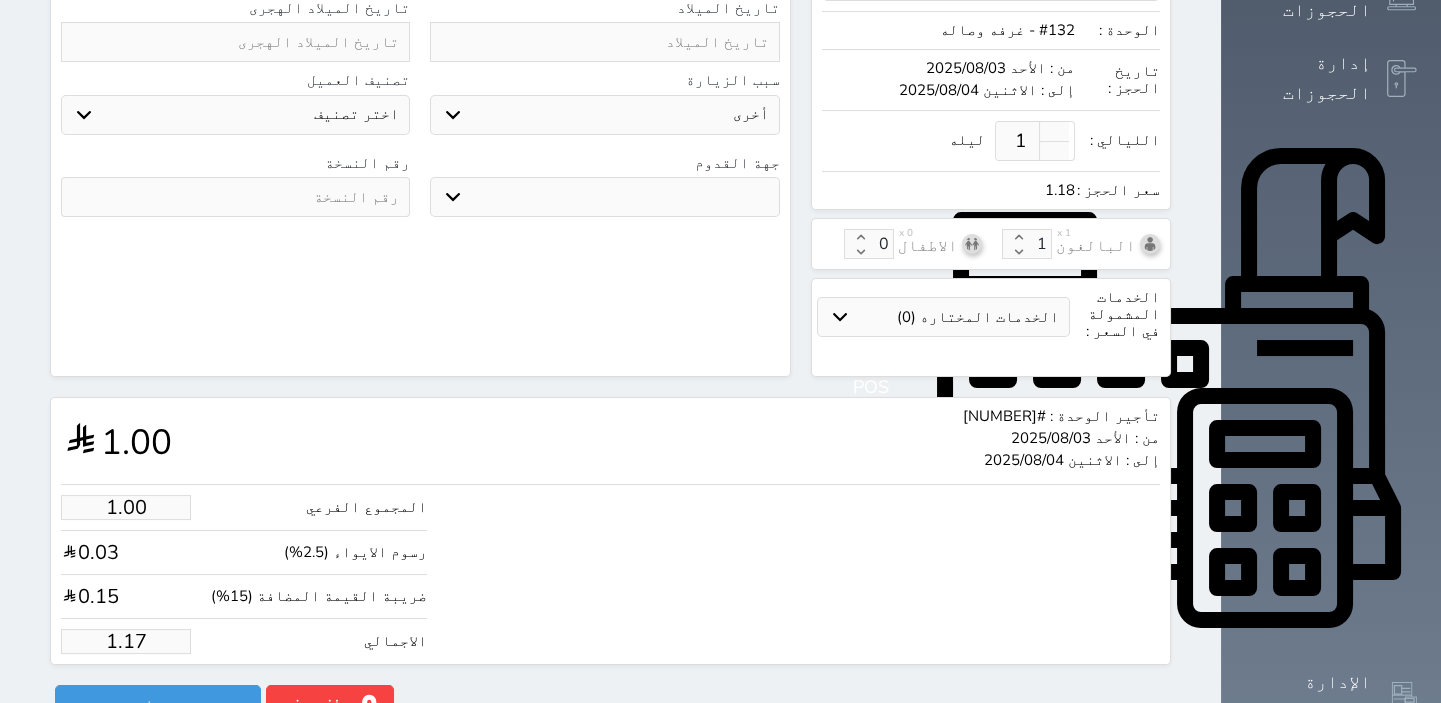 type on "1.1" 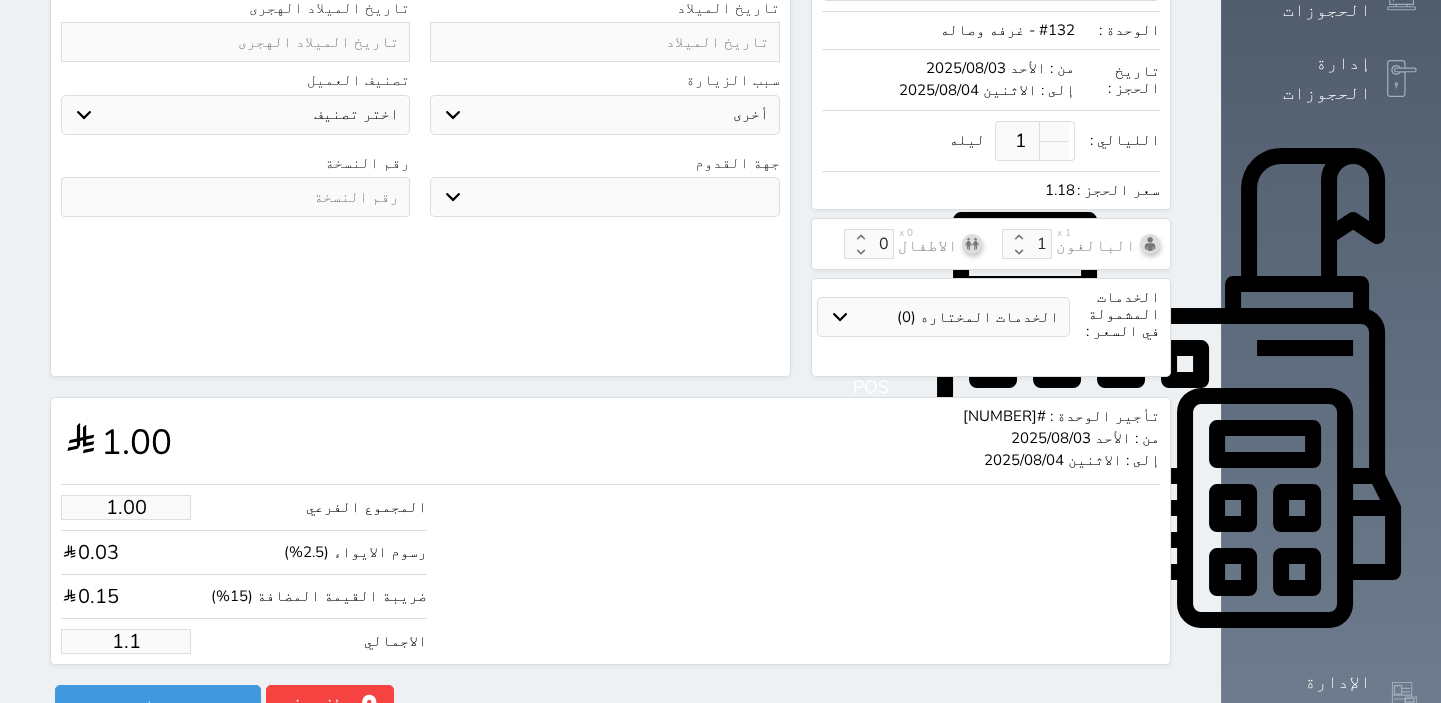 type on "1." 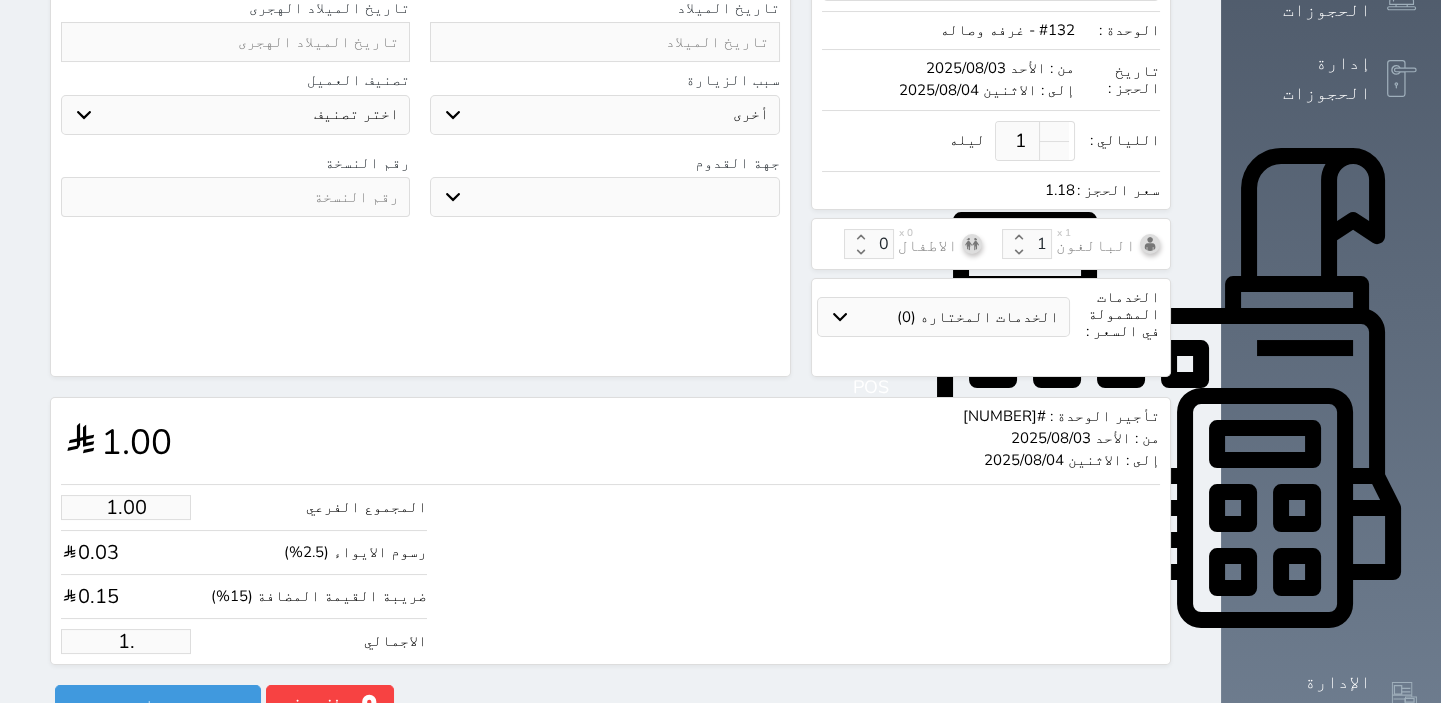 type on "1" 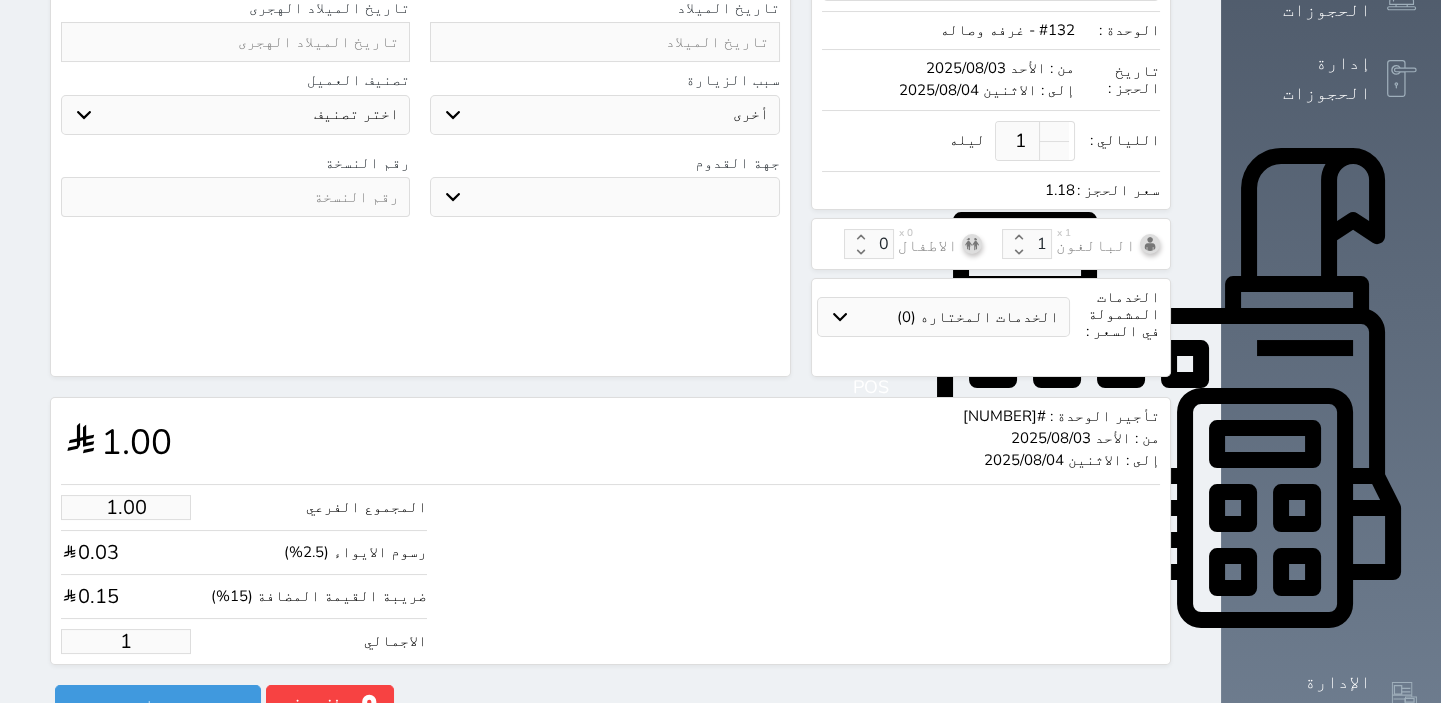 type 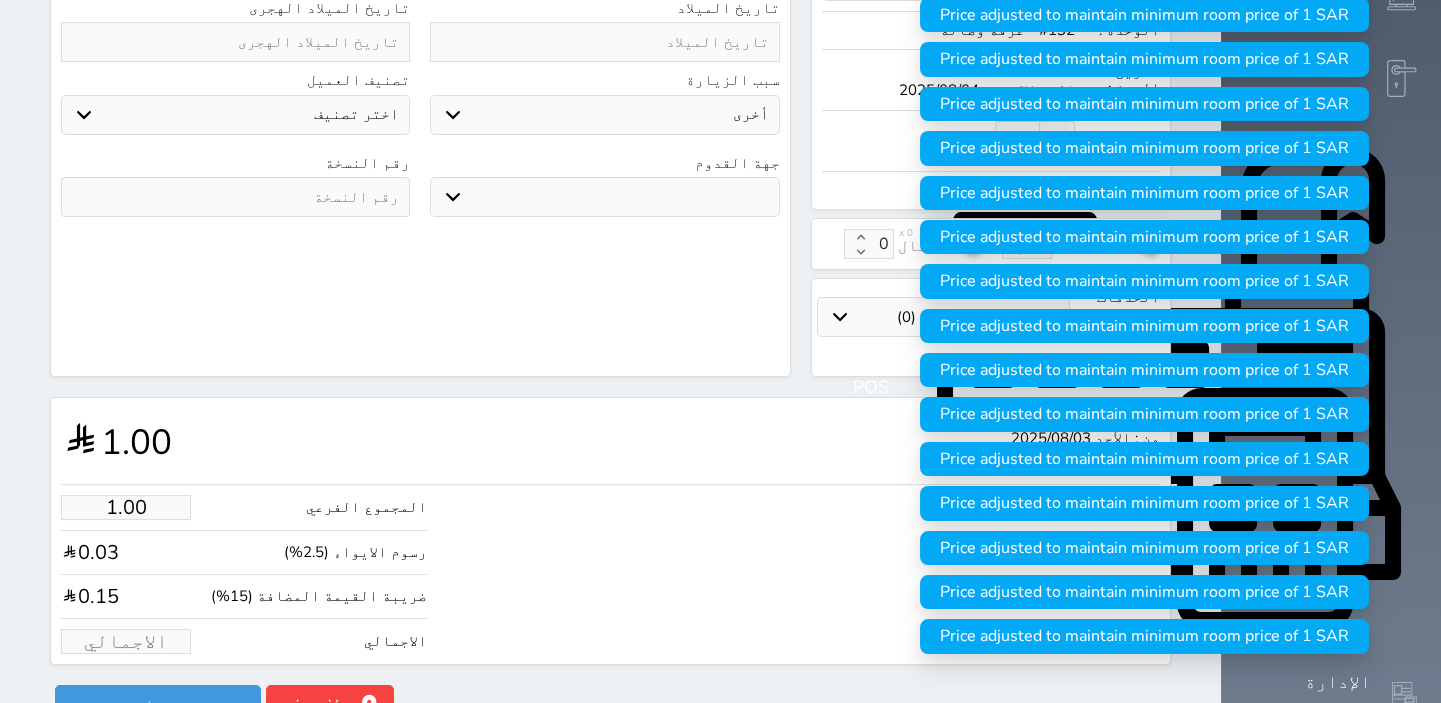 type on "4.24" 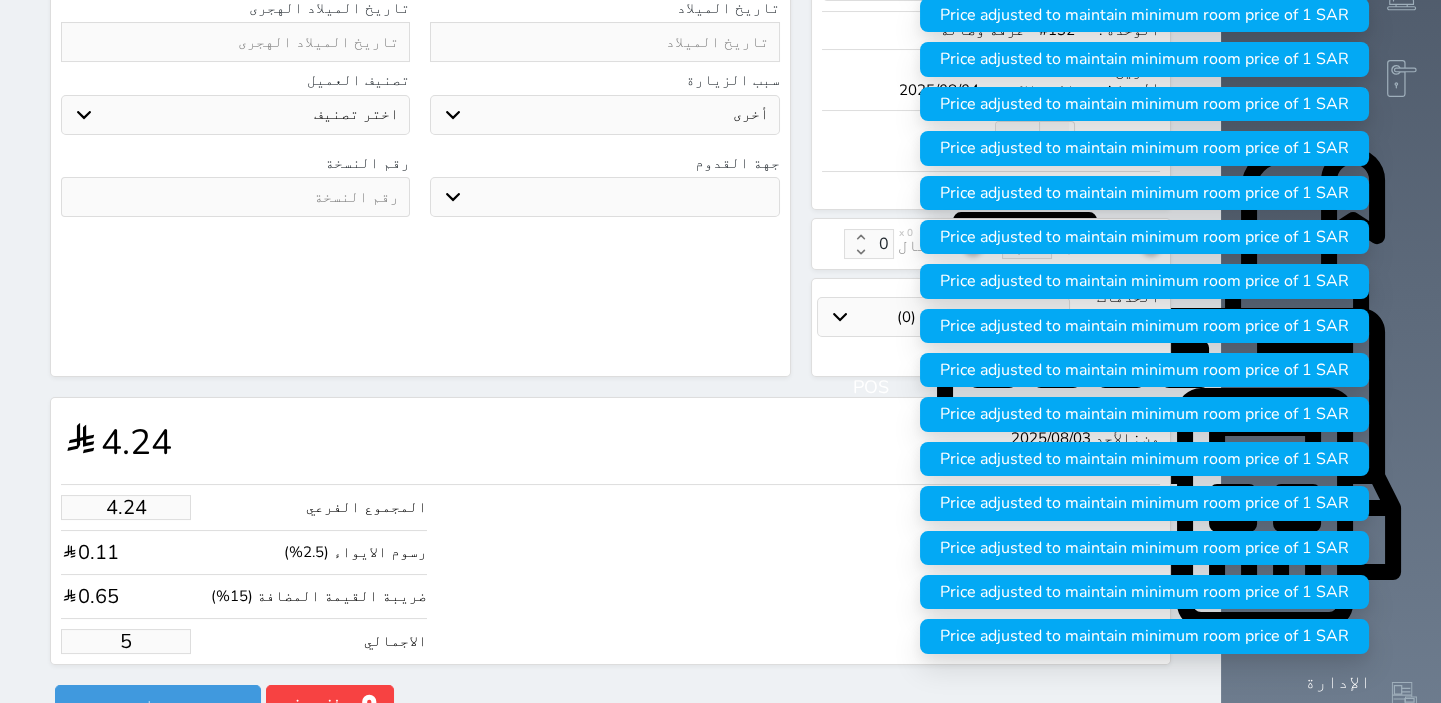 type on "42.42" 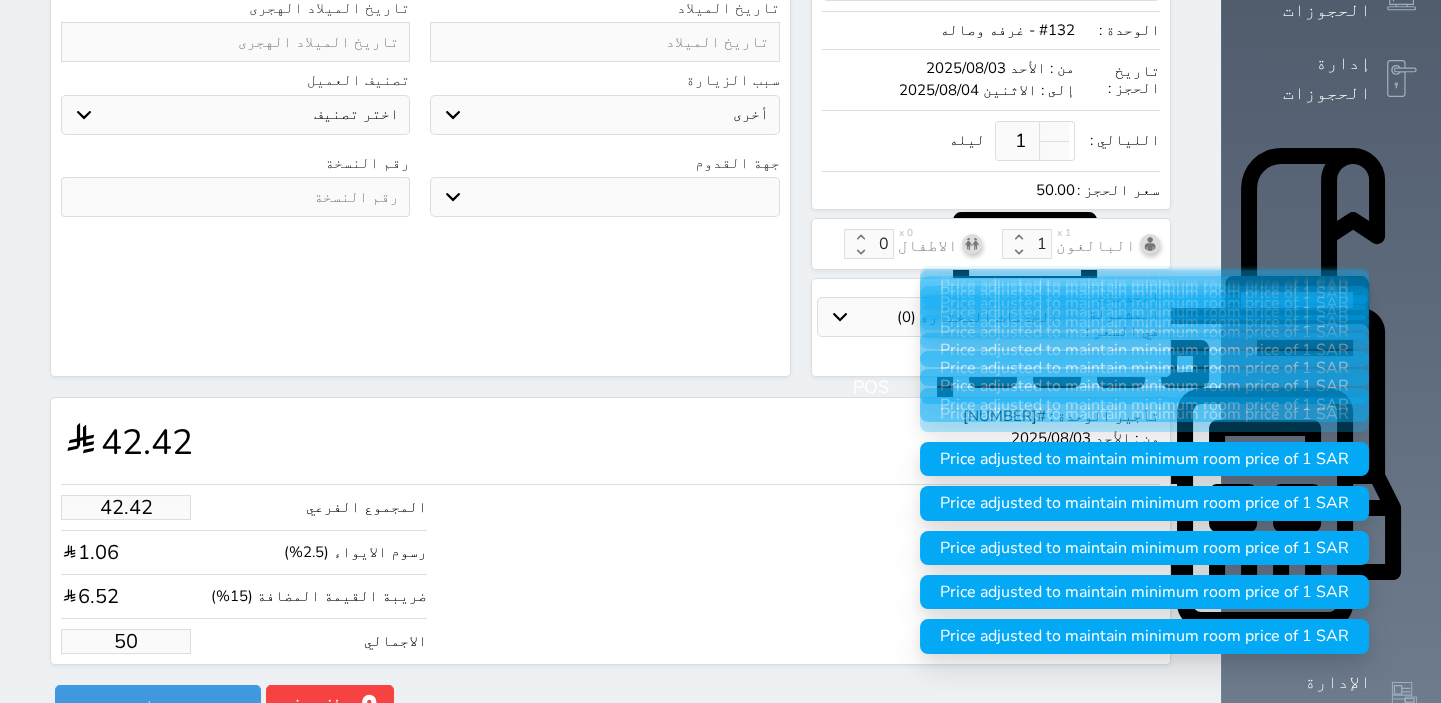 type on "424.18" 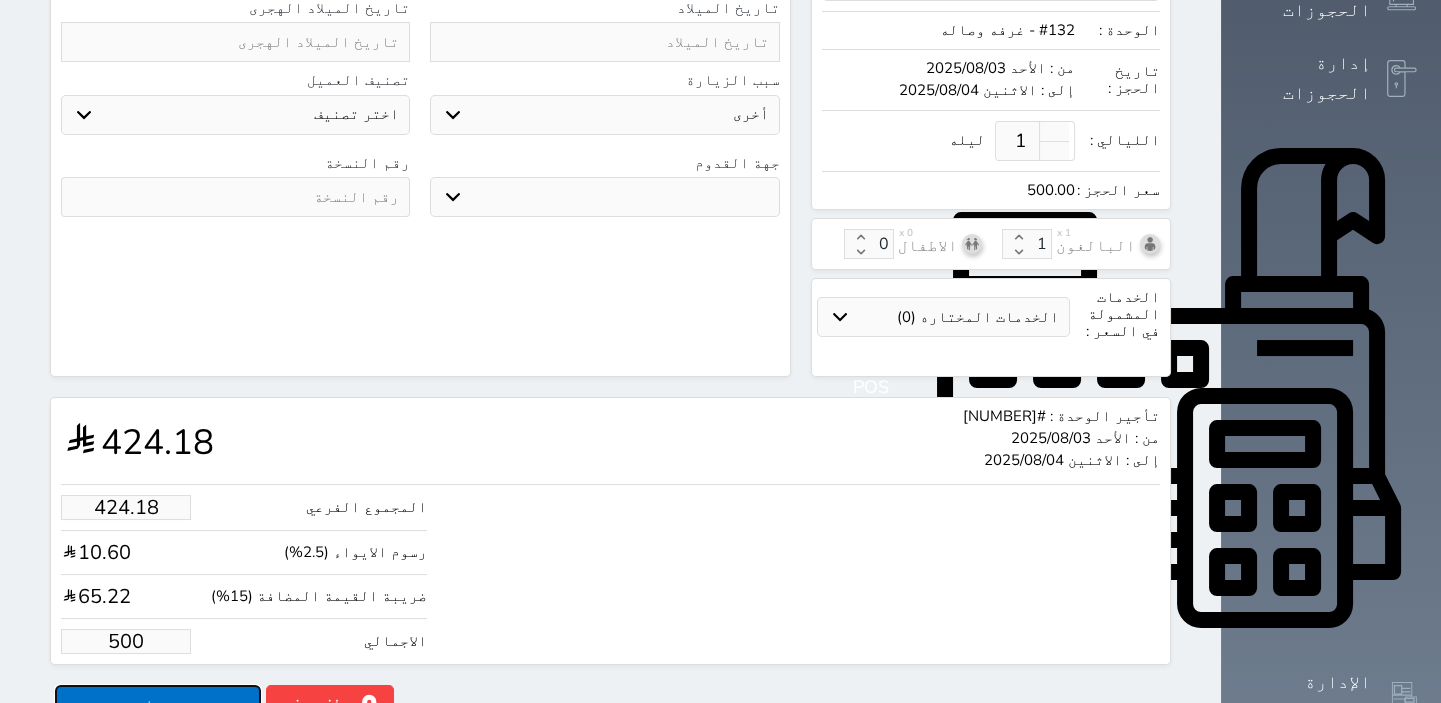 type 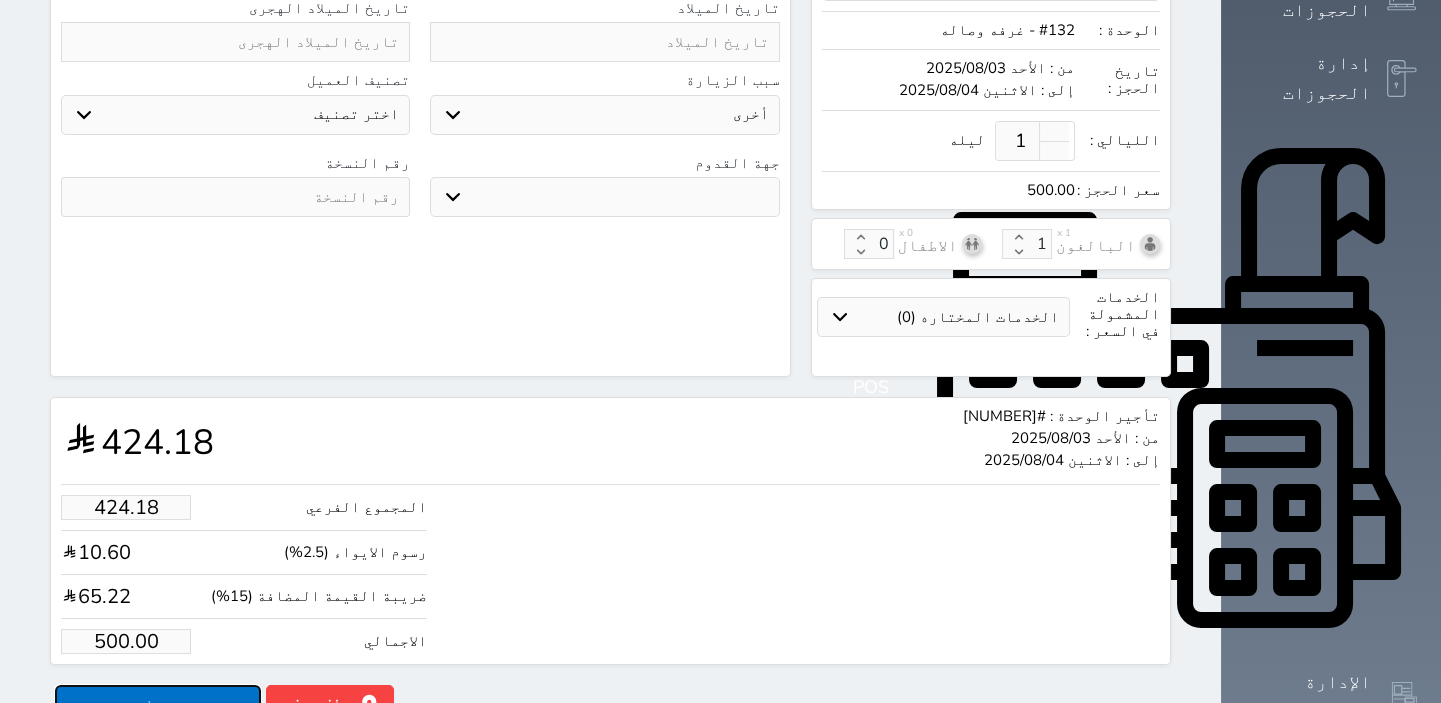 click on "حجز" at bounding box center [158, 702] 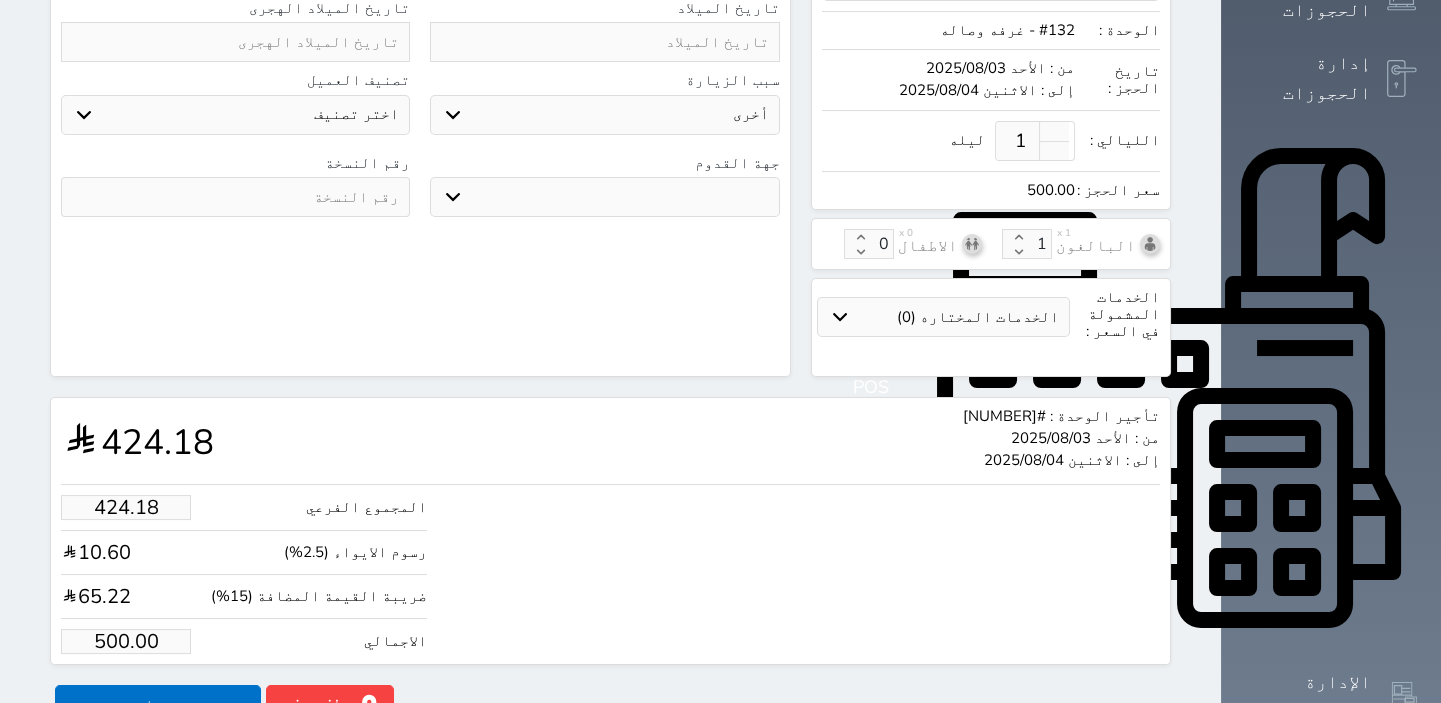 scroll, scrollTop: 483, scrollLeft: 0, axis: vertical 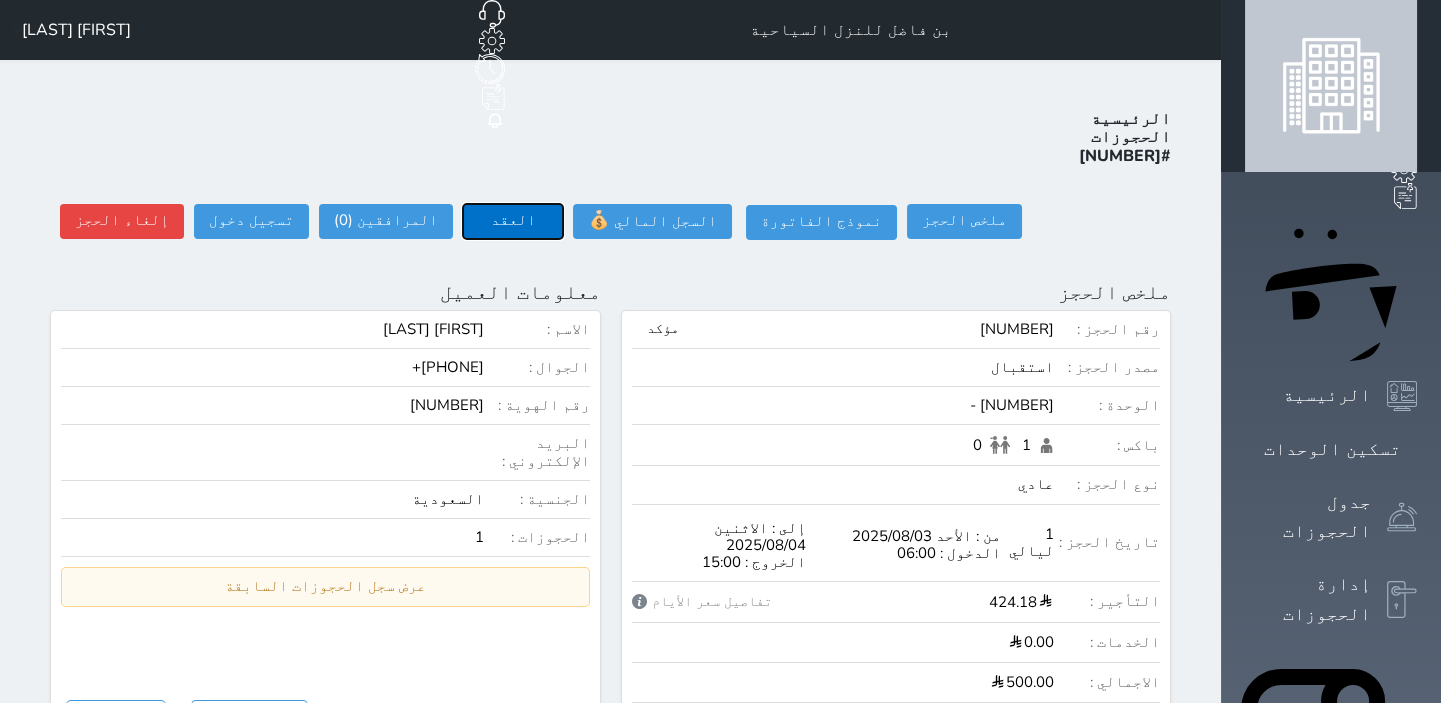 click on "العقد" at bounding box center (513, 221) 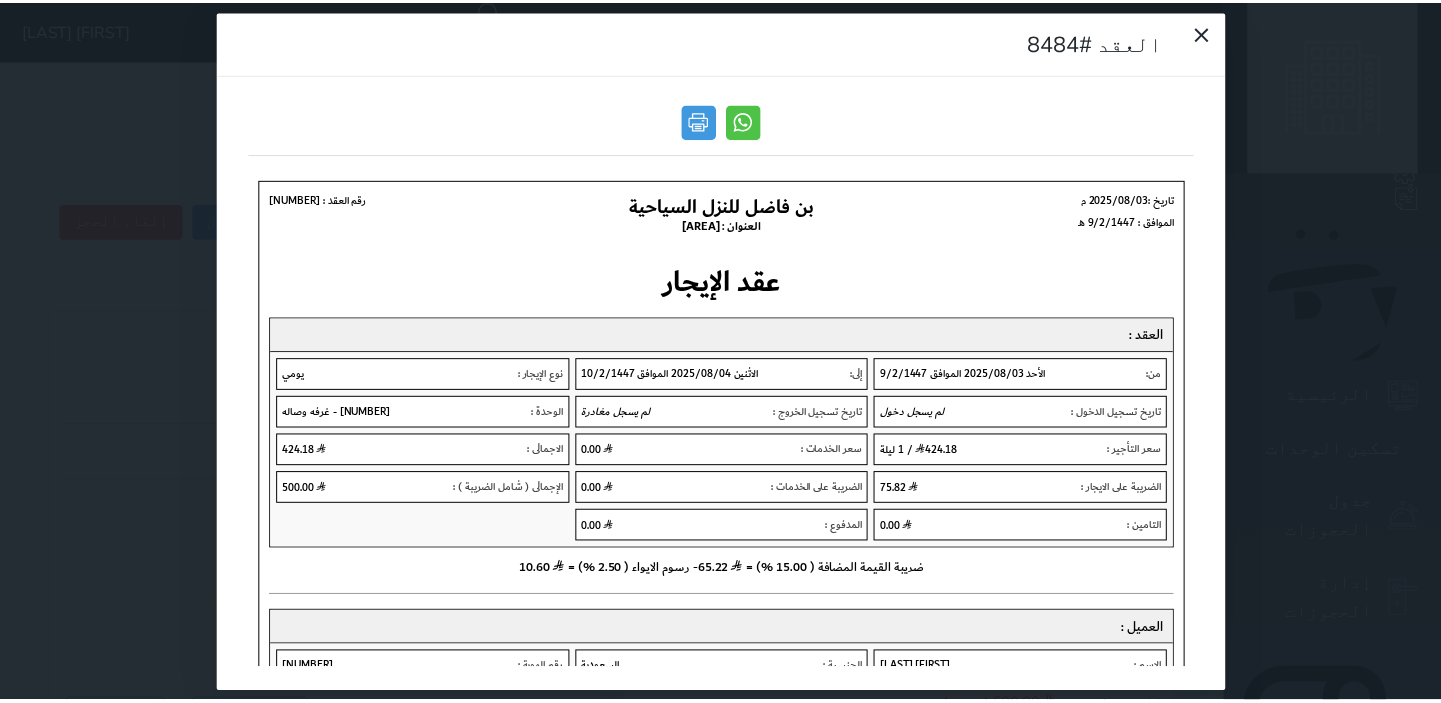 scroll, scrollTop: 0, scrollLeft: 0, axis: both 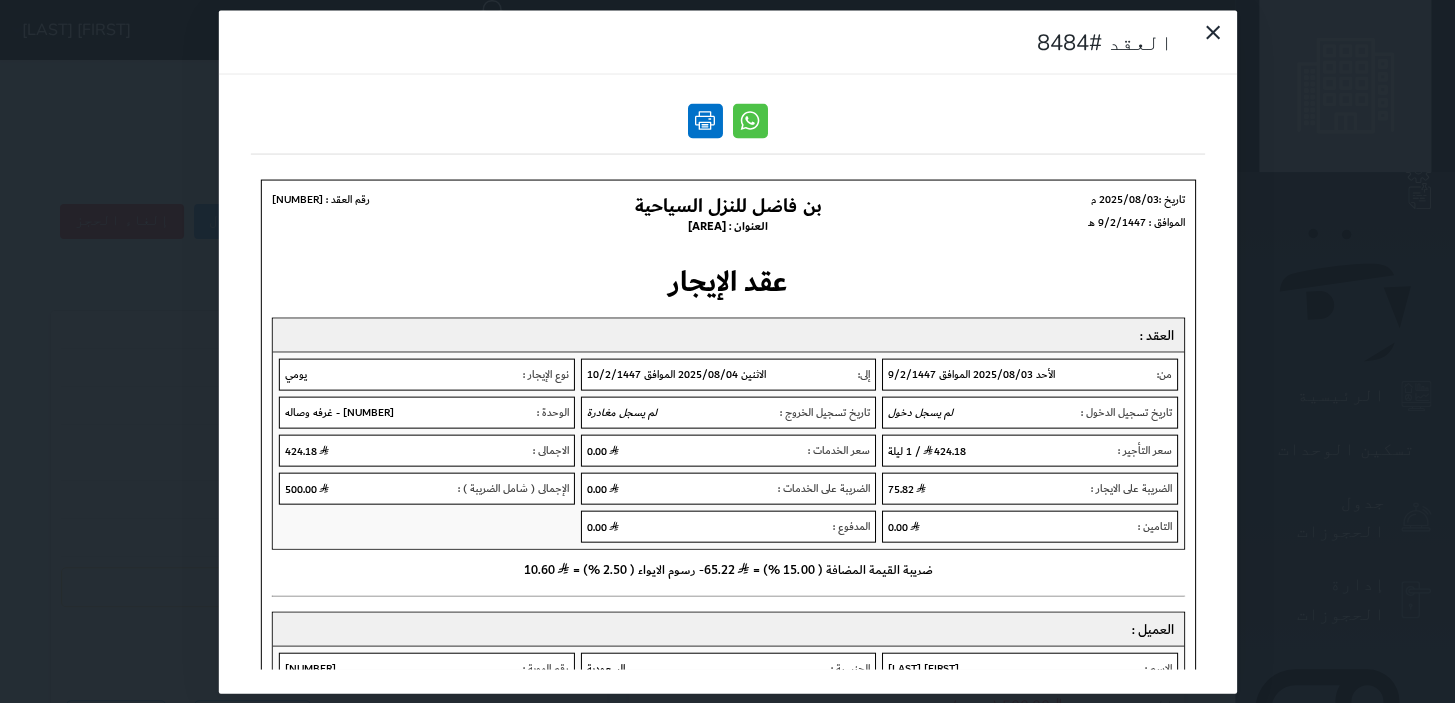 click at bounding box center (705, 120) 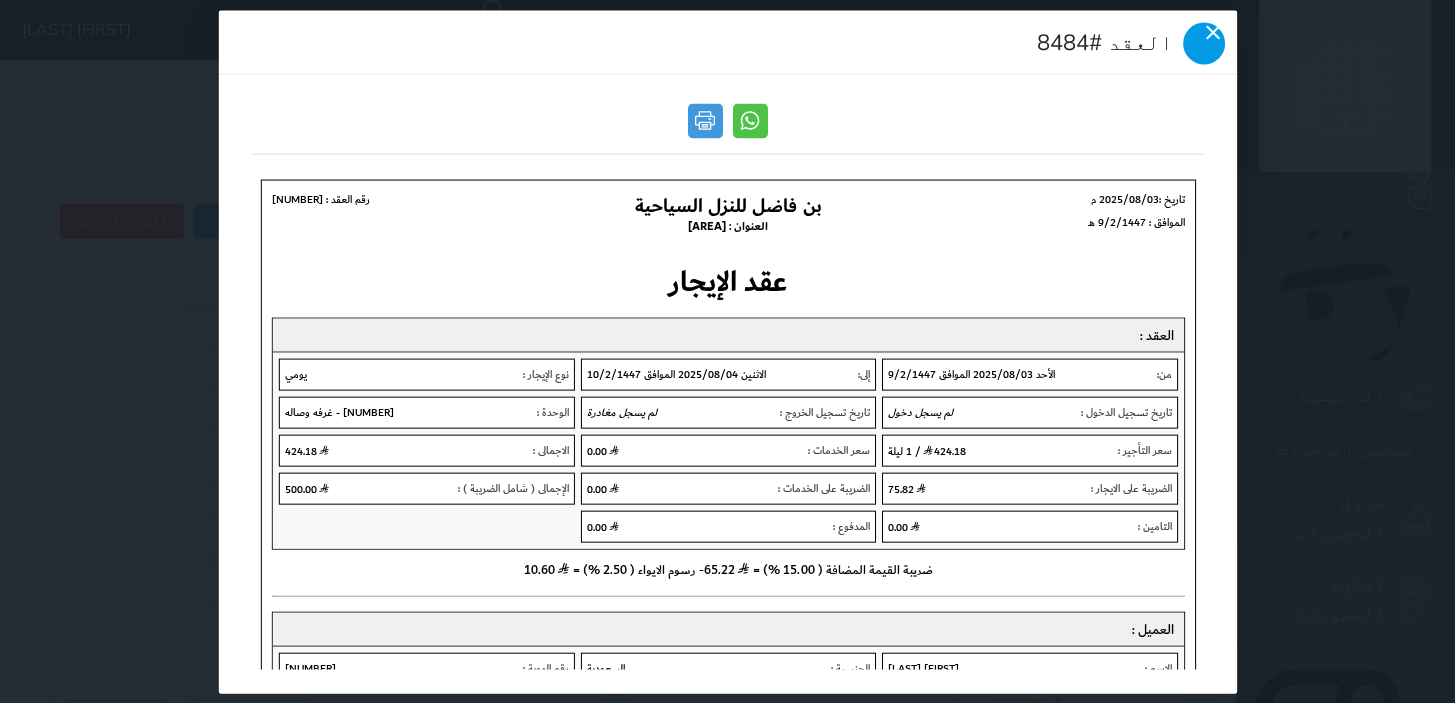 click at bounding box center (1204, 43) 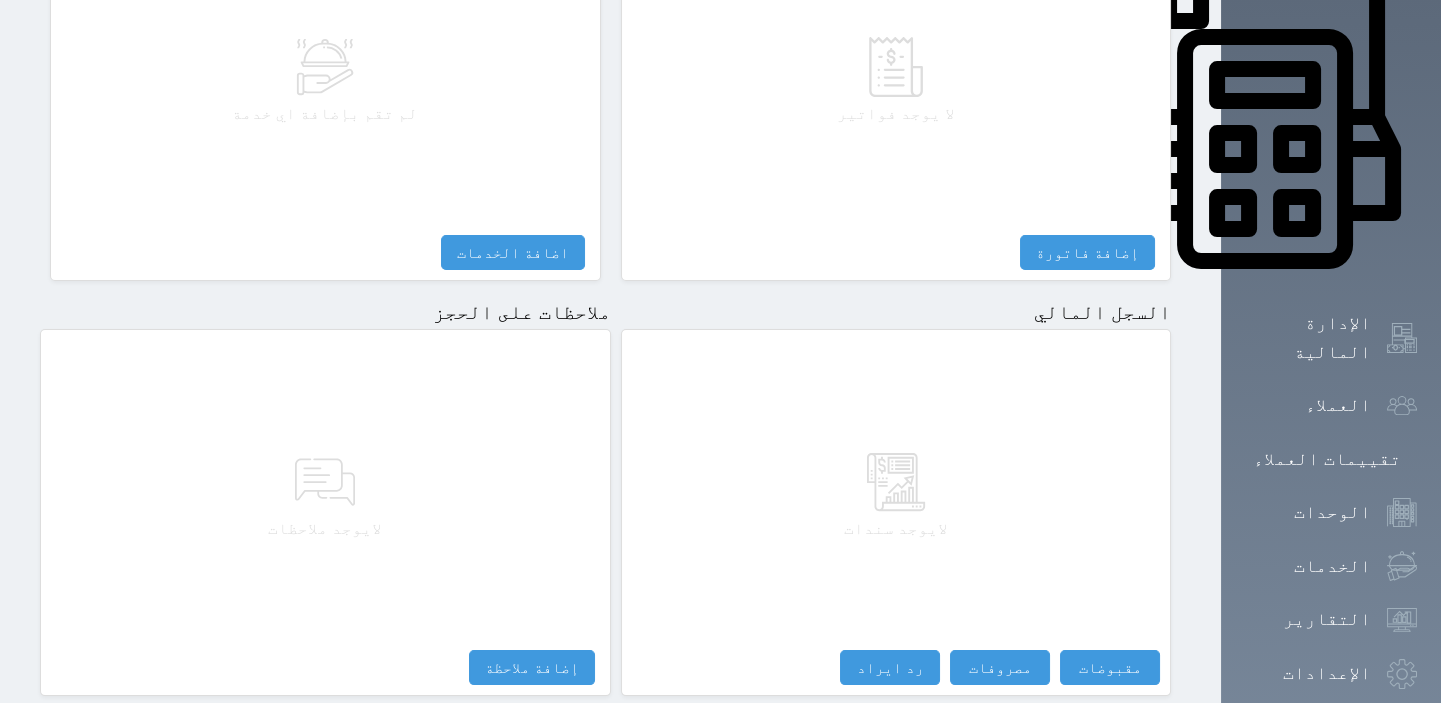 scroll, scrollTop: 909, scrollLeft: 0, axis: vertical 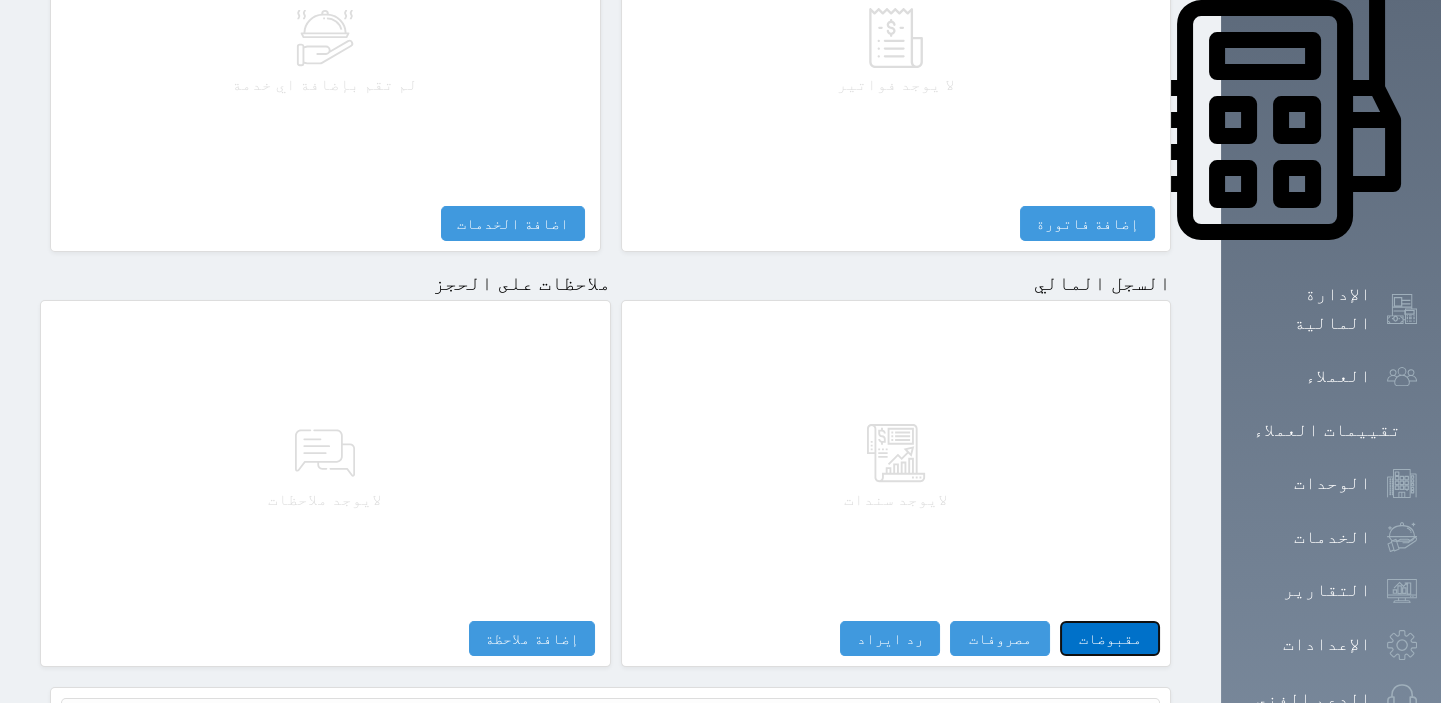 click on "مقبوضات" at bounding box center (1110, 638) 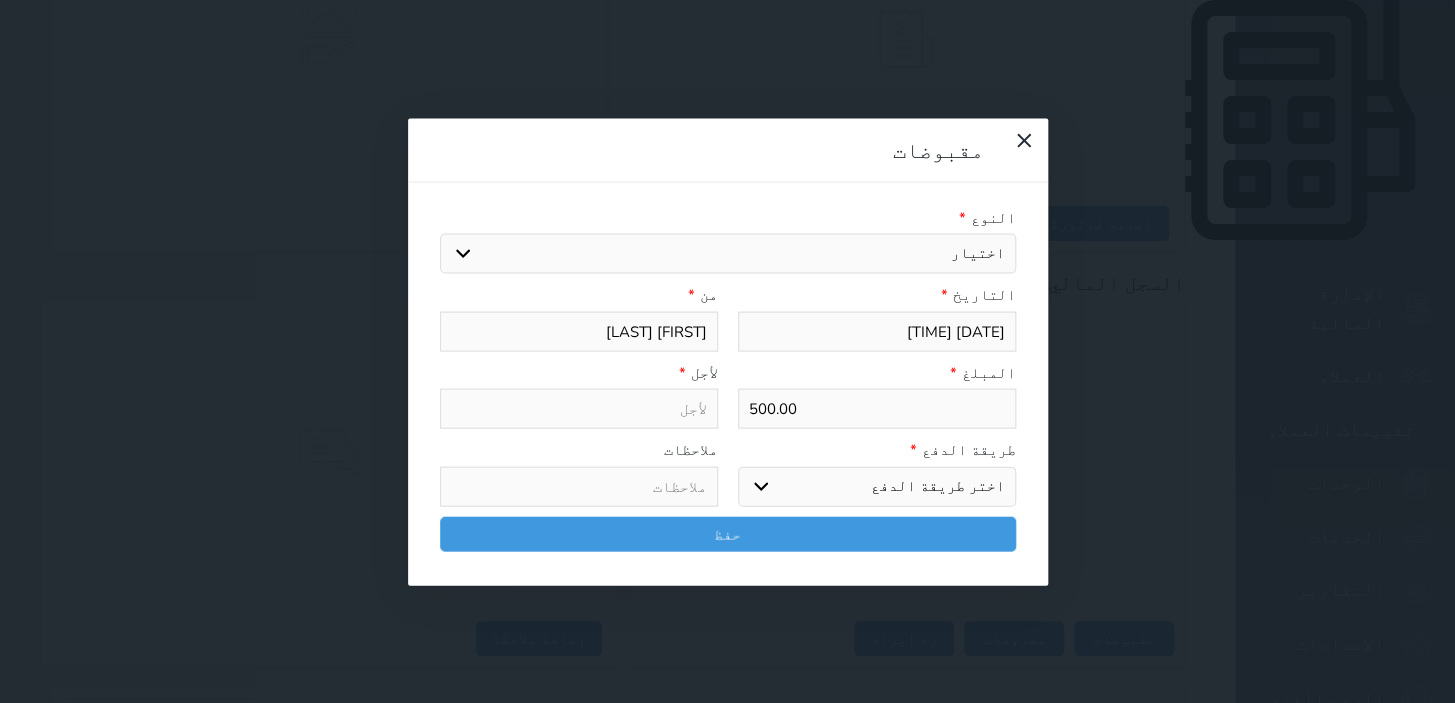 click on "اختيار   مقبوضات عامة قيمة إيجار فواتير تامين عربون لا ينطبق آخر مغسلة واي فاي - الإنترنت مواقف السيارات طعام الأغذية والمشروبات مشروبات المشروبات الباردة المشروبات الساخنة الإفطار غداء عشاء مخبز و كعك حمام سباحة الصالة الرياضية سبا و خدمات الجمال اختيار وإسقاط (خدمات النقل) ميني بار كابل - تلفزيون سرير إضافي تصفيف الشعر التسوق خدمات الجولات السياحية المنظمة خدمات الدليل السياحي" at bounding box center (728, 254) 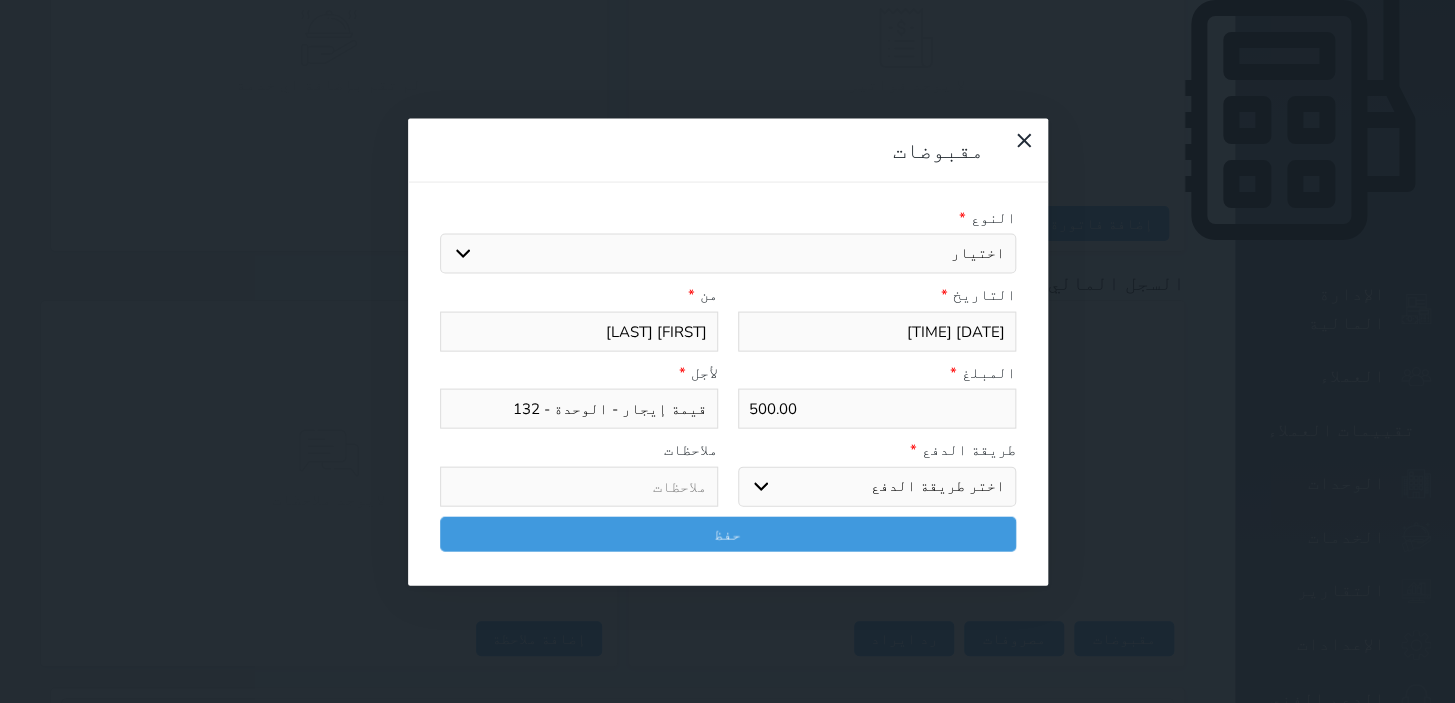 click on "اختر طريقة الدفع   دفع نقدى   تحويل بنكى   مدى   بطاقة ائتمان   آجل" at bounding box center [877, 486] 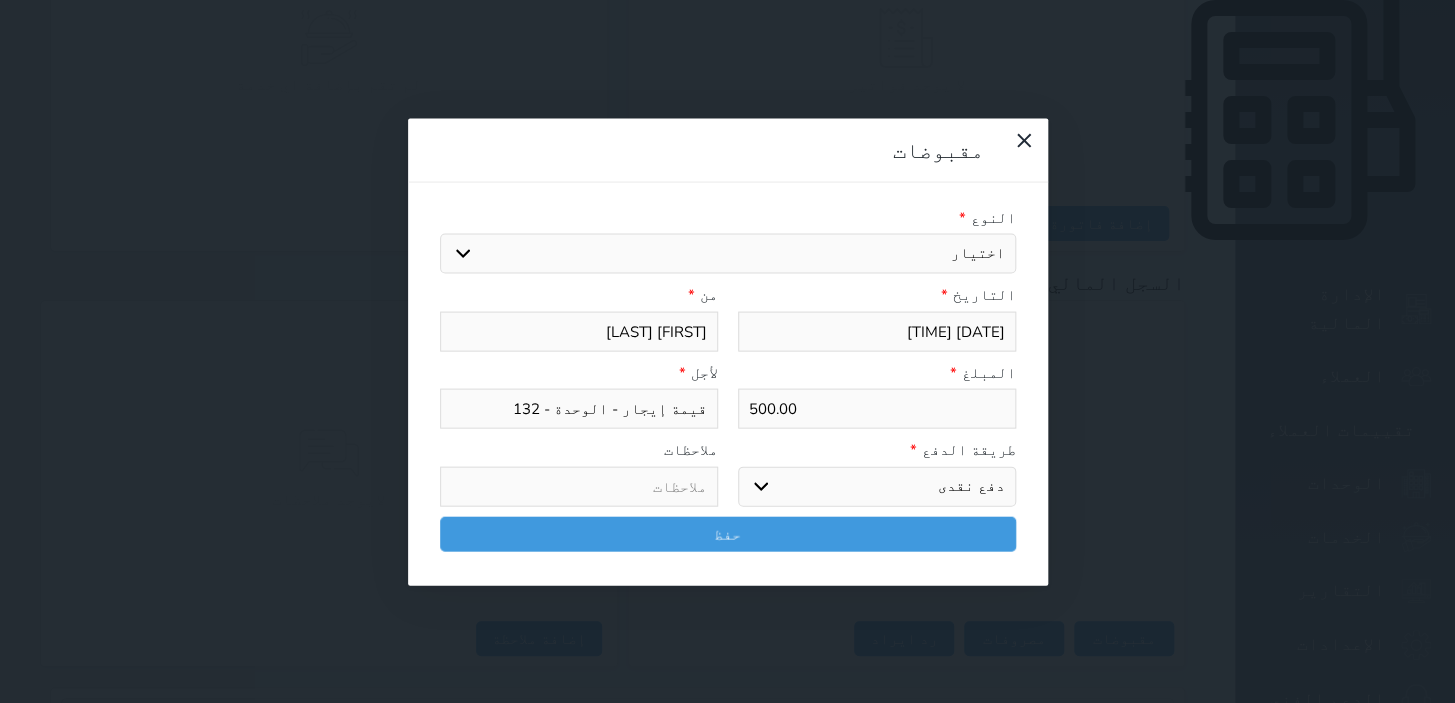 click on "اختر طريقة الدفع   دفع نقدى   تحويل بنكى   مدى   بطاقة ائتمان   آجل" at bounding box center [877, 486] 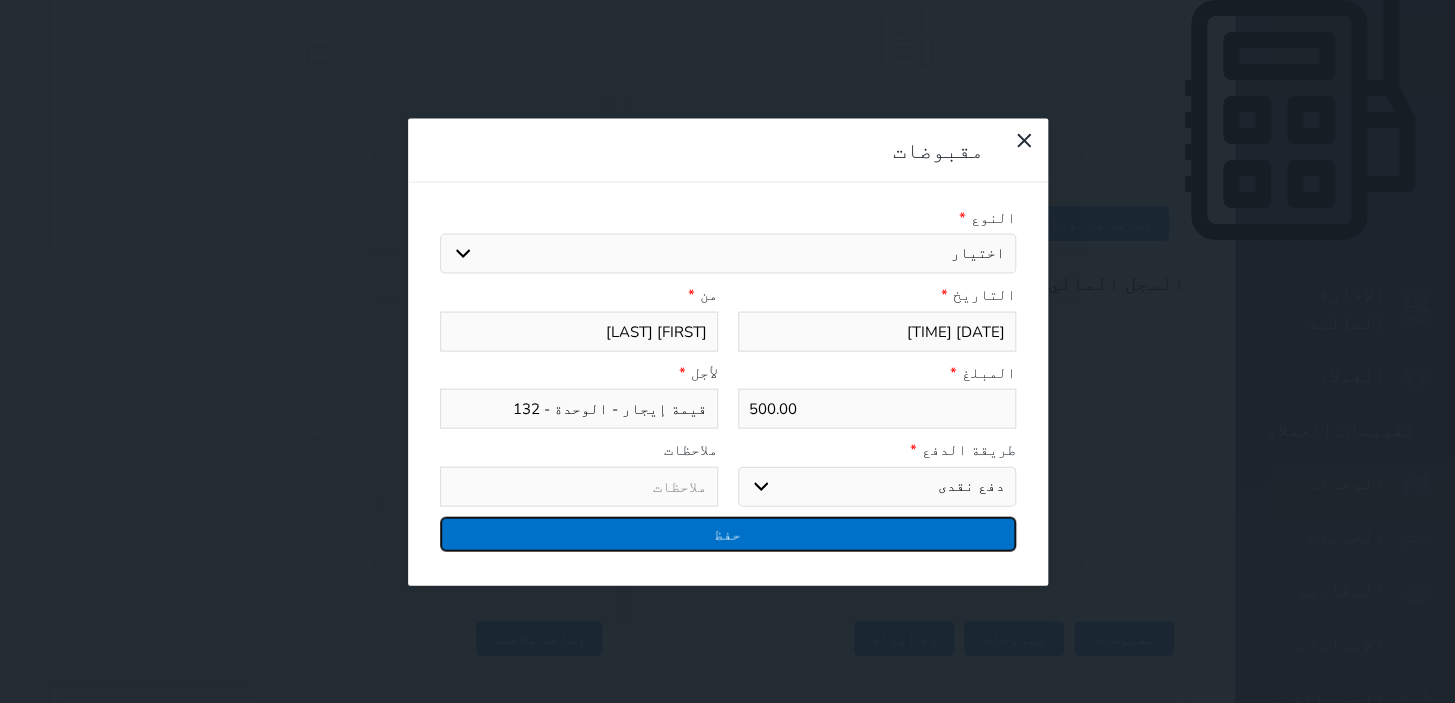 click on "حفظ" at bounding box center [728, 533] 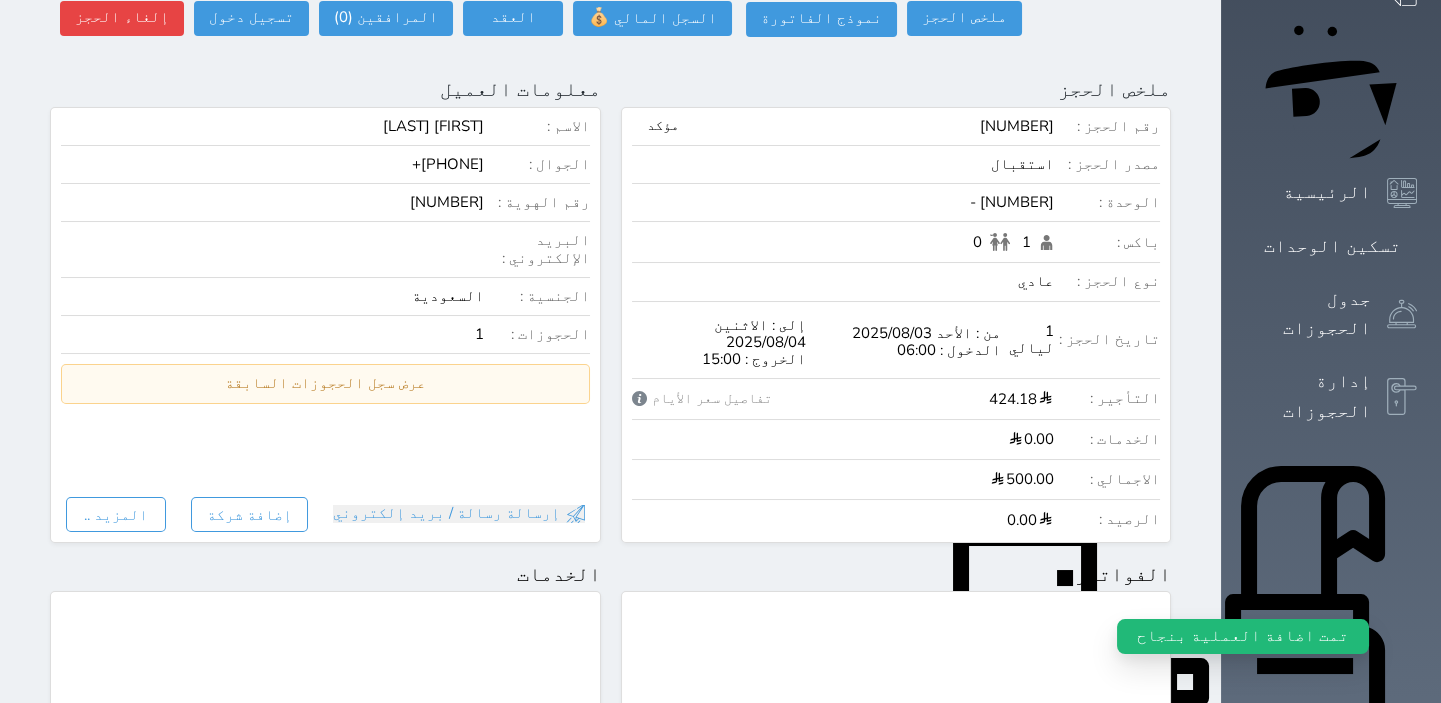 scroll, scrollTop: 0, scrollLeft: 0, axis: both 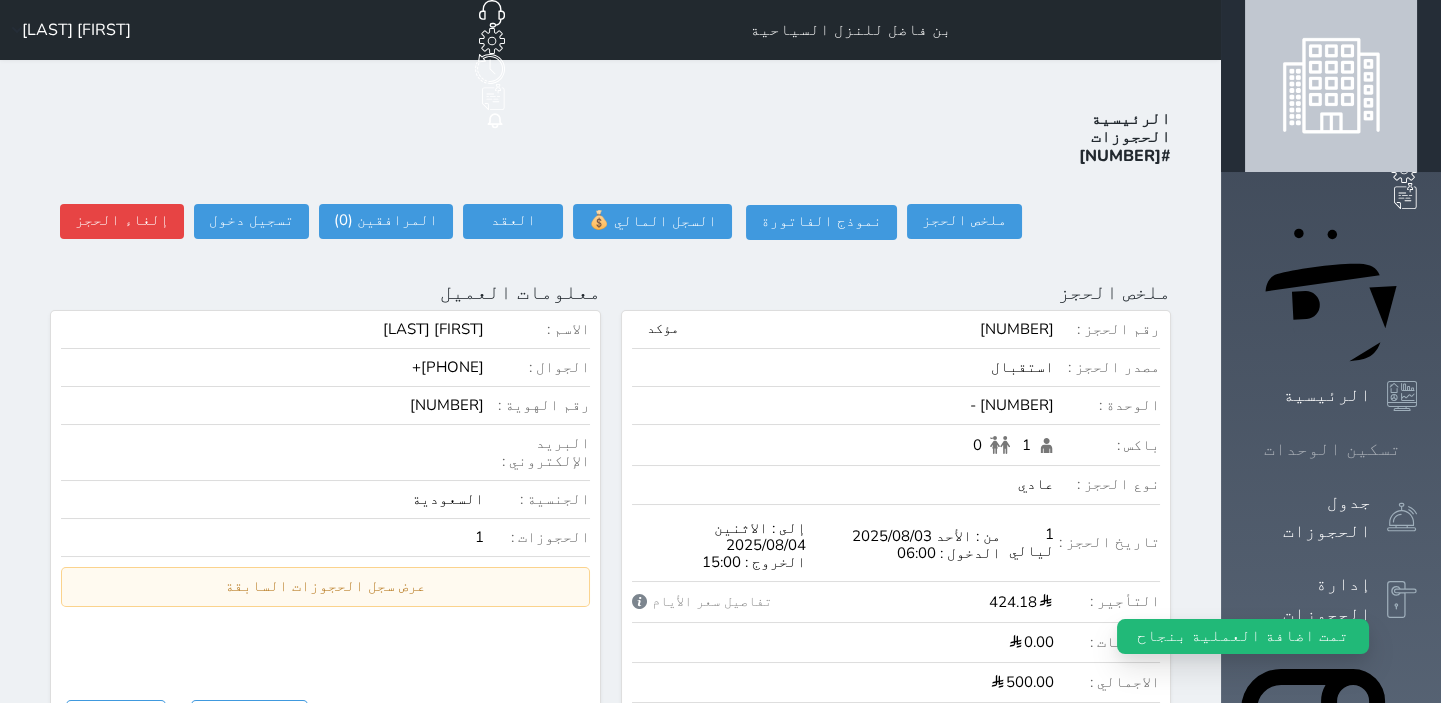 click 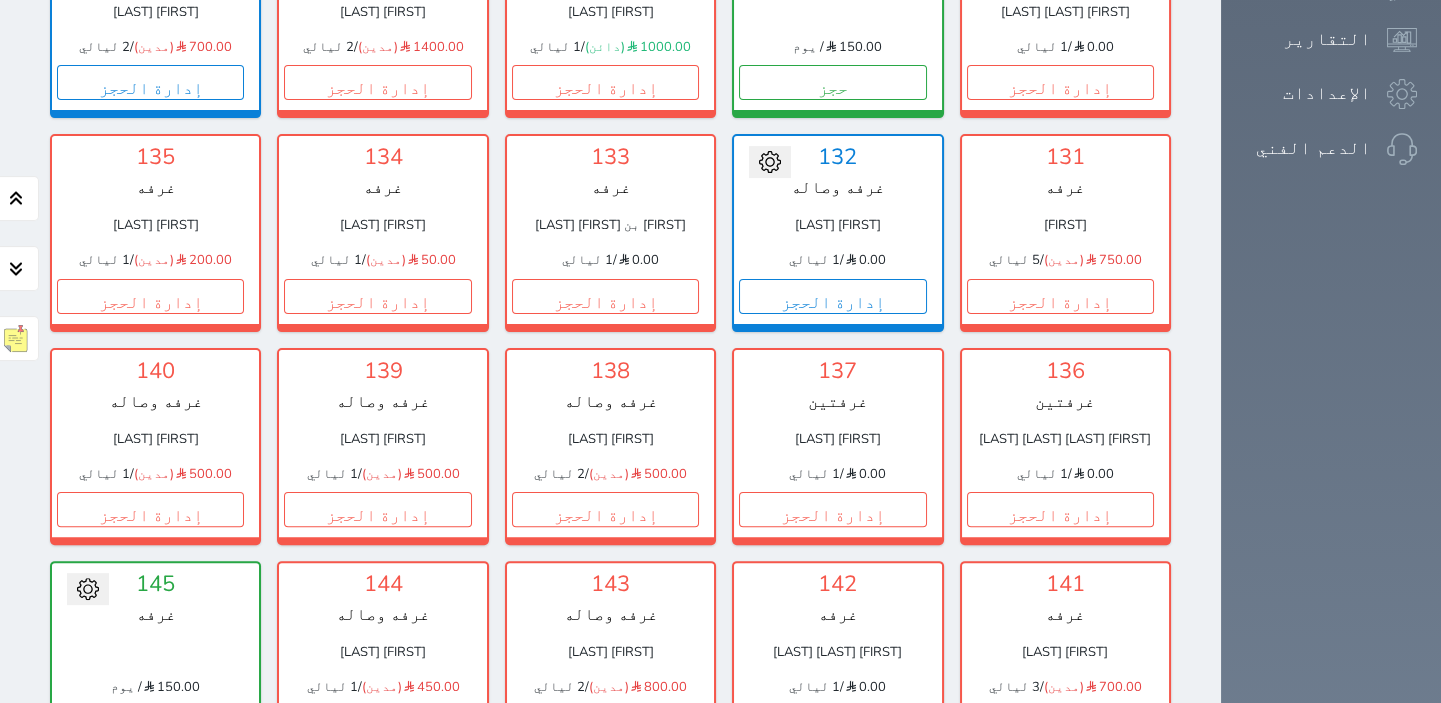 scroll, scrollTop: 1510, scrollLeft: 0, axis: vertical 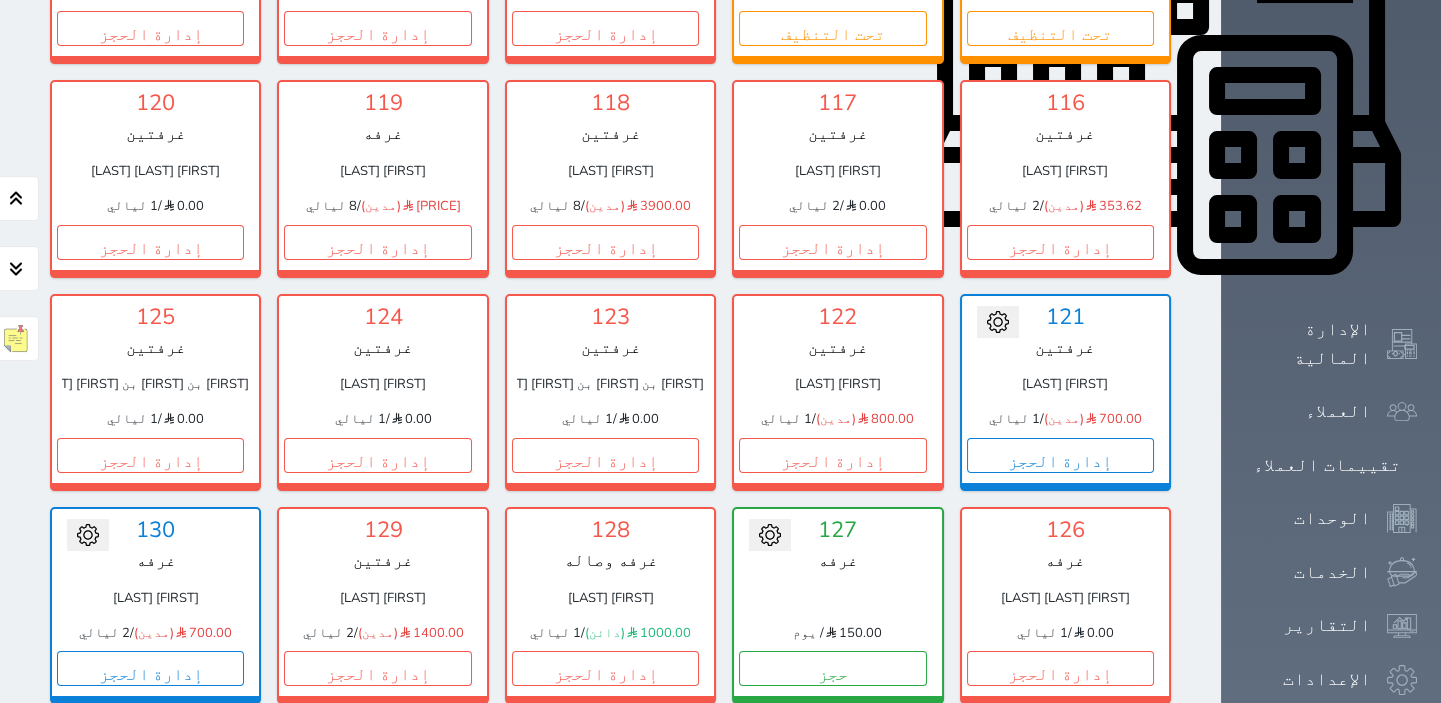 click on "إدارة الحجز" at bounding box center (605, 882) 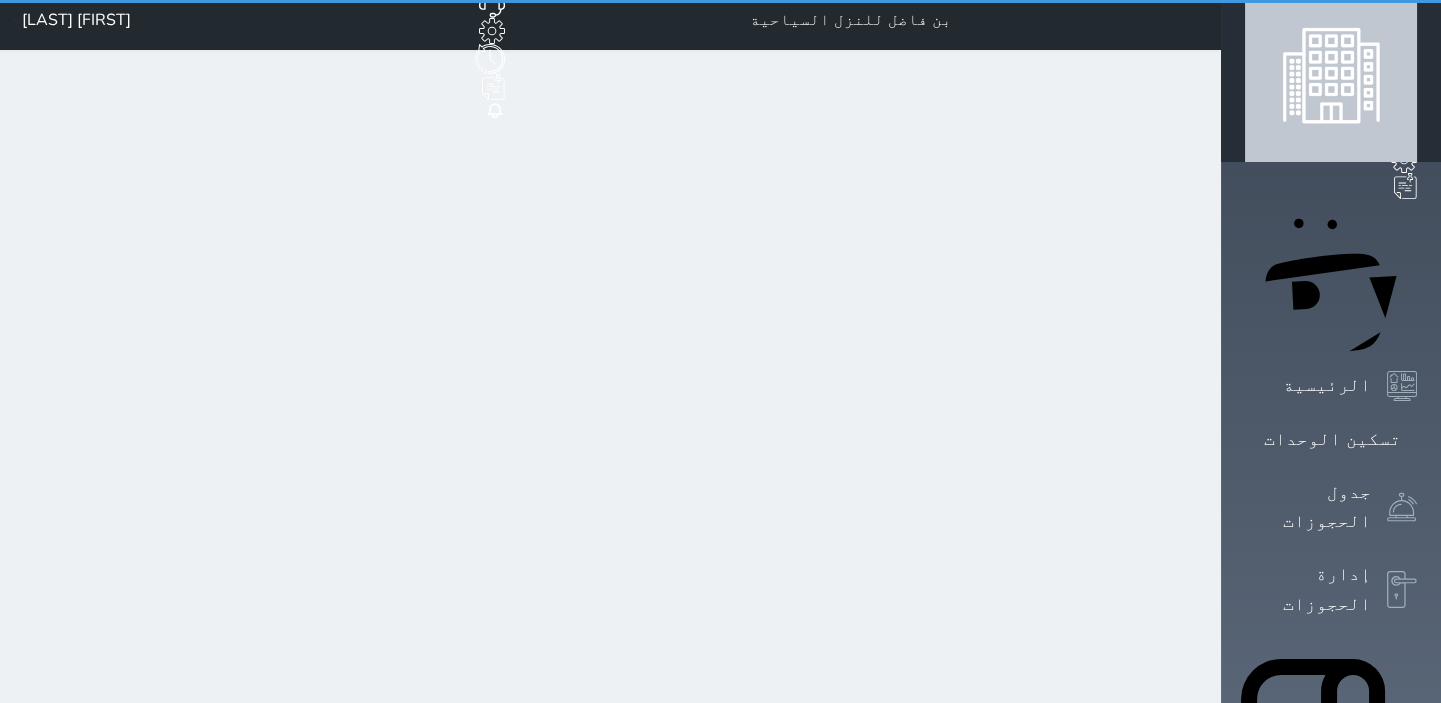 scroll, scrollTop: 0, scrollLeft: 0, axis: both 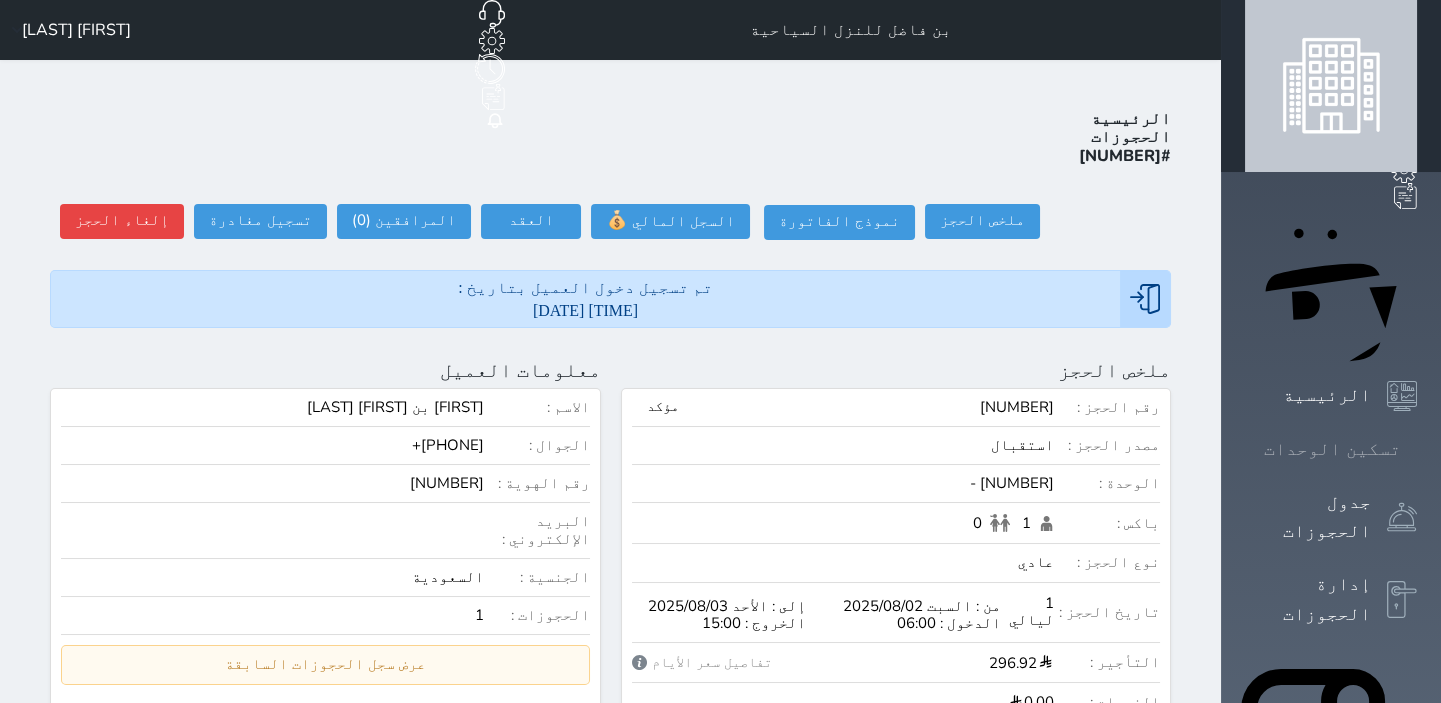 click on "تسكين الوحدات" at bounding box center [1331, 449] 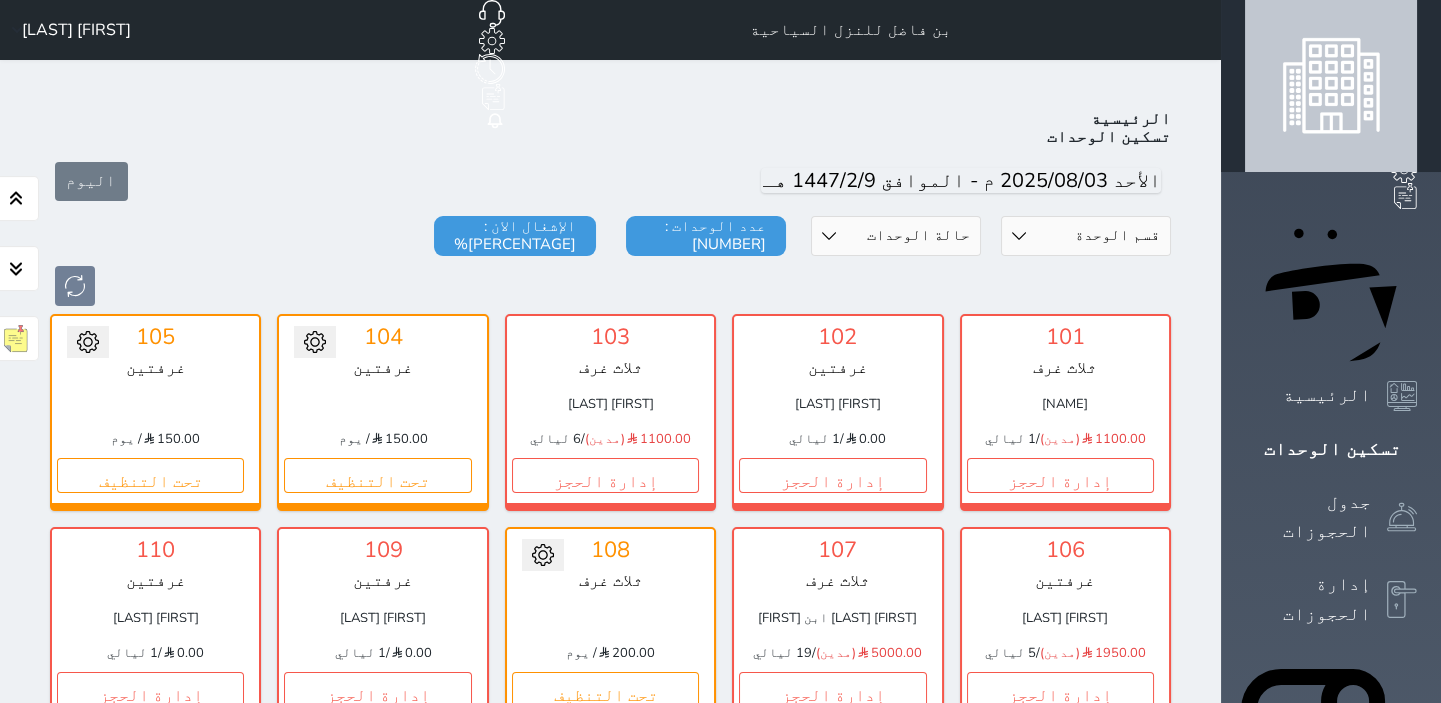 scroll, scrollTop: 78, scrollLeft: 0, axis: vertical 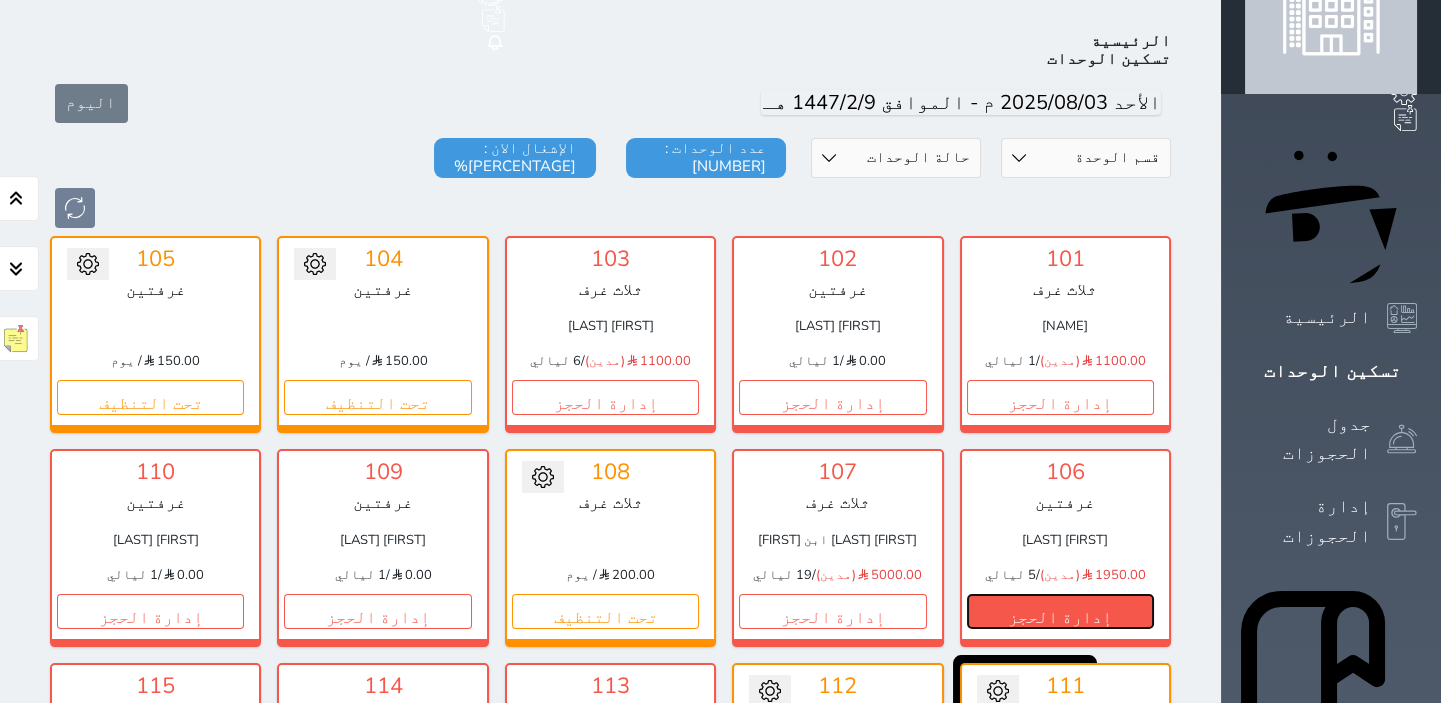 click on "إدارة الحجز" at bounding box center (1060, 611) 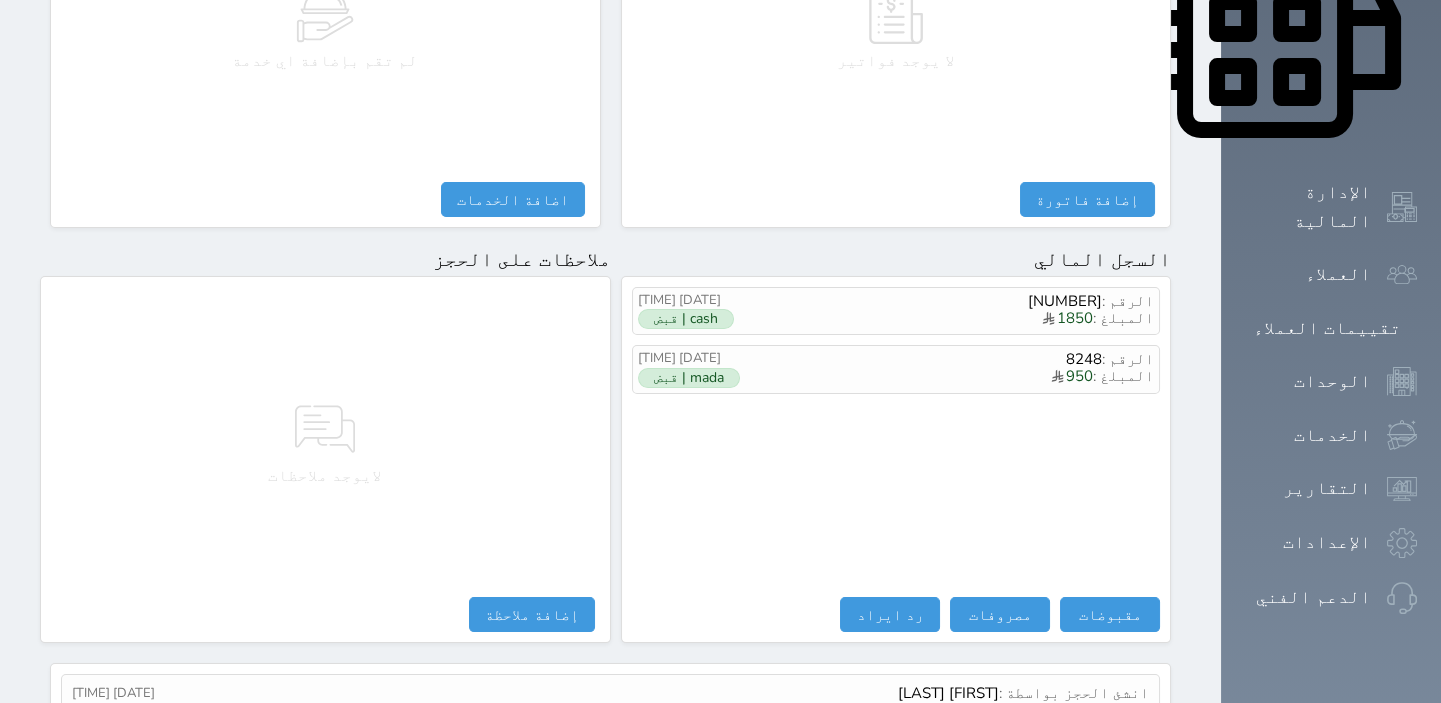 scroll, scrollTop: 1076, scrollLeft: 0, axis: vertical 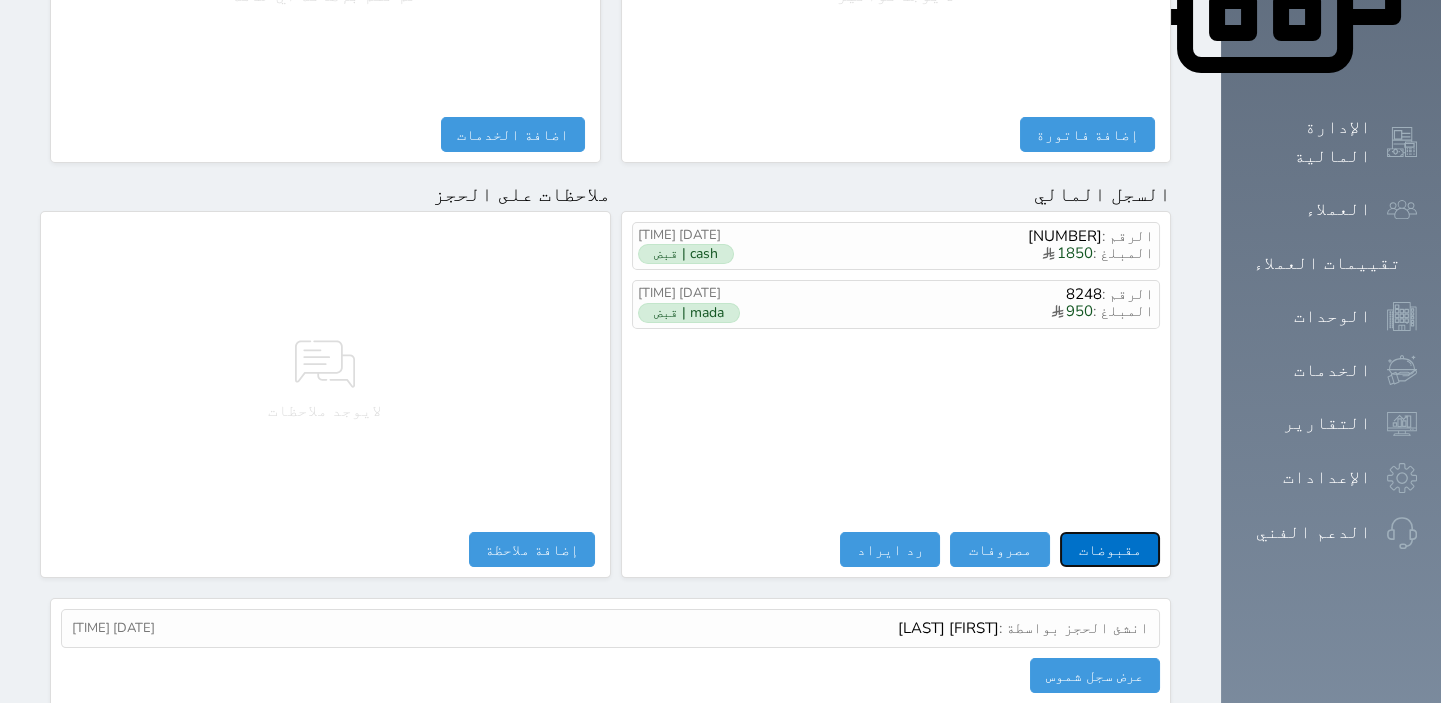 click on "مقبوضات" at bounding box center (1110, 549) 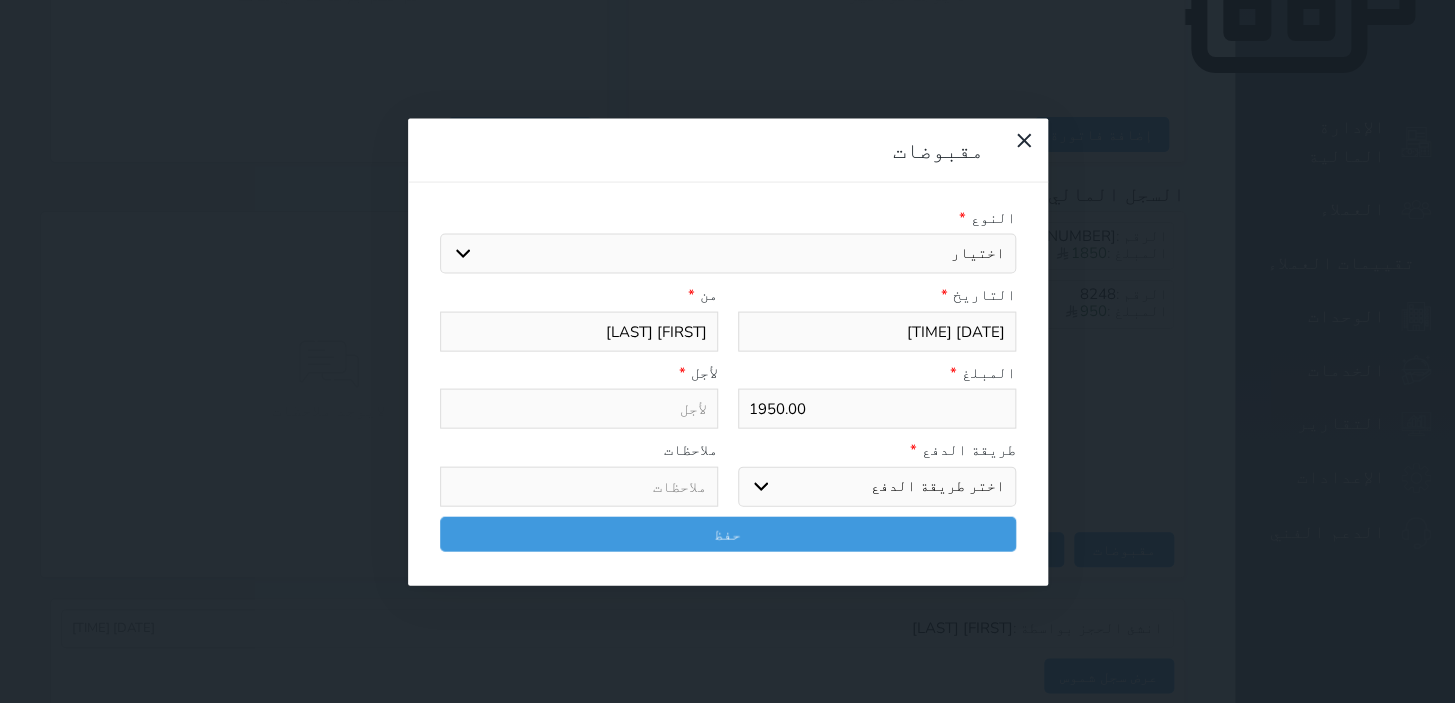 click on "اختيار   مقبوضات عامة قيمة إيجار فواتير تامين عربون لا ينطبق آخر مغسلة واي فاي - الإنترنت مواقف السيارات طعام الأغذية والمشروبات مشروبات المشروبات الباردة المشروبات الساخنة الإفطار غداء عشاء مخبز و كعك حمام سباحة الصالة الرياضية سبا و خدمات الجمال اختيار وإسقاط (خدمات النقل) ميني بار كابل - تلفزيون سرير إضافي تصفيف الشعر التسوق خدمات الجولات السياحية المنظمة خدمات الدليل السياحي" at bounding box center [728, 254] 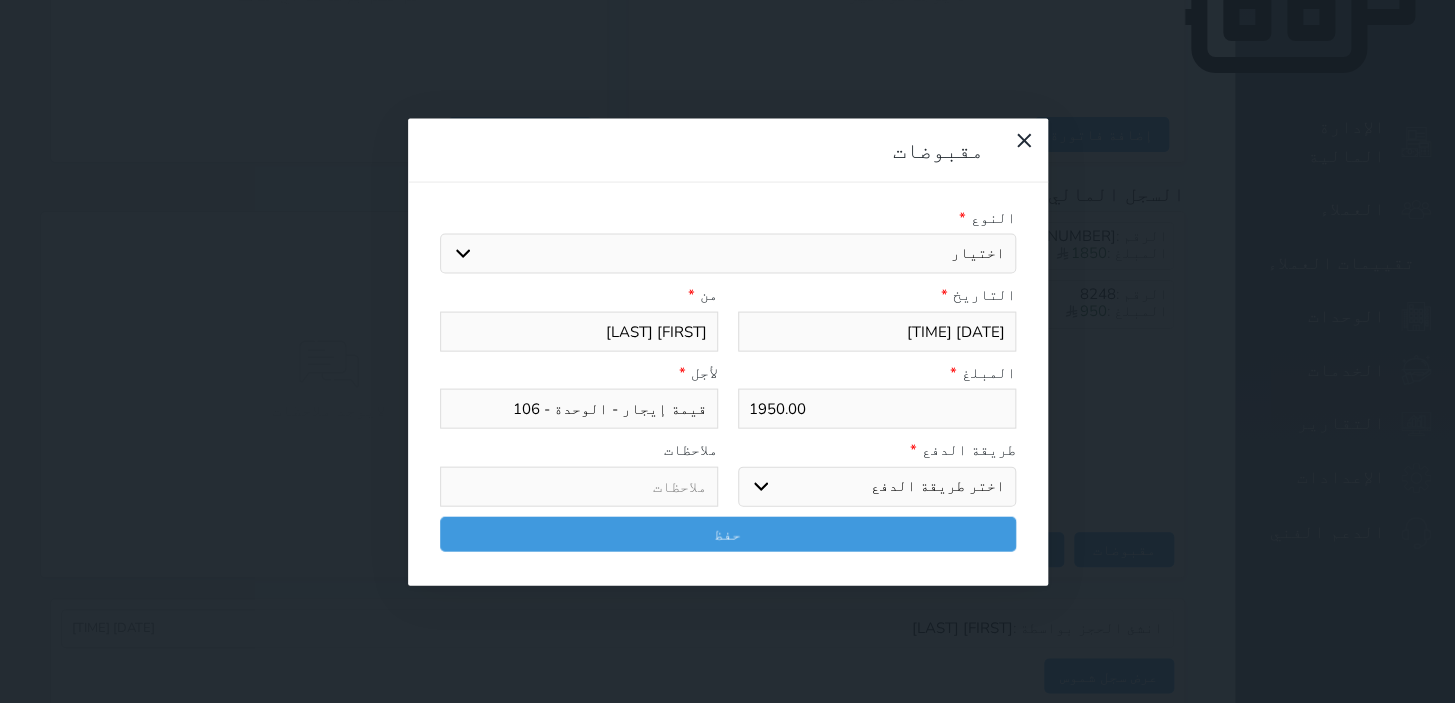 click on "اختر طريقة الدفع   دفع نقدى   تحويل بنكى   مدى   بطاقة ائتمان   آجل" at bounding box center (877, 486) 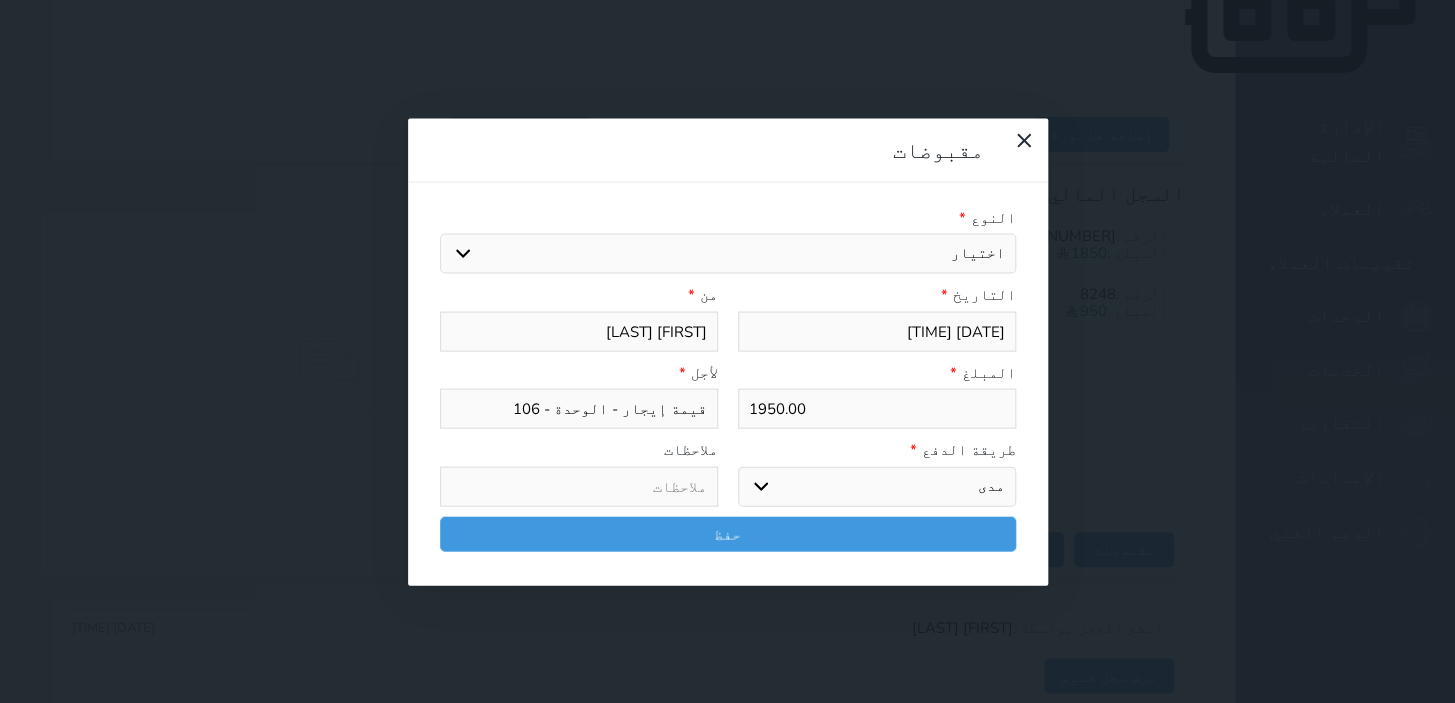 click on "اختر طريقة الدفع   دفع نقدى   تحويل بنكى   مدى   بطاقة ائتمان   آجل" at bounding box center (877, 486) 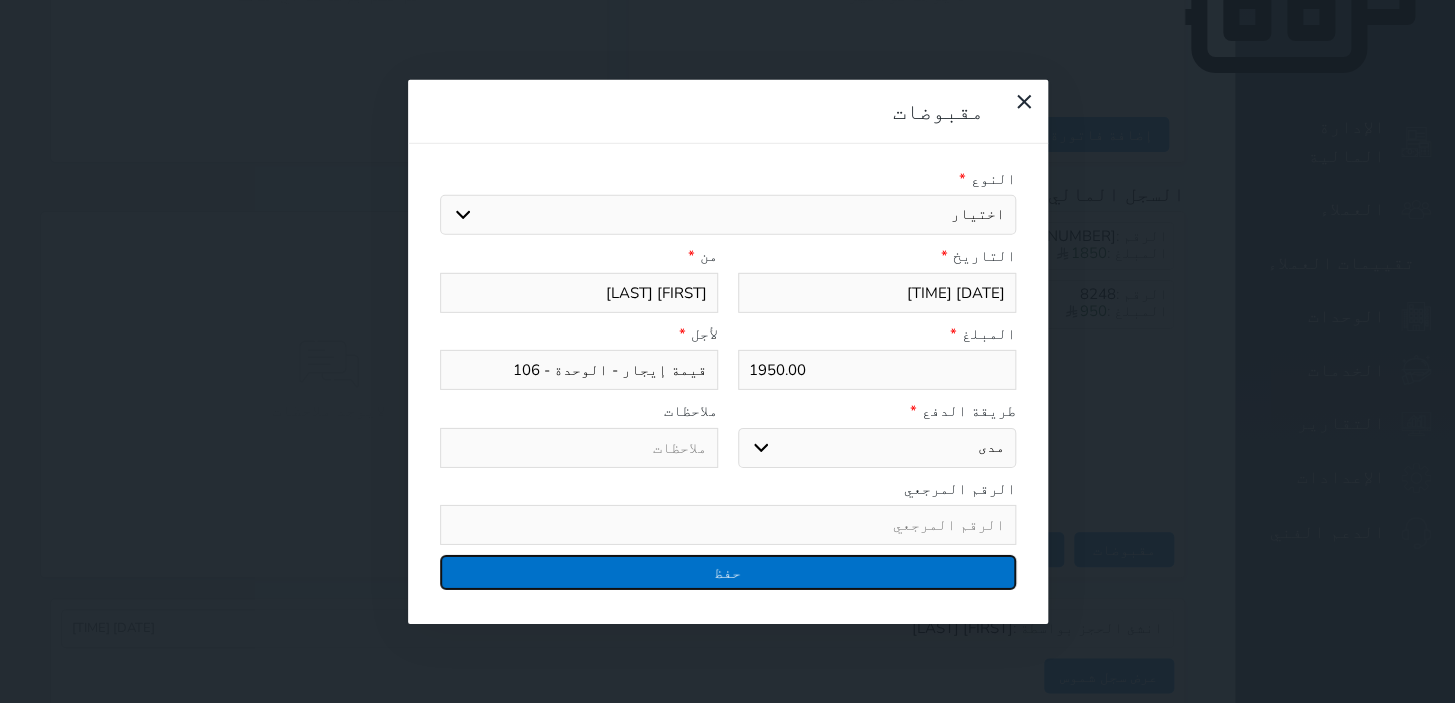 click on "حفظ" at bounding box center [728, 572] 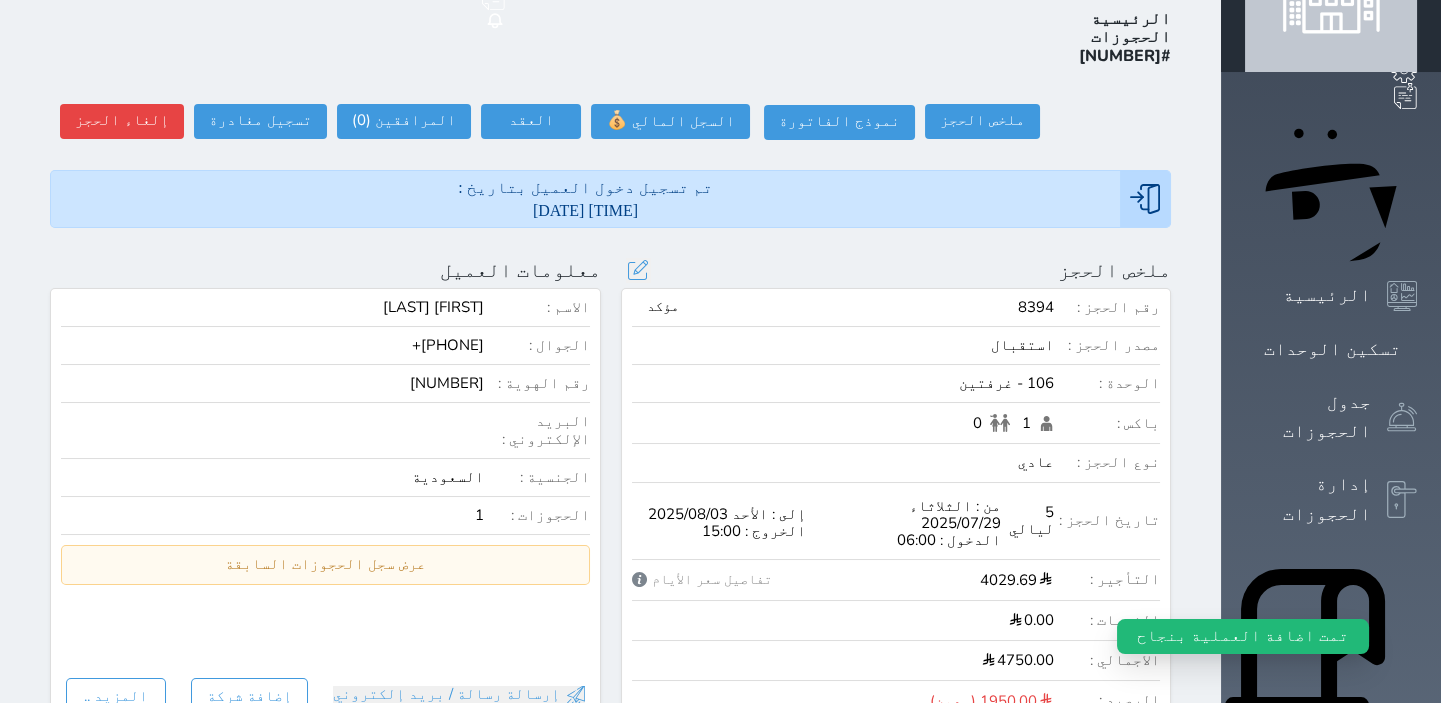 scroll, scrollTop: 76, scrollLeft: 0, axis: vertical 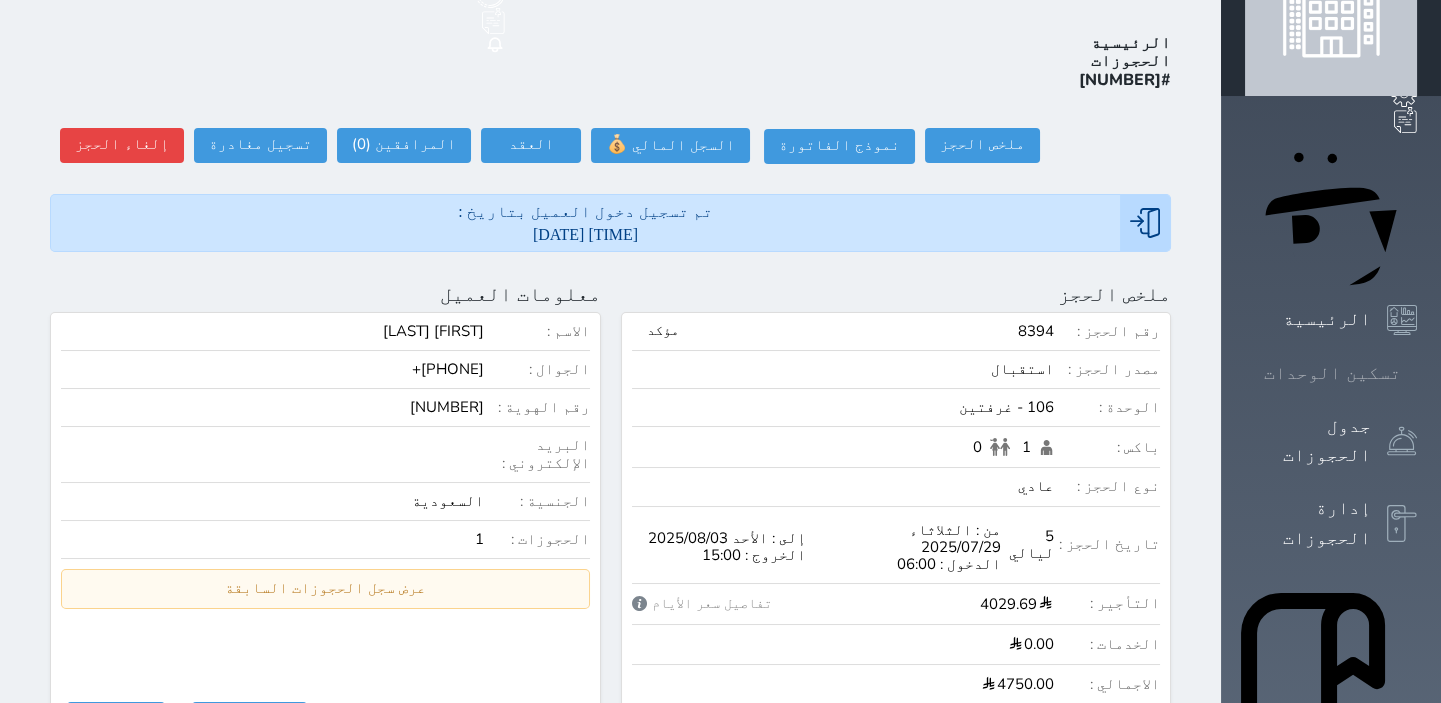 click 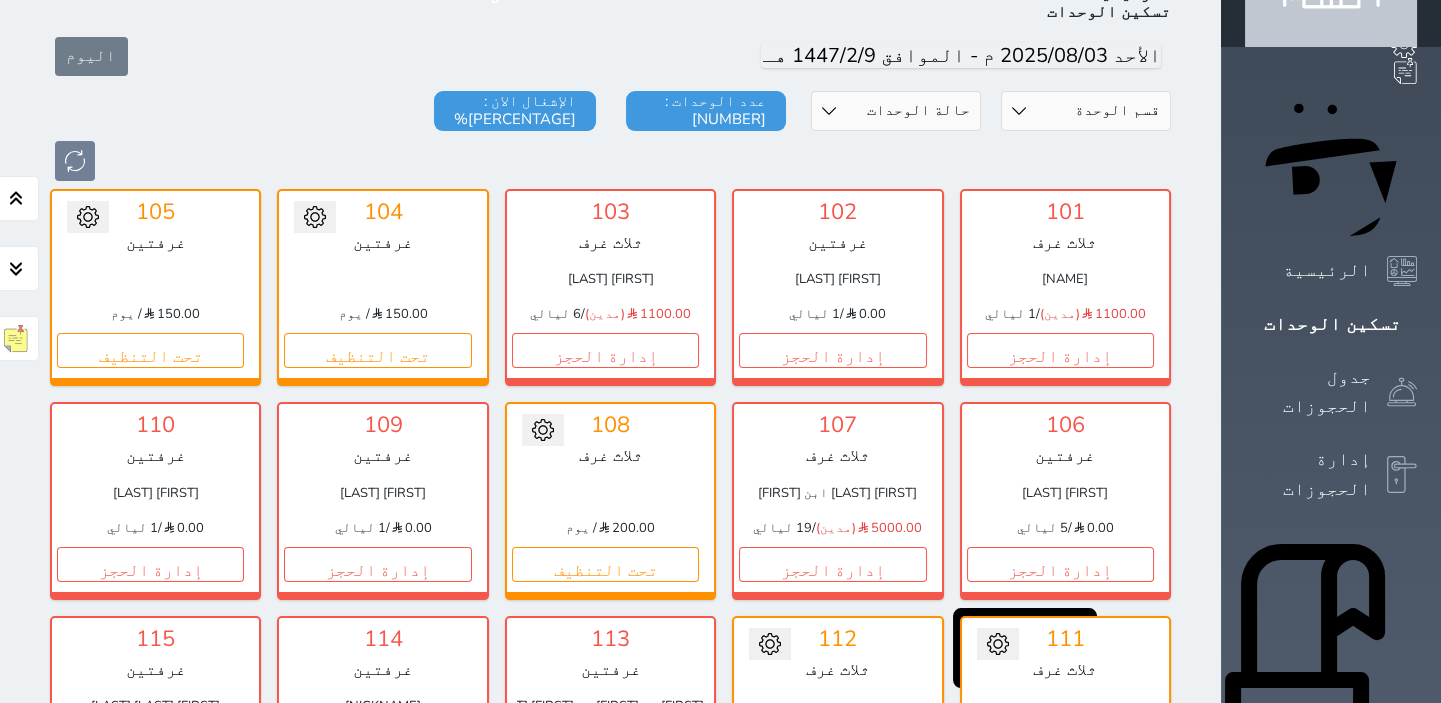 scroll, scrollTop: 169, scrollLeft: 0, axis: vertical 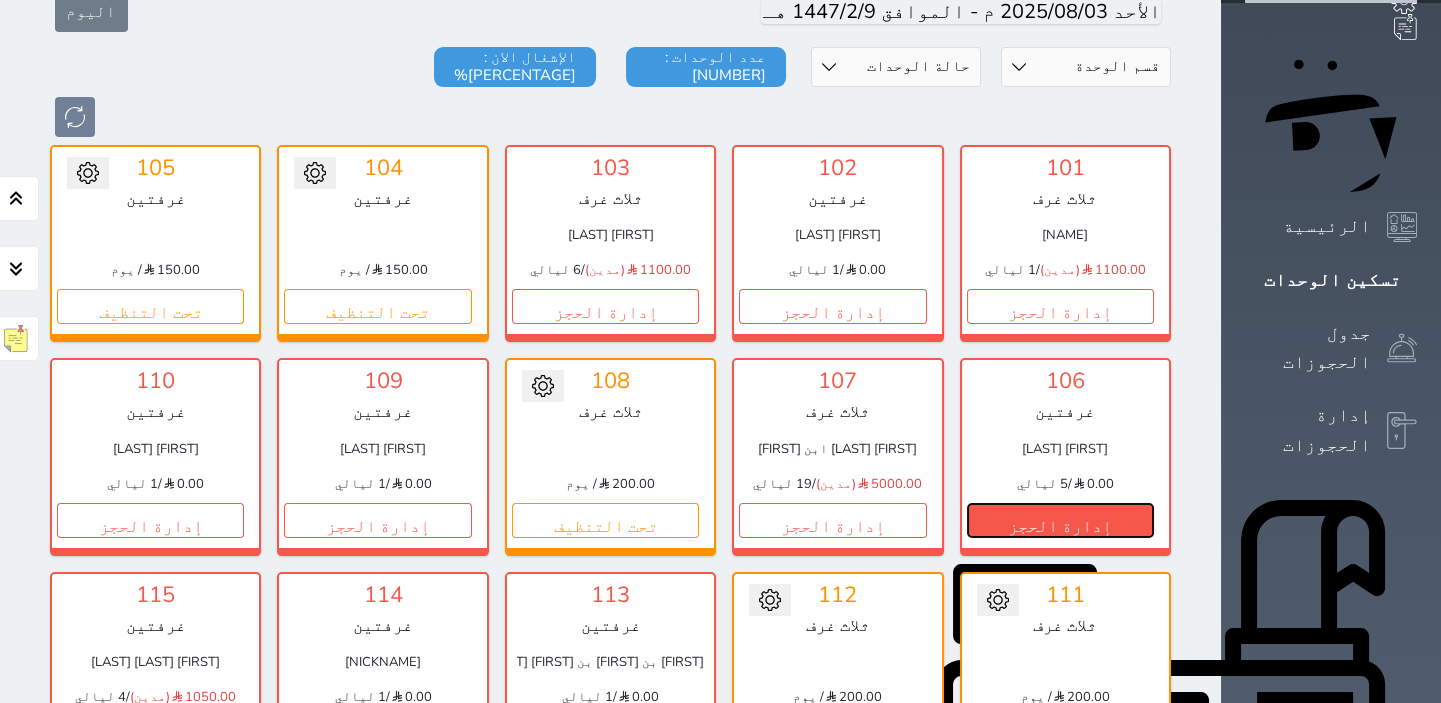 click on "إدارة الحجز" at bounding box center [1060, 520] 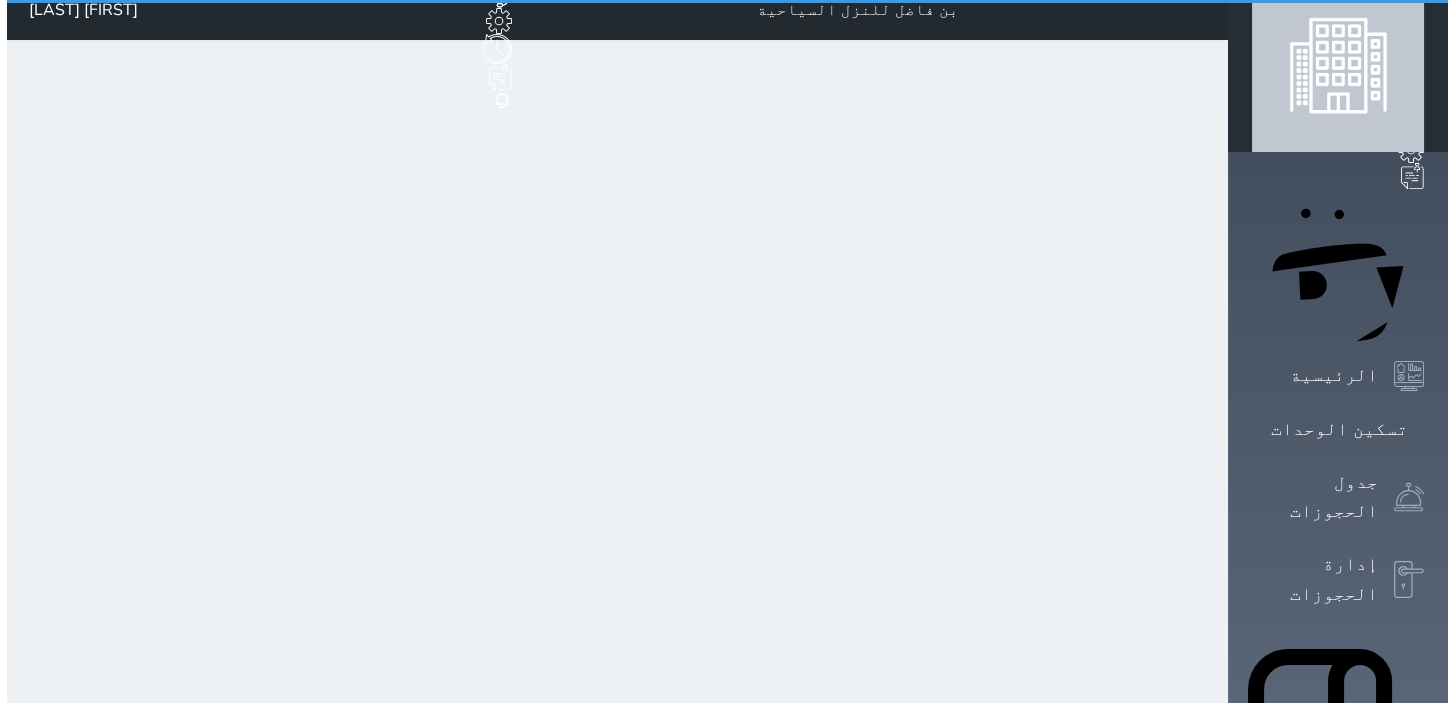 scroll, scrollTop: 0, scrollLeft: 0, axis: both 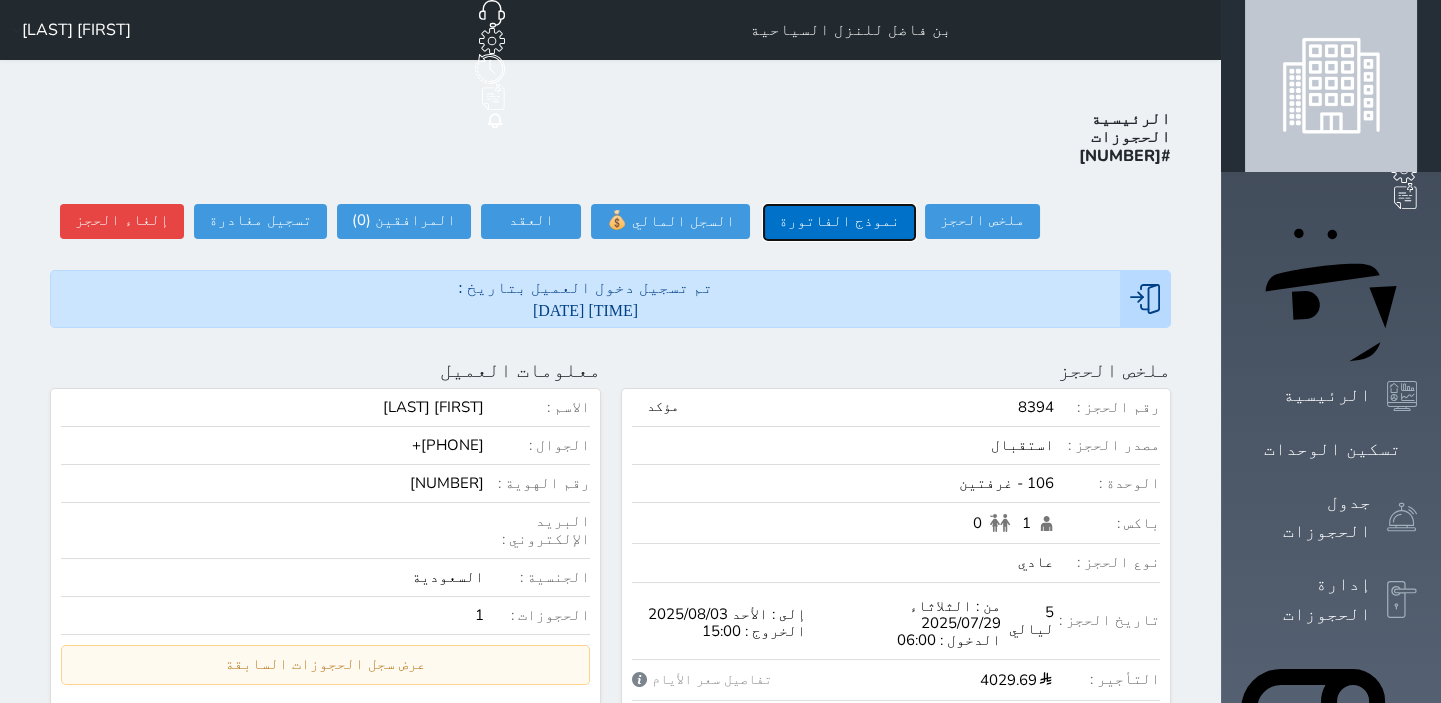 click on "نموذج الفاتورة" at bounding box center (839, 222) 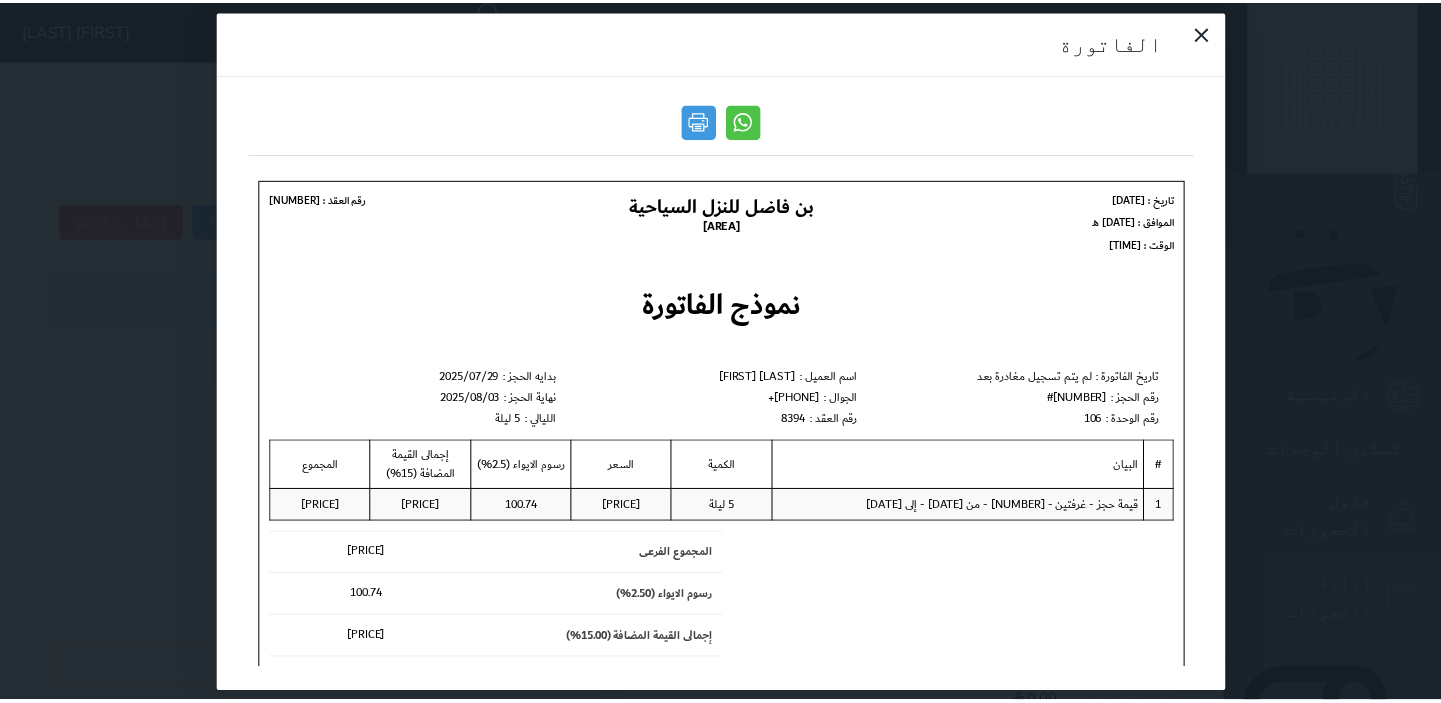 scroll, scrollTop: 0, scrollLeft: 0, axis: both 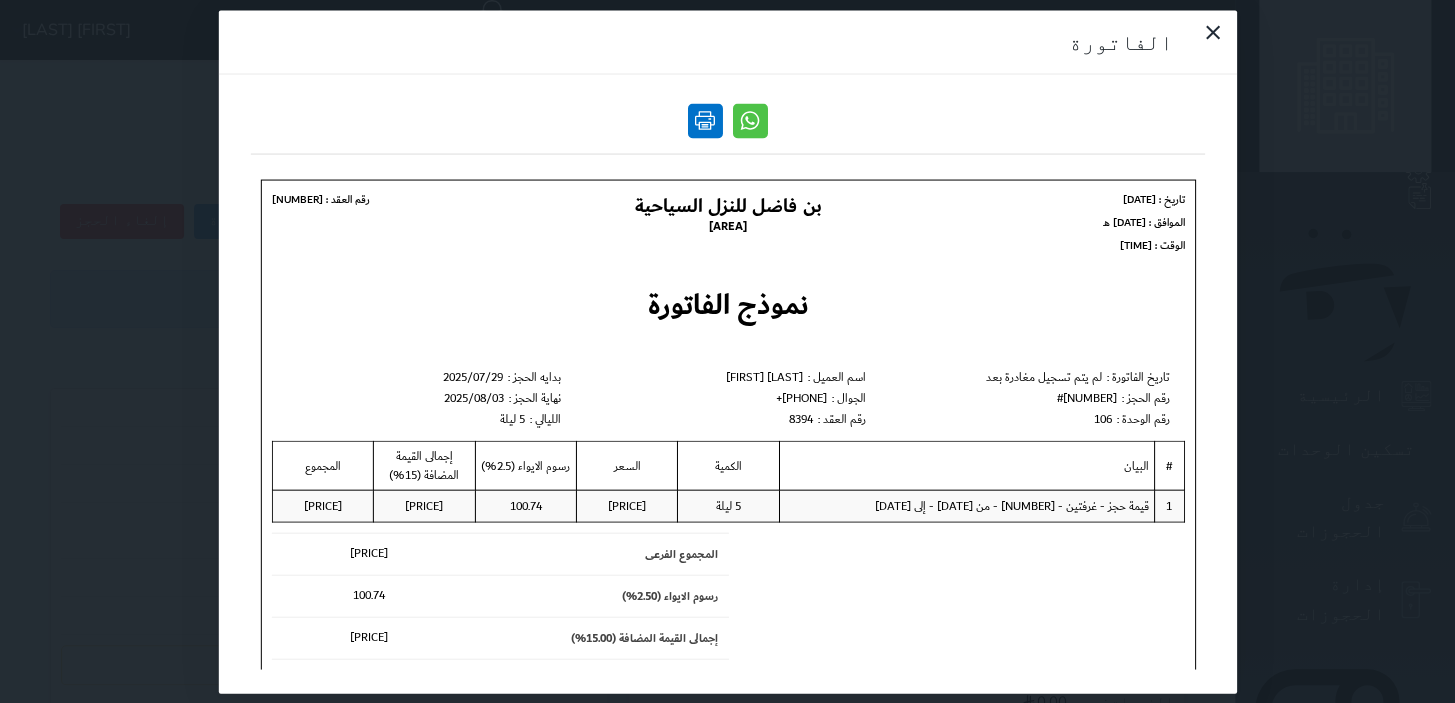 click at bounding box center [705, 120] 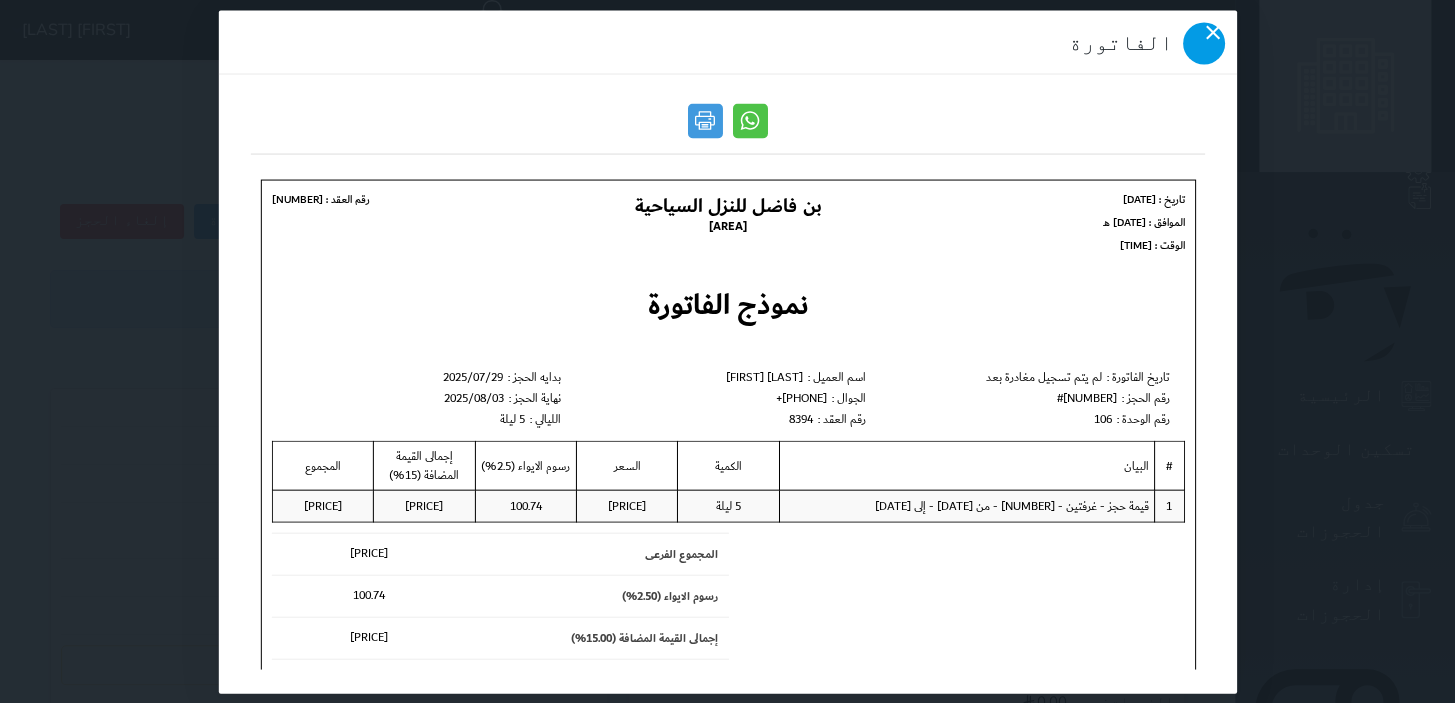 click 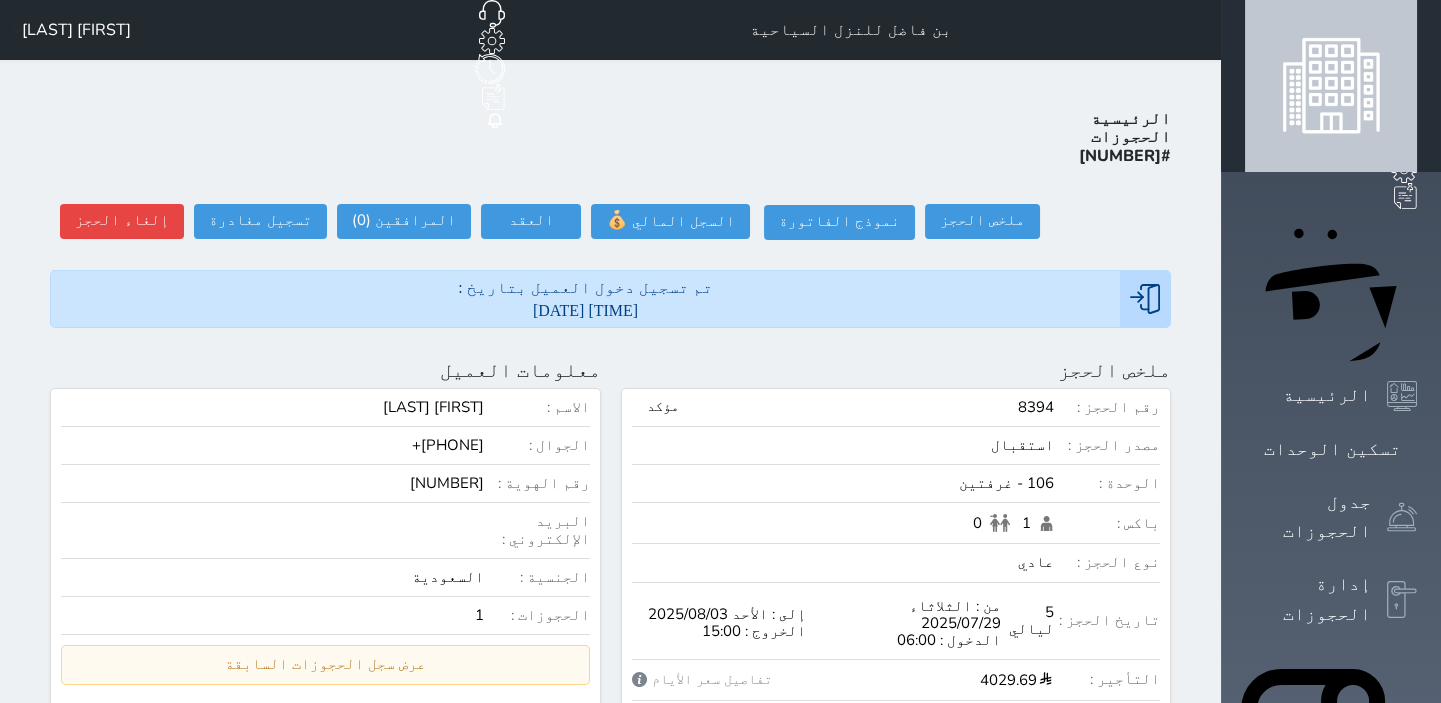 scroll, scrollTop: 90, scrollLeft: 0, axis: vertical 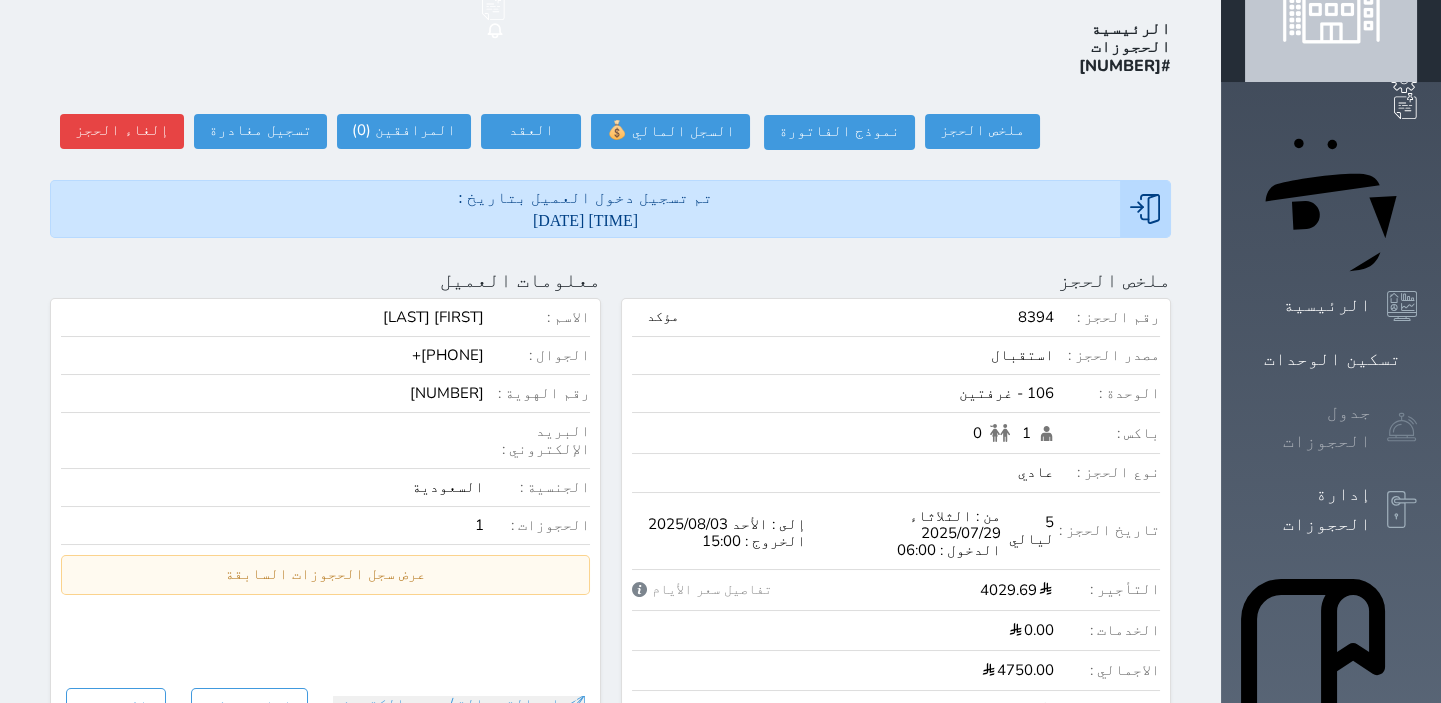click 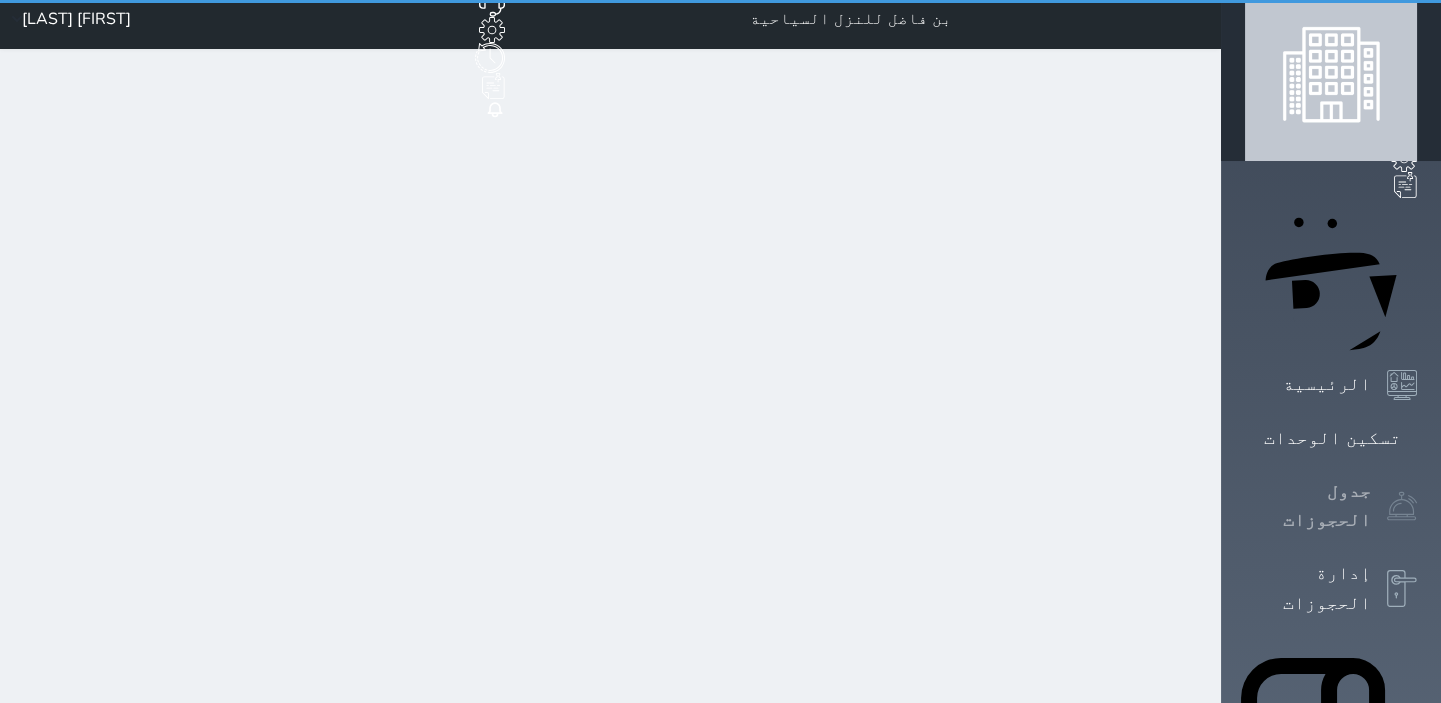 scroll, scrollTop: 0, scrollLeft: 0, axis: both 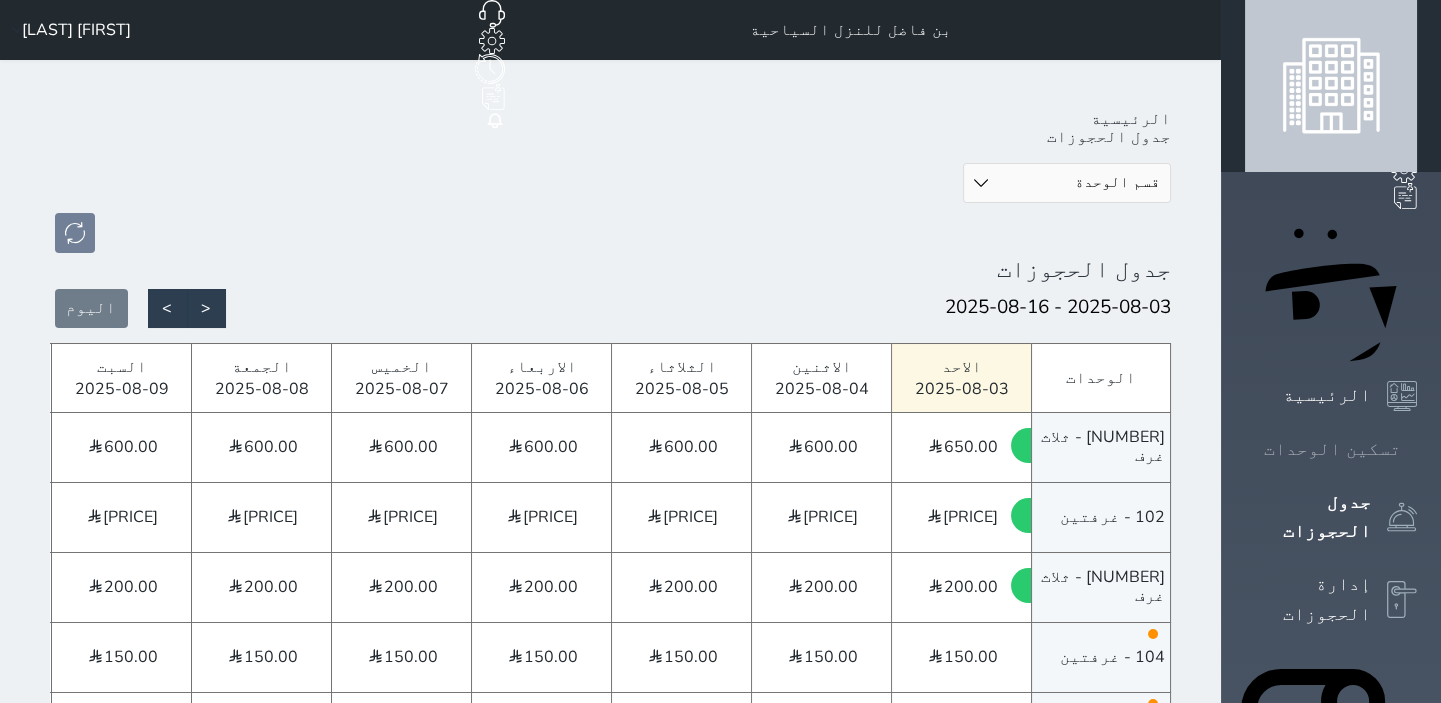 click 